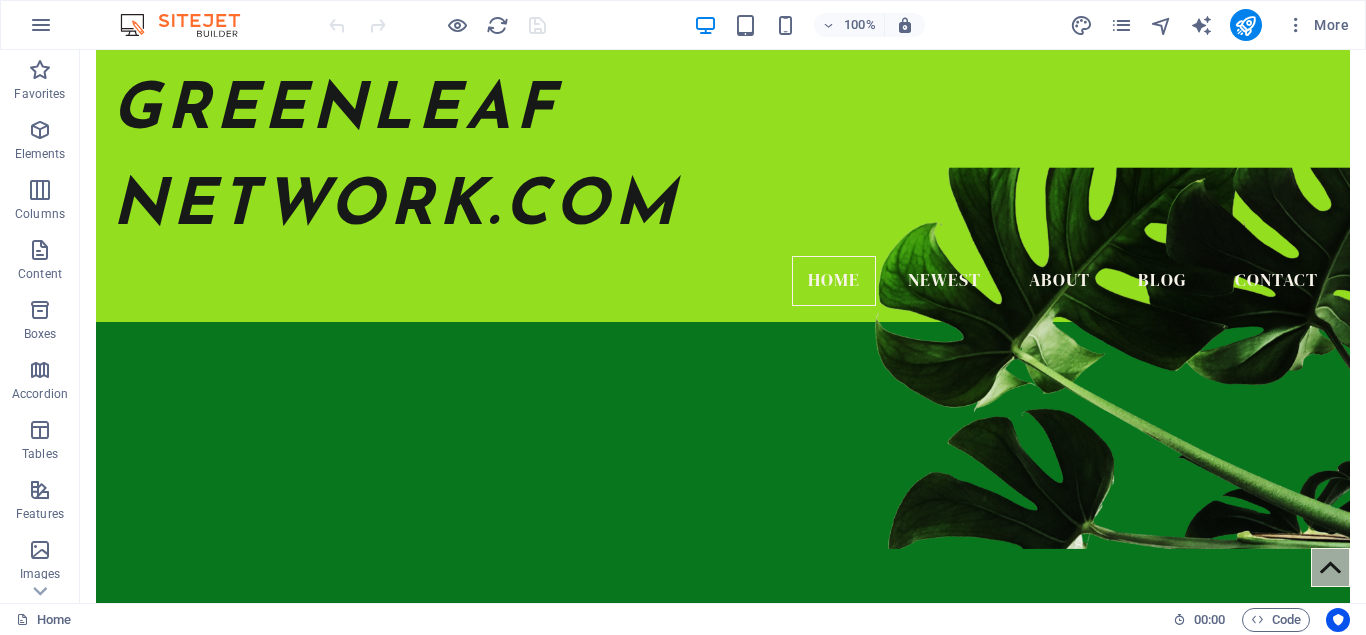 scroll, scrollTop: 0, scrollLeft: 0, axis: both 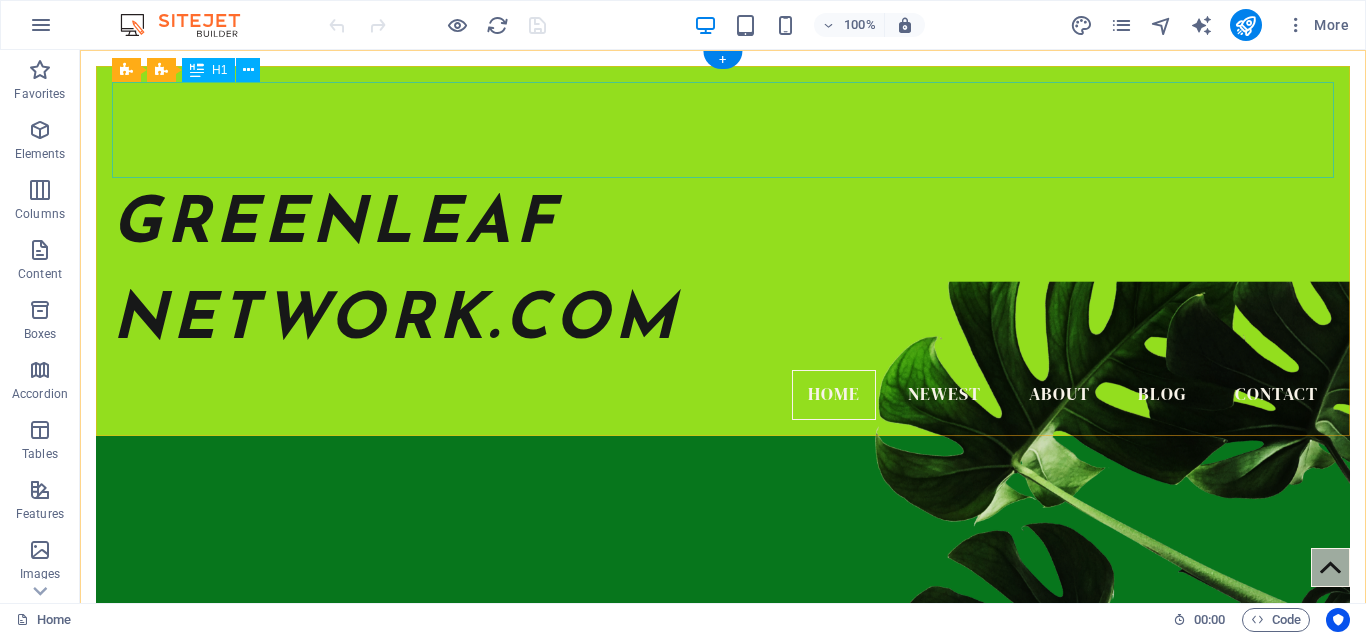 click at bounding box center (723, 130) 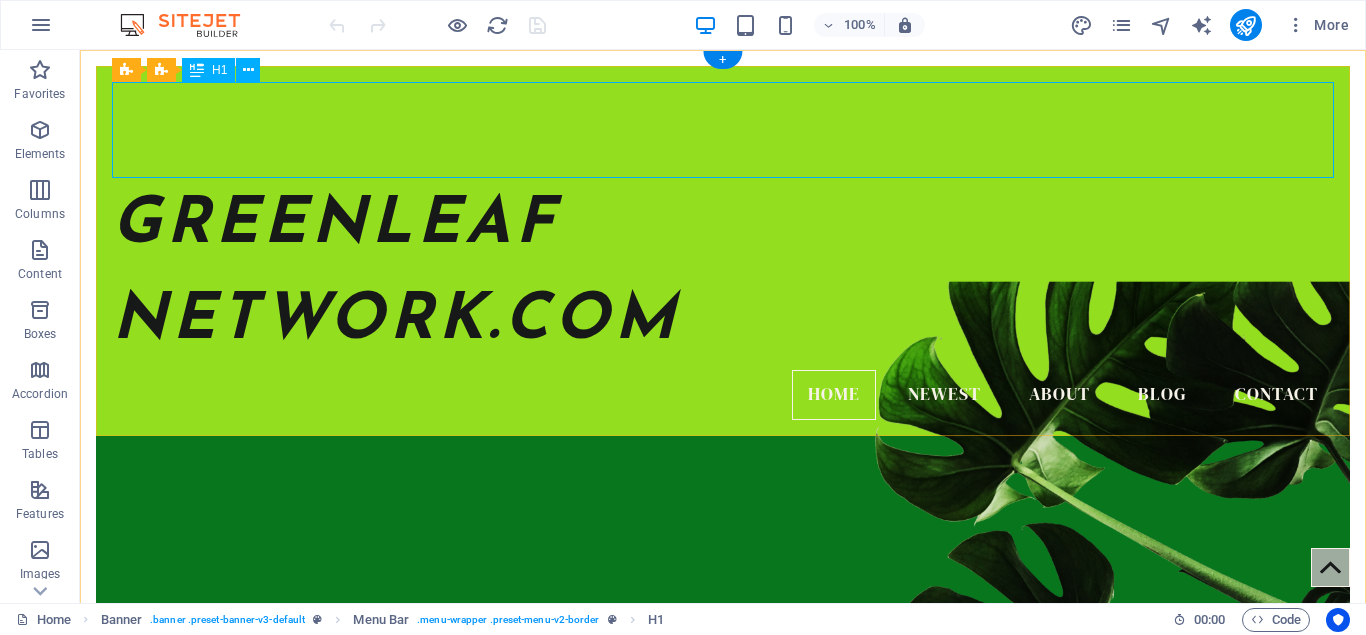 click at bounding box center [723, 130] 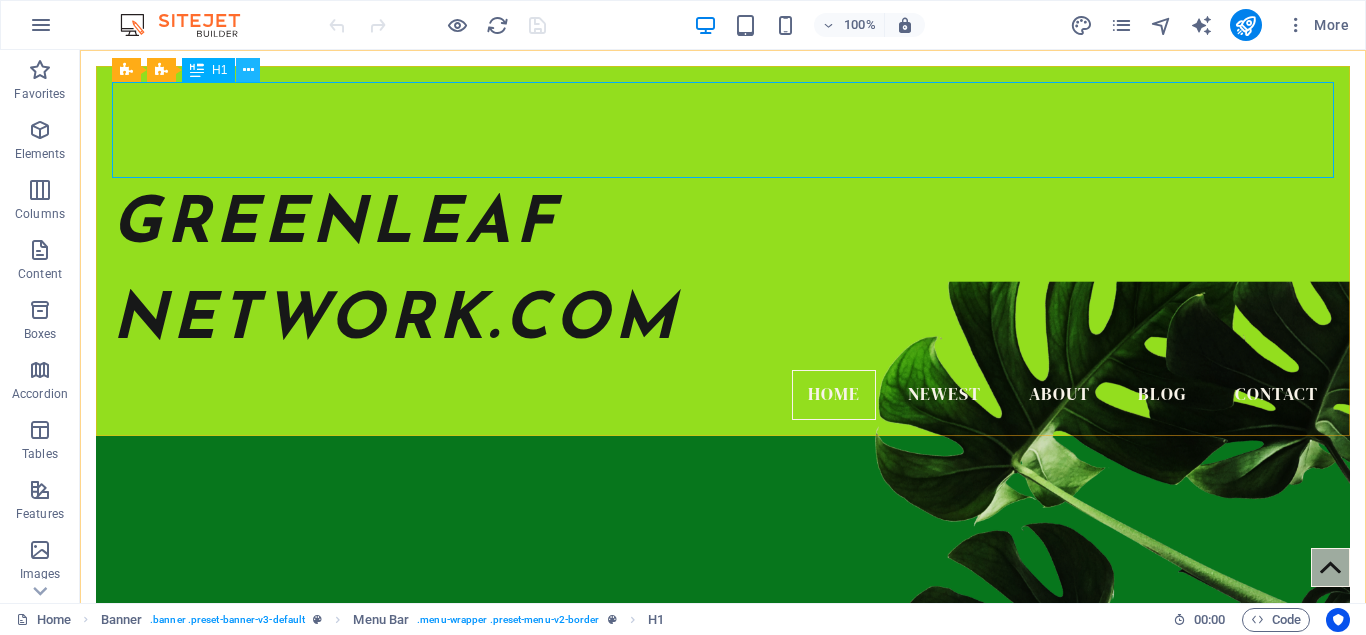 click at bounding box center [248, 70] 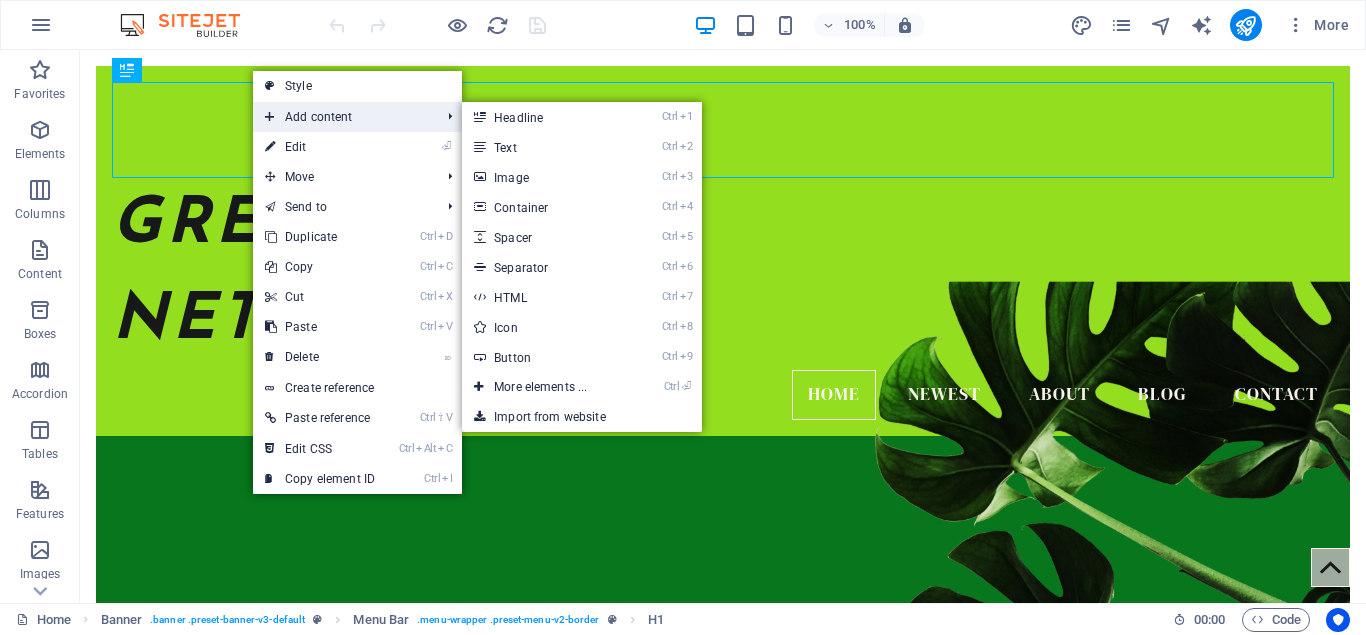 click on "Add content" at bounding box center [342, 117] 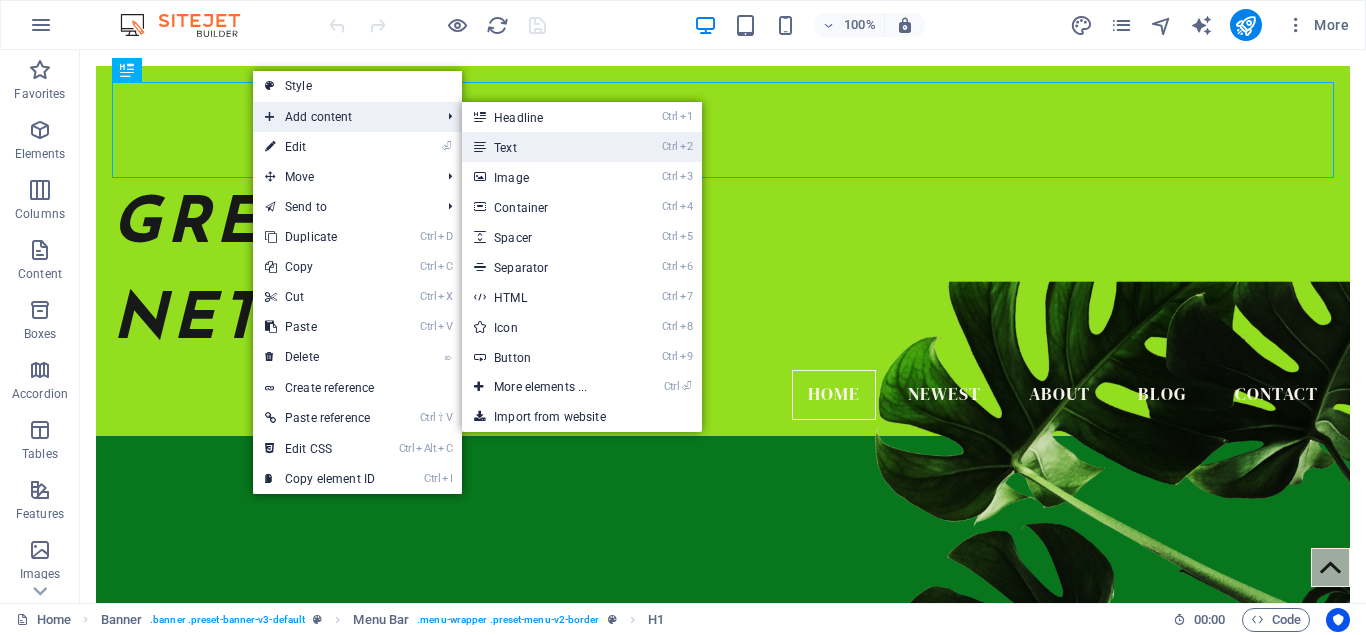 click on "Ctrl 2  Text" at bounding box center (544, 147) 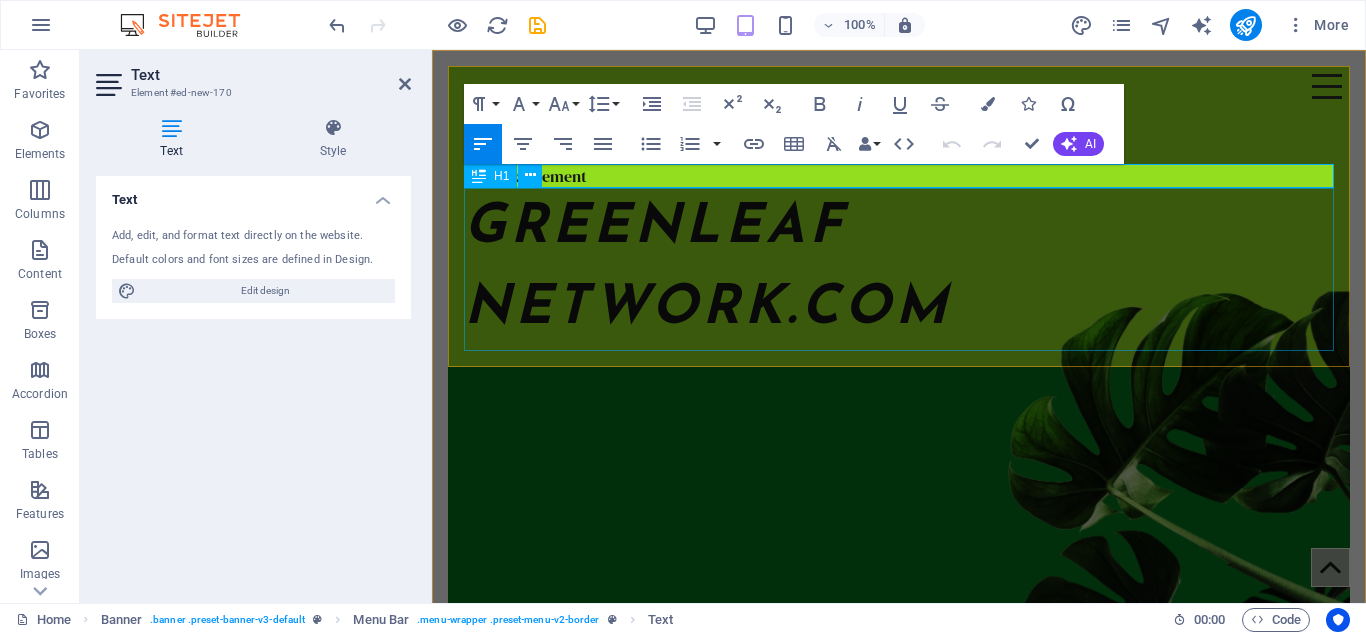 type 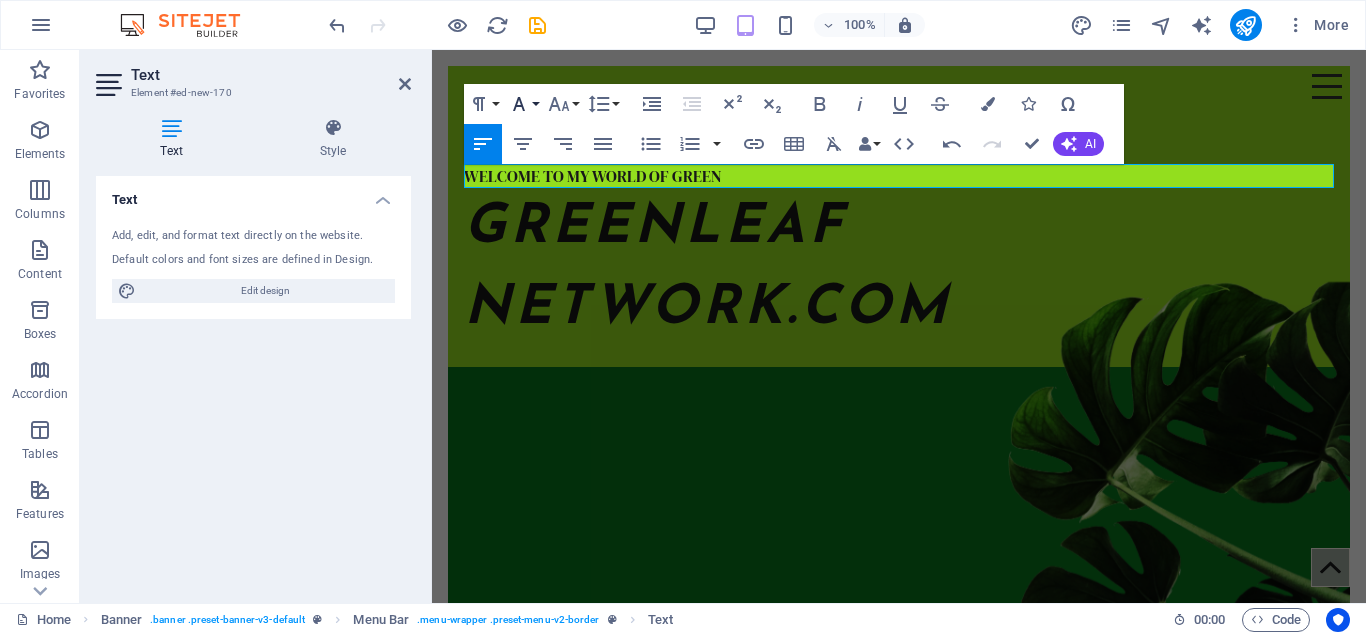 click 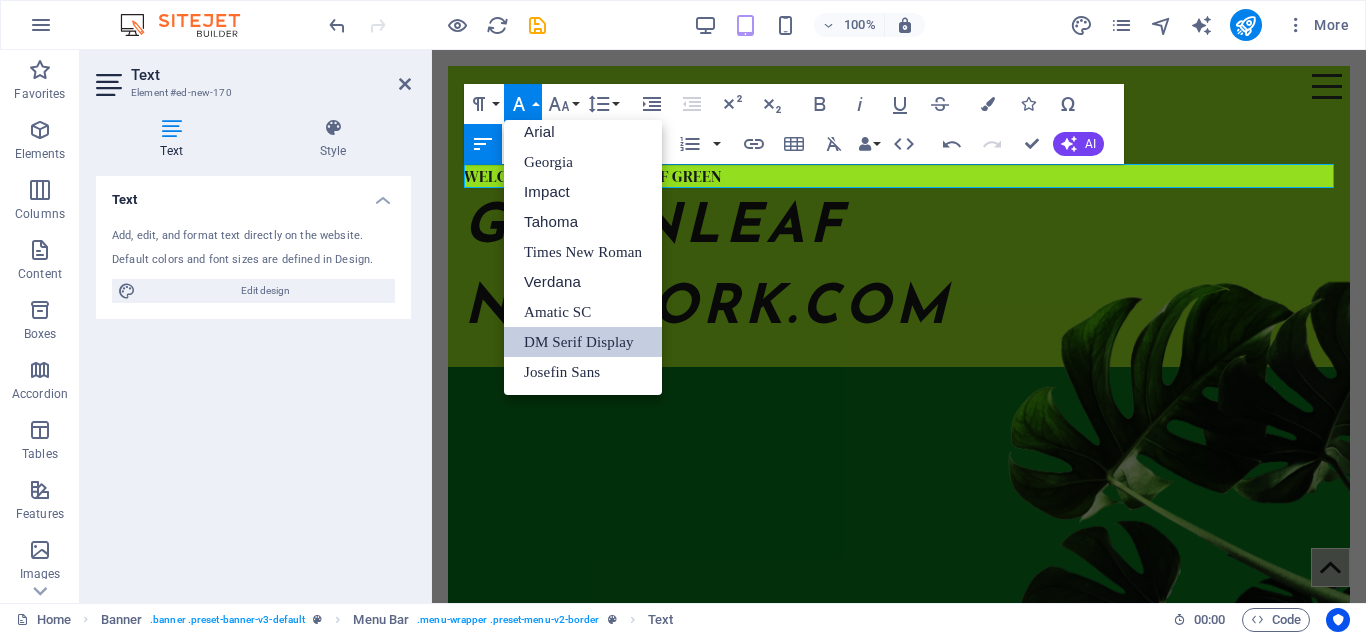 scroll, scrollTop: 11, scrollLeft: 0, axis: vertical 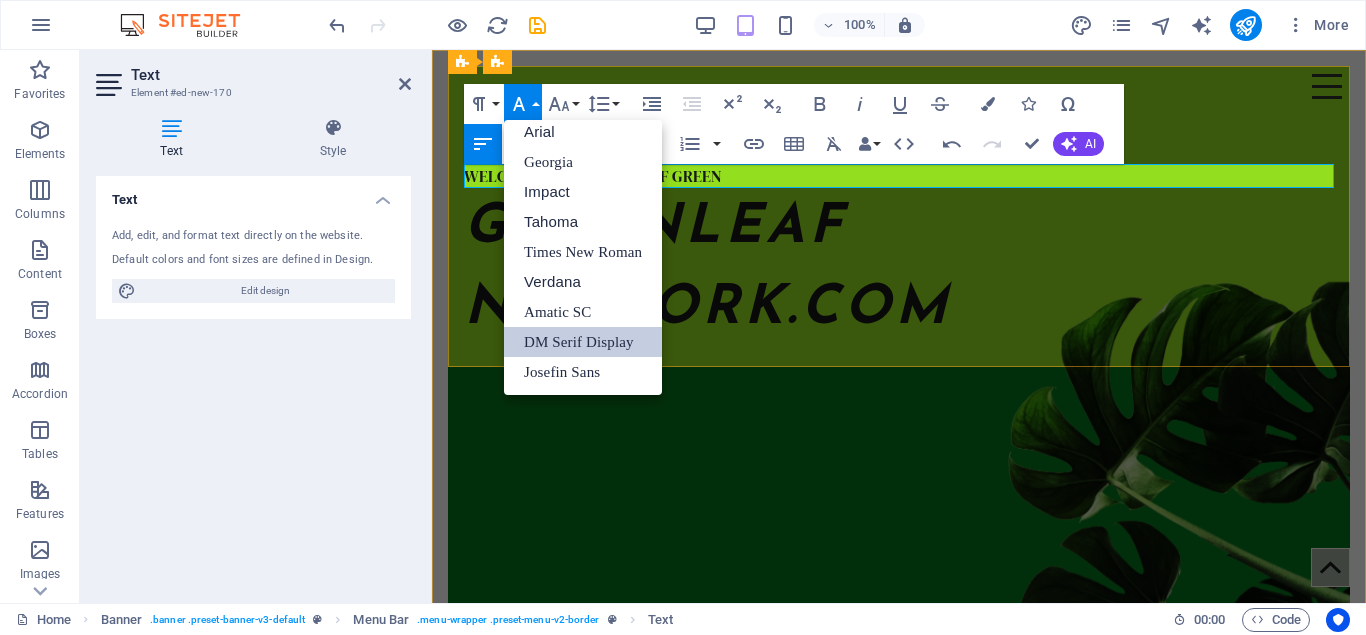 click on "WELCOME TO MY WORLD OF GREEN" at bounding box center (899, 176) 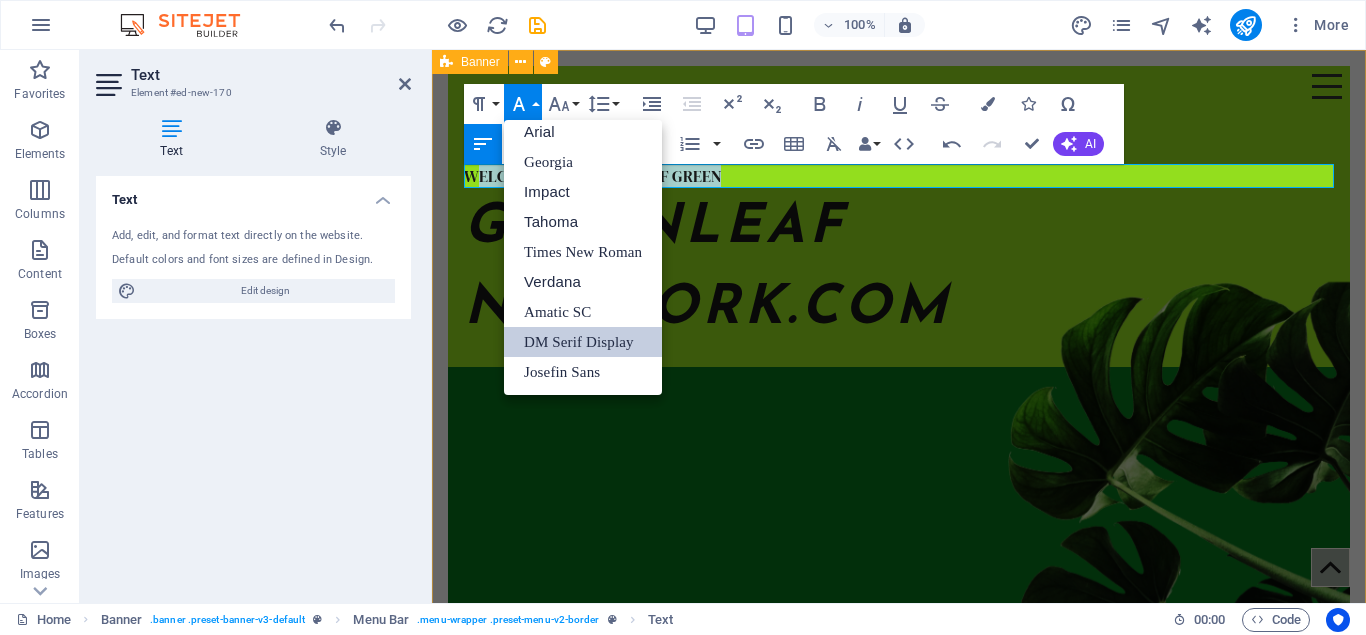 drag, startPoint x: 735, startPoint y: 178, endPoint x: 427, endPoint y: 178, distance: 308 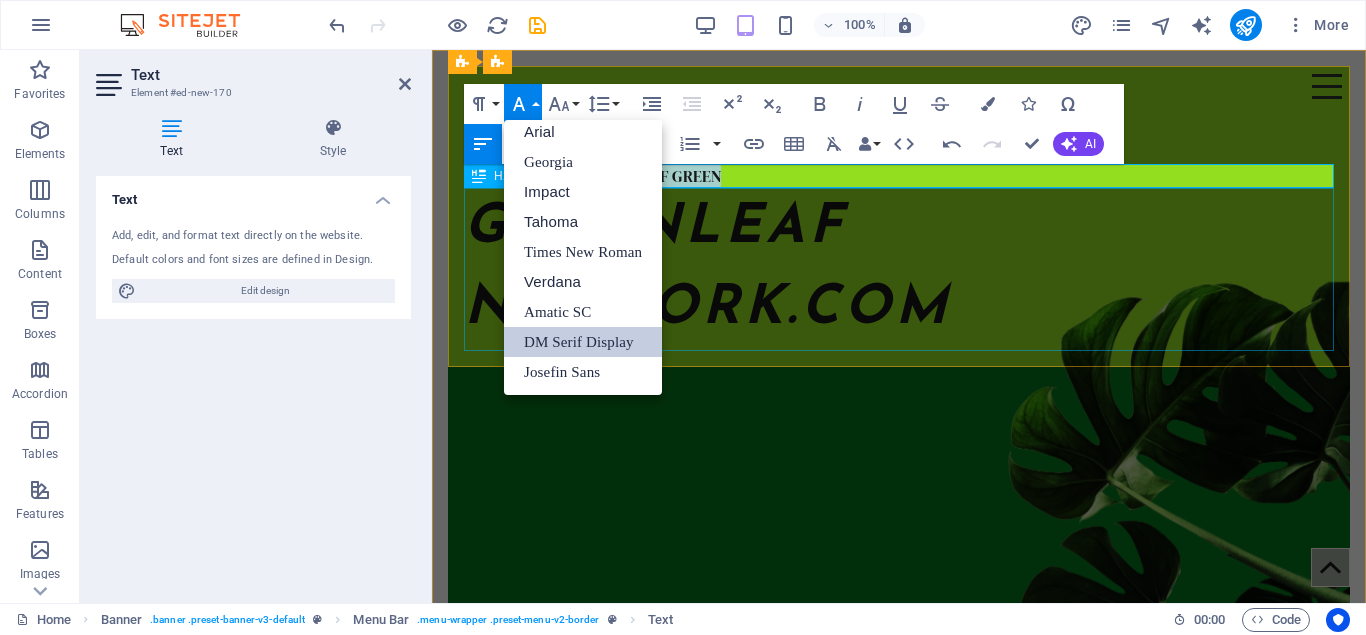 click on "GREENLEAF NETWORK.COM" at bounding box center [899, 269] 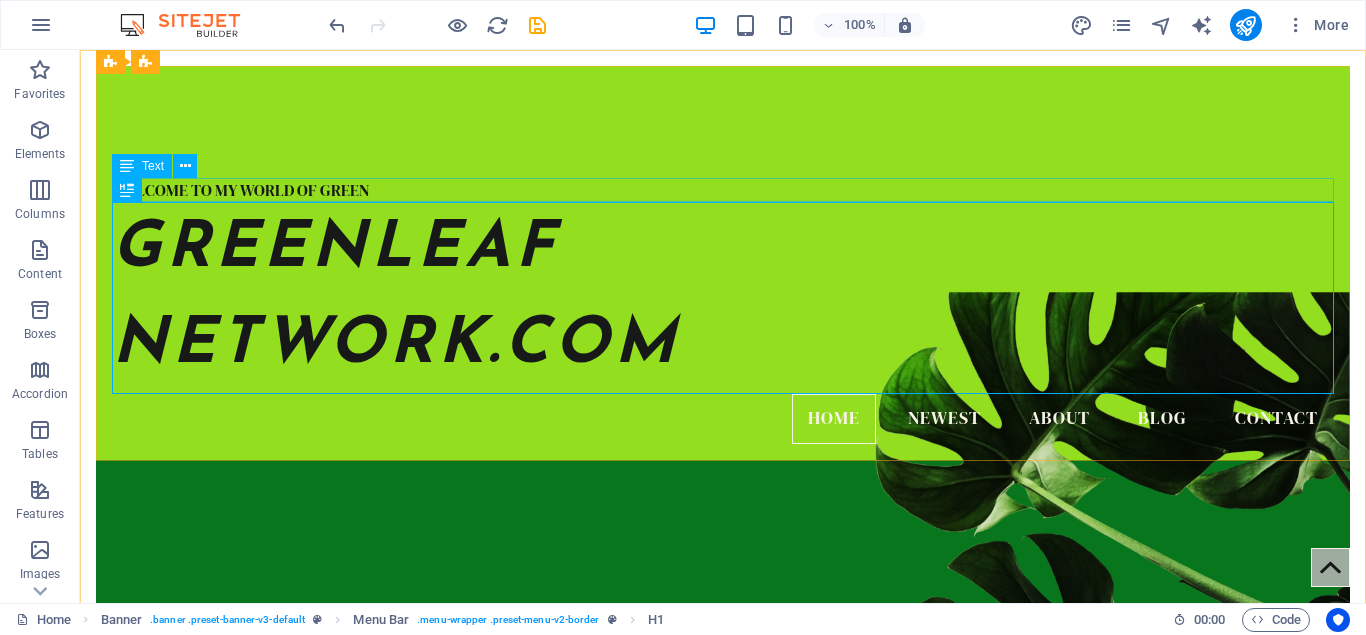 click on "WELCOME TO MY WORLD OF GREEN" at bounding box center (723, 190) 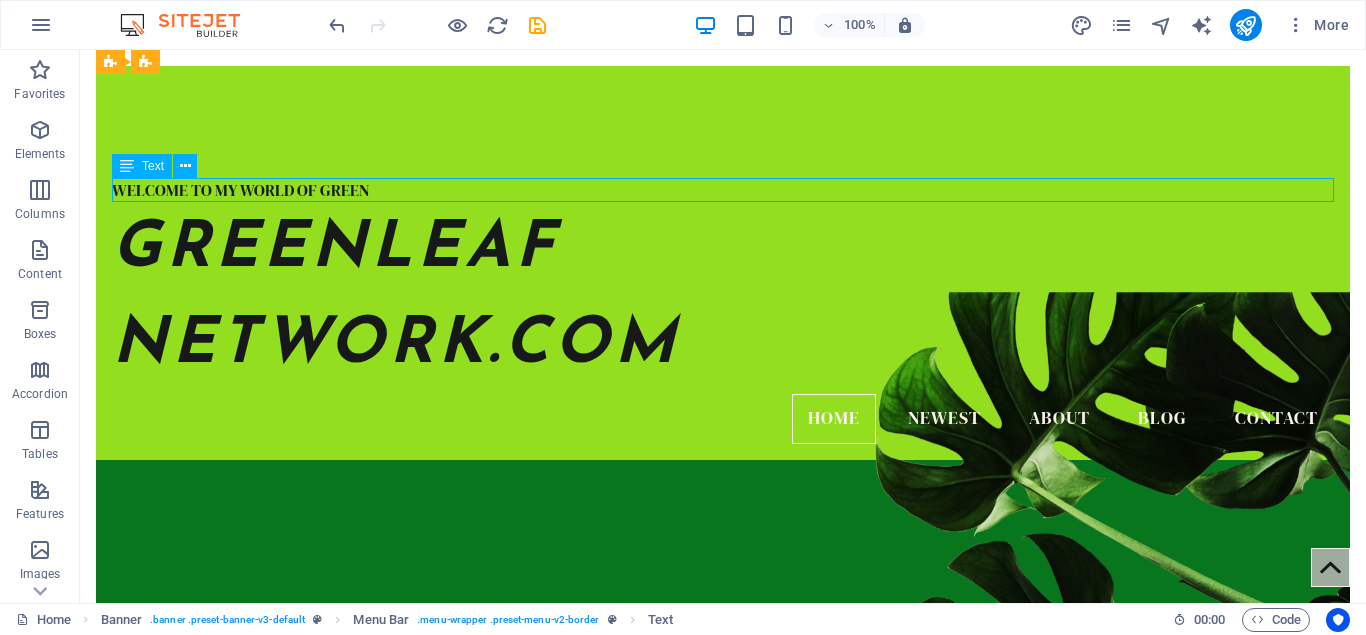 click on "WELCOME TO MY WORLD OF GREEN" at bounding box center [723, 190] 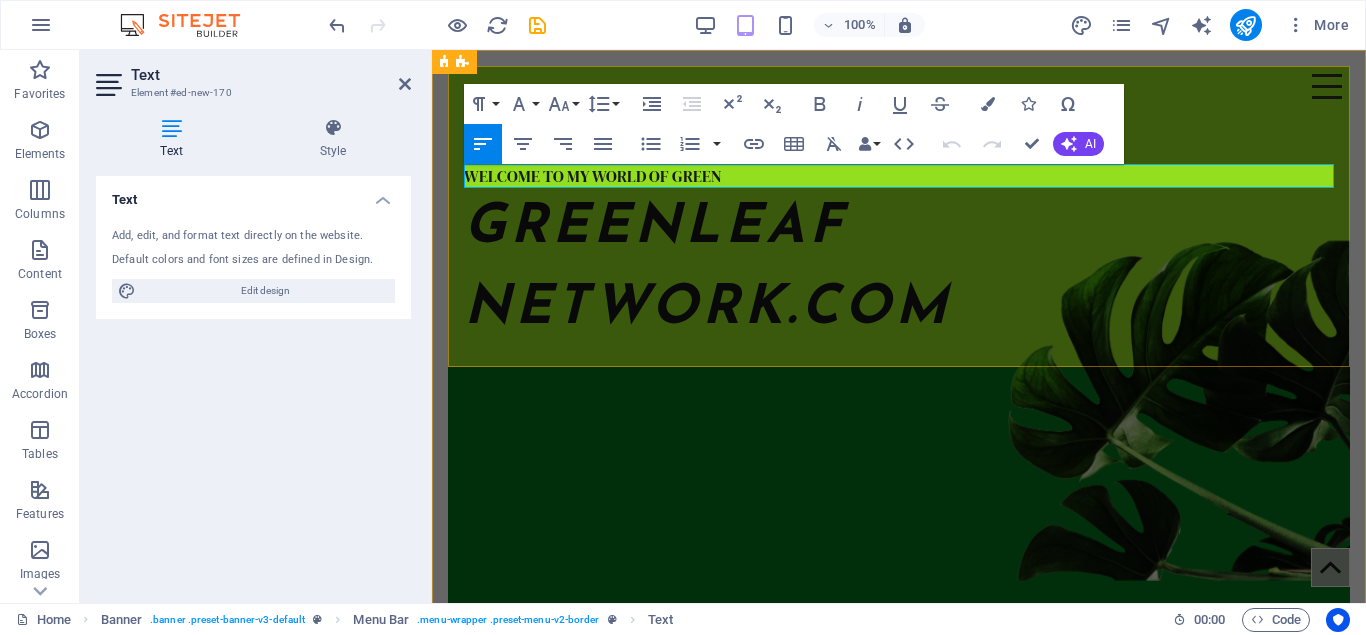click on "WELCOME TO MY WORLD OF GREEN" at bounding box center (899, 176) 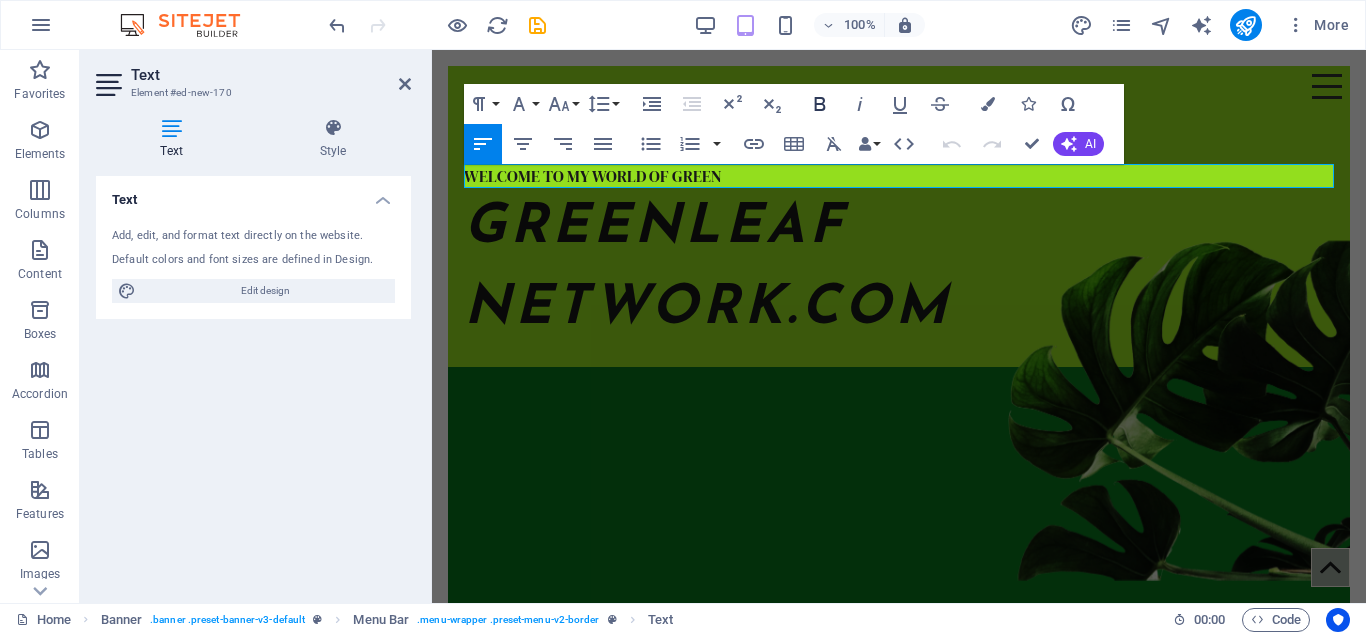click 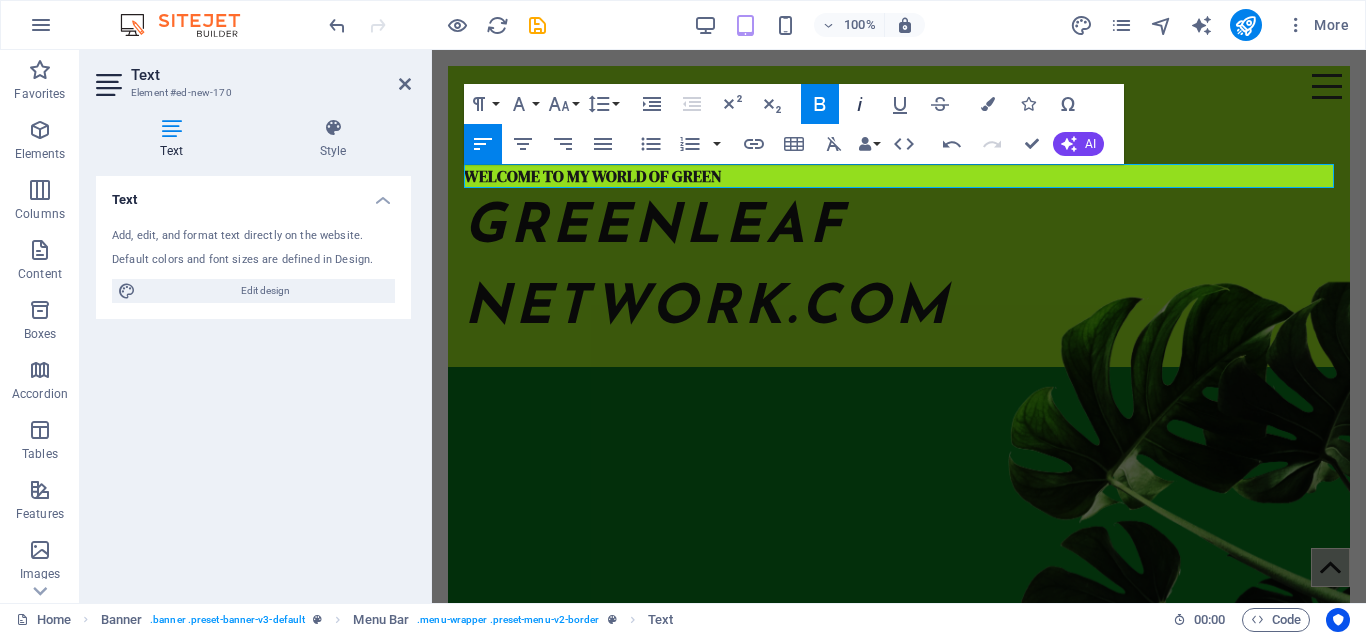 click on "Italic" at bounding box center (860, 104) 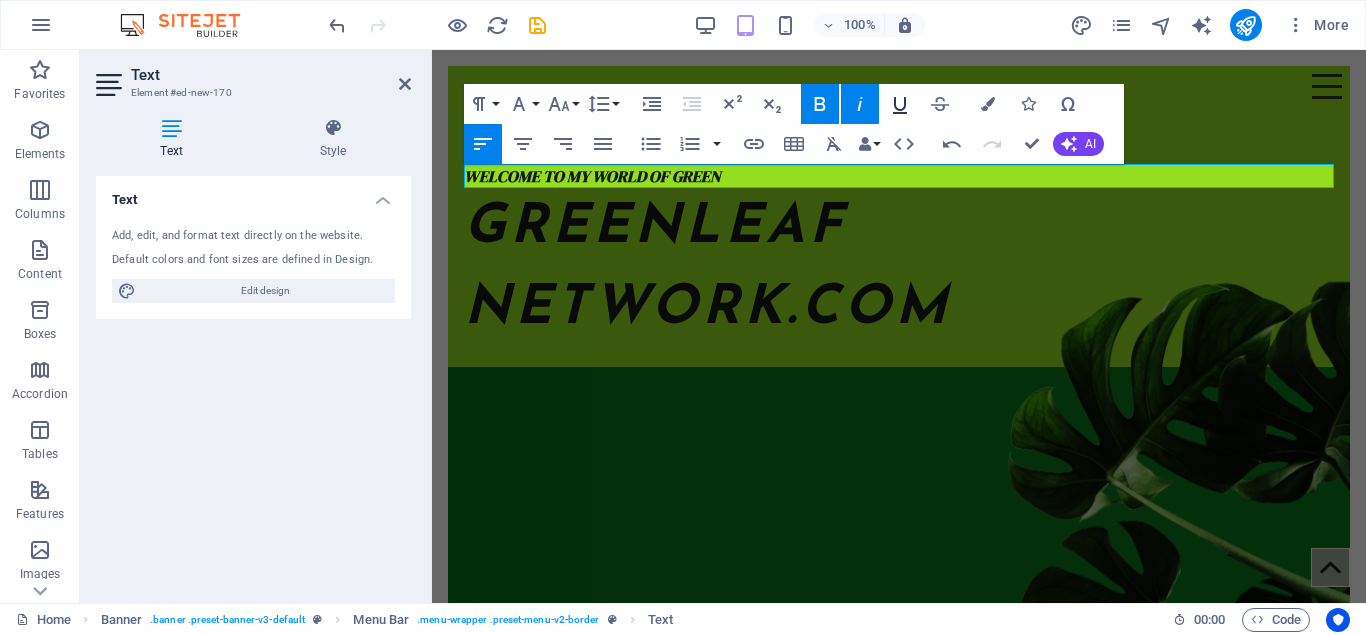 click 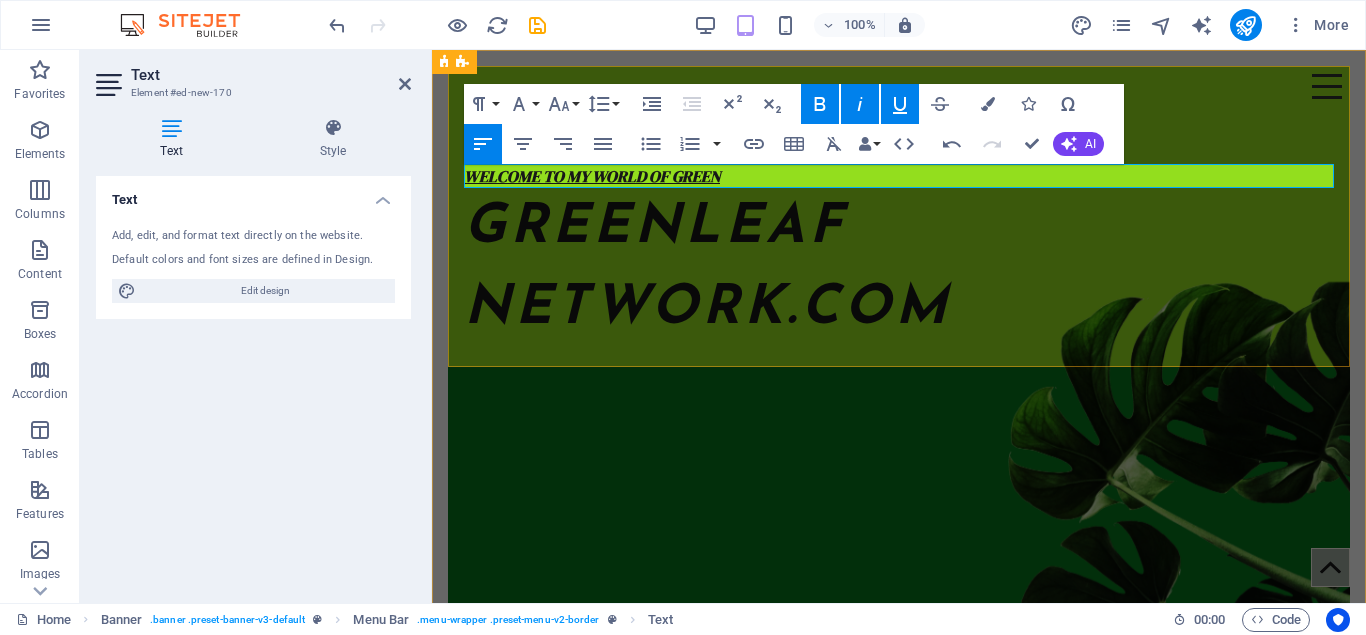 click on "WELCOME TO MY WORLD OF GREEN" at bounding box center (899, 176) 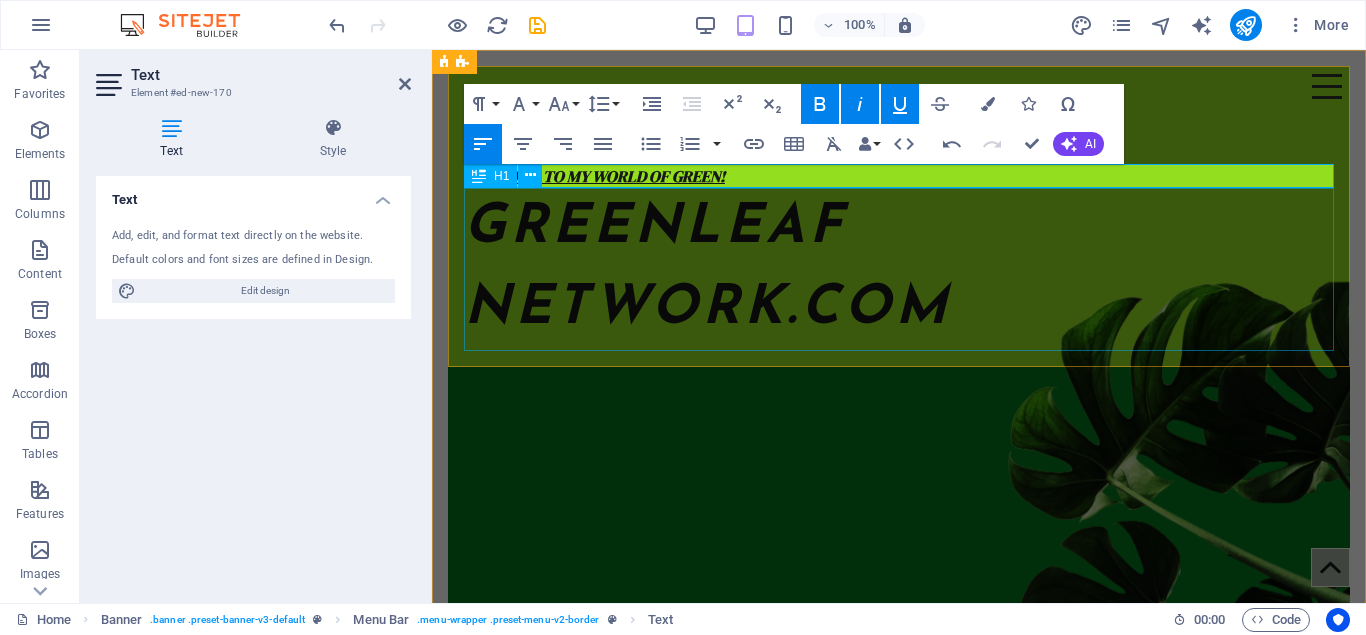 click on "GREENLEAF NETWORK.COM" at bounding box center (899, 269) 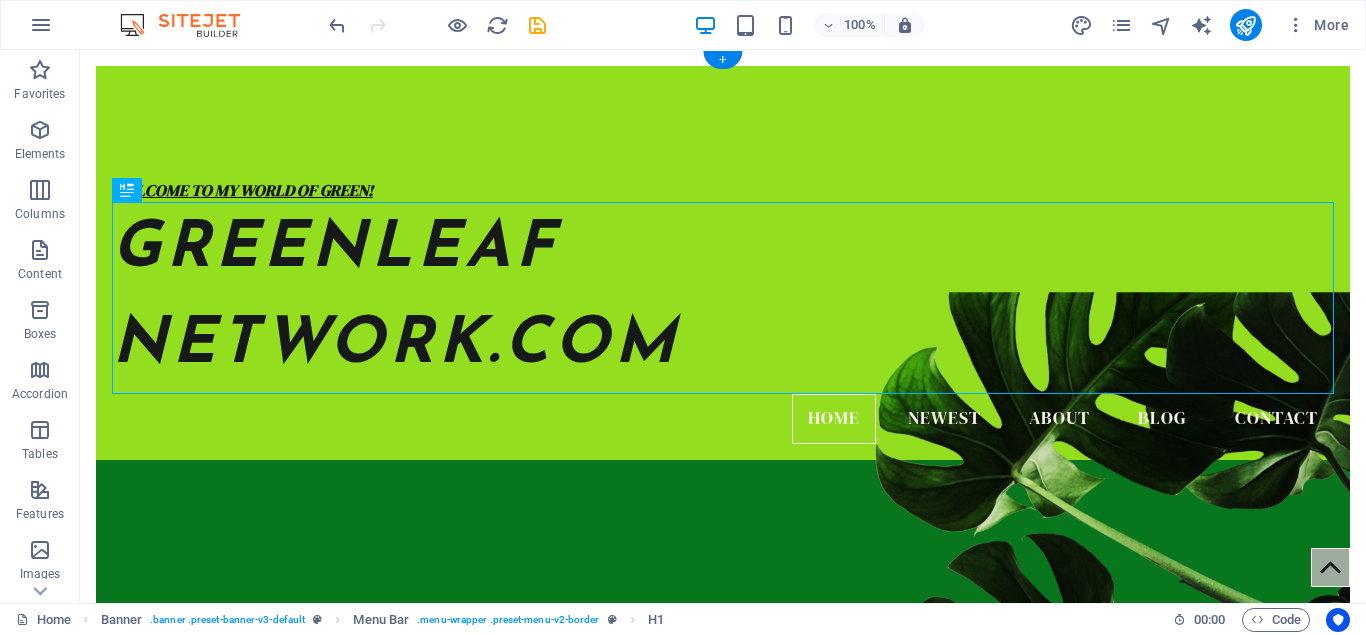 click at bounding box center (723, 482) 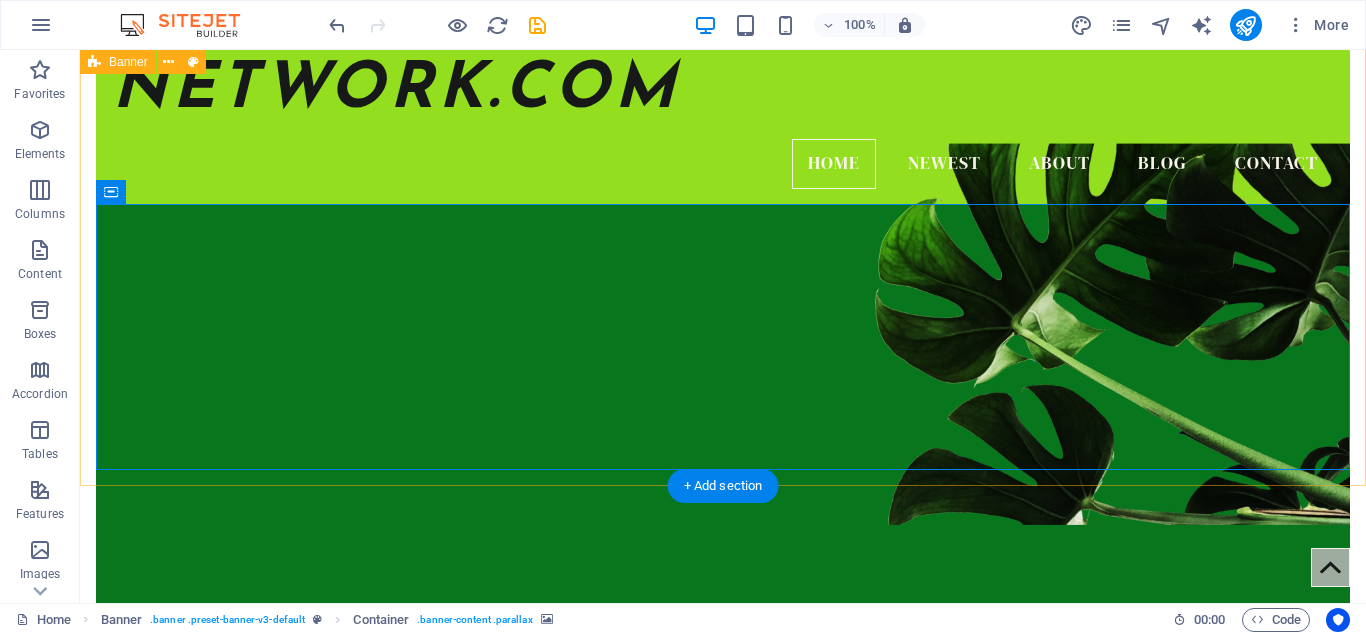 scroll, scrollTop: 256, scrollLeft: 0, axis: vertical 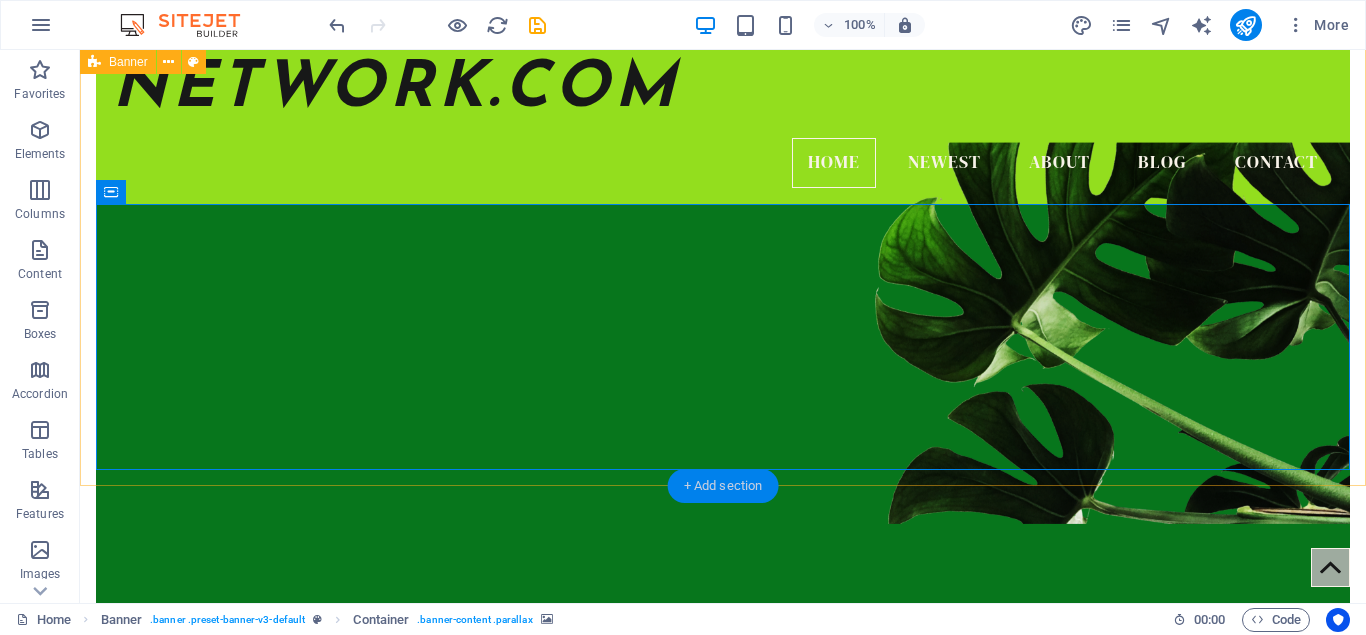 click on "+ Add section" at bounding box center (723, 486) 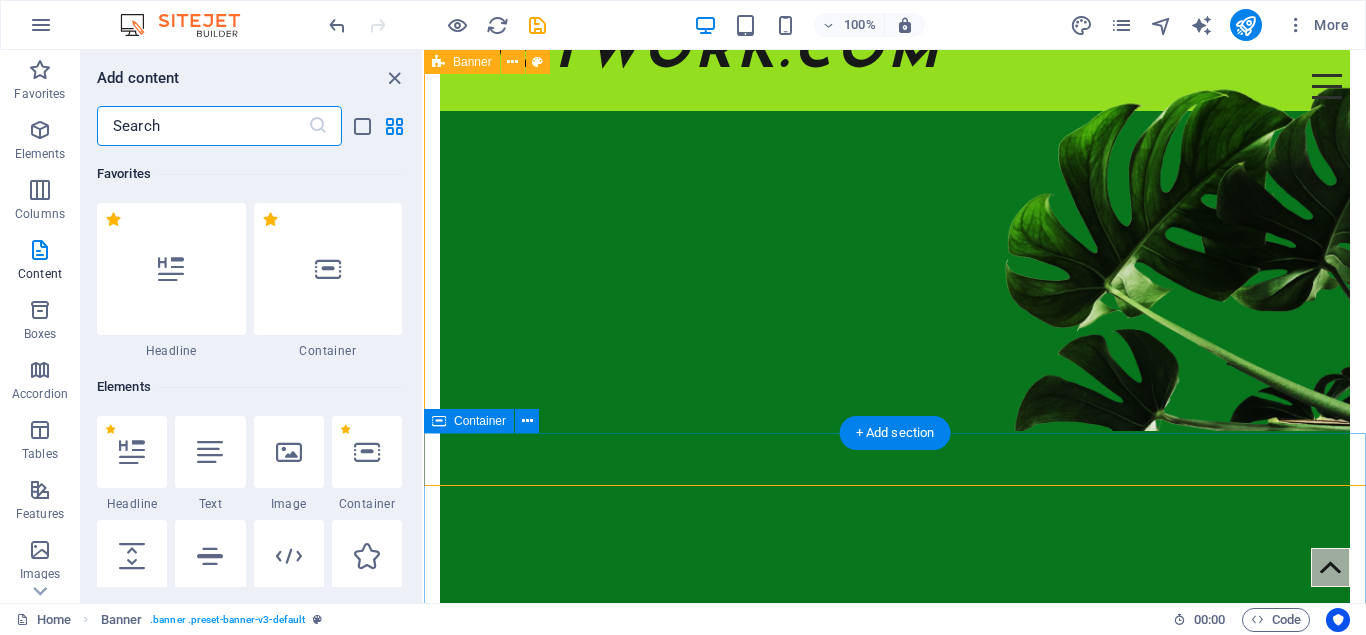 scroll, scrollTop: 3499, scrollLeft: 0, axis: vertical 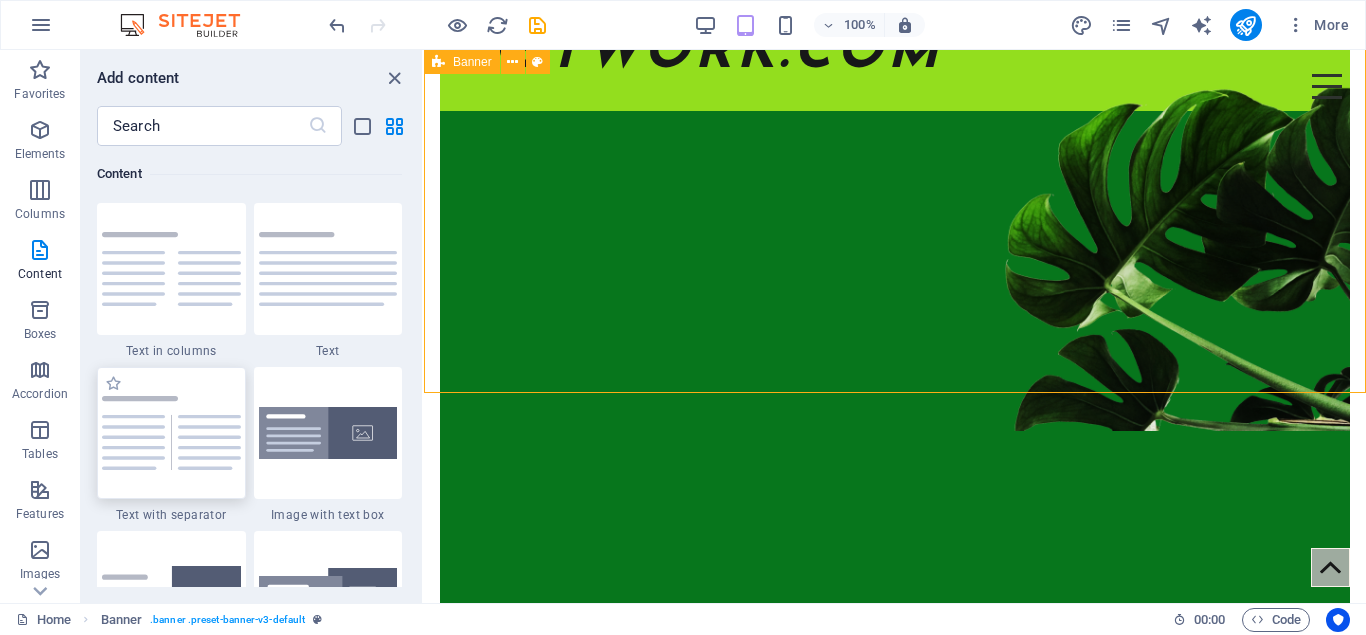 click at bounding box center [171, 433] 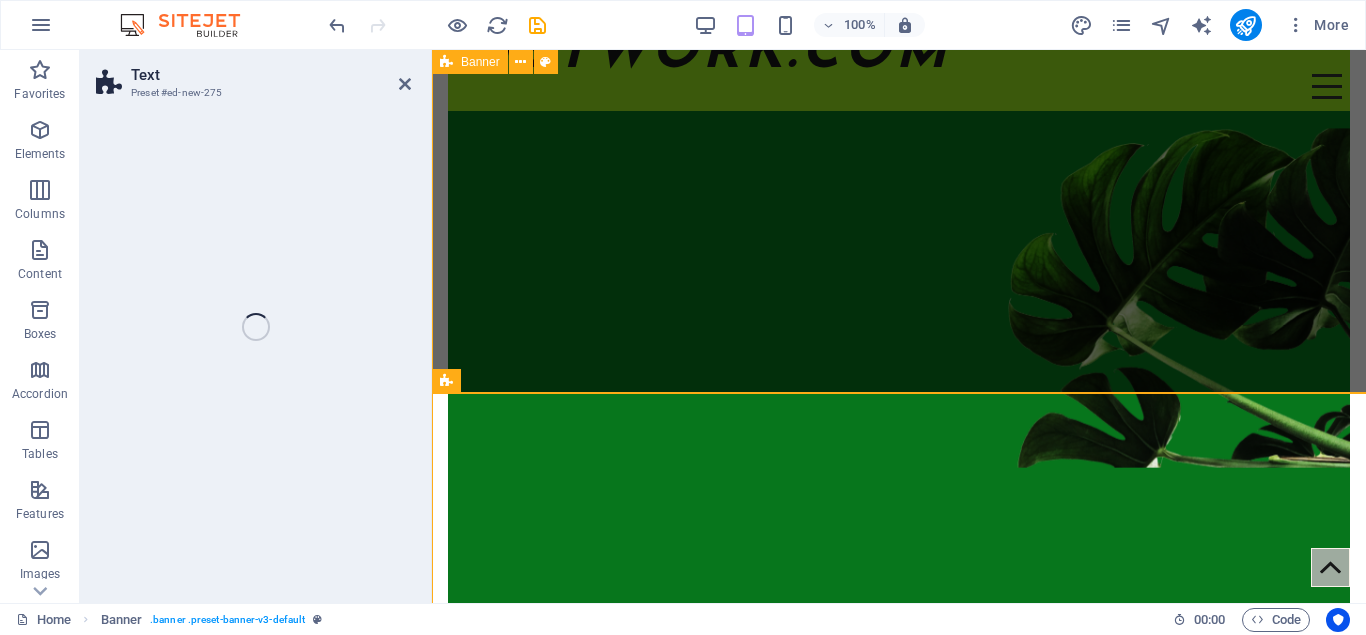 select on "rem" 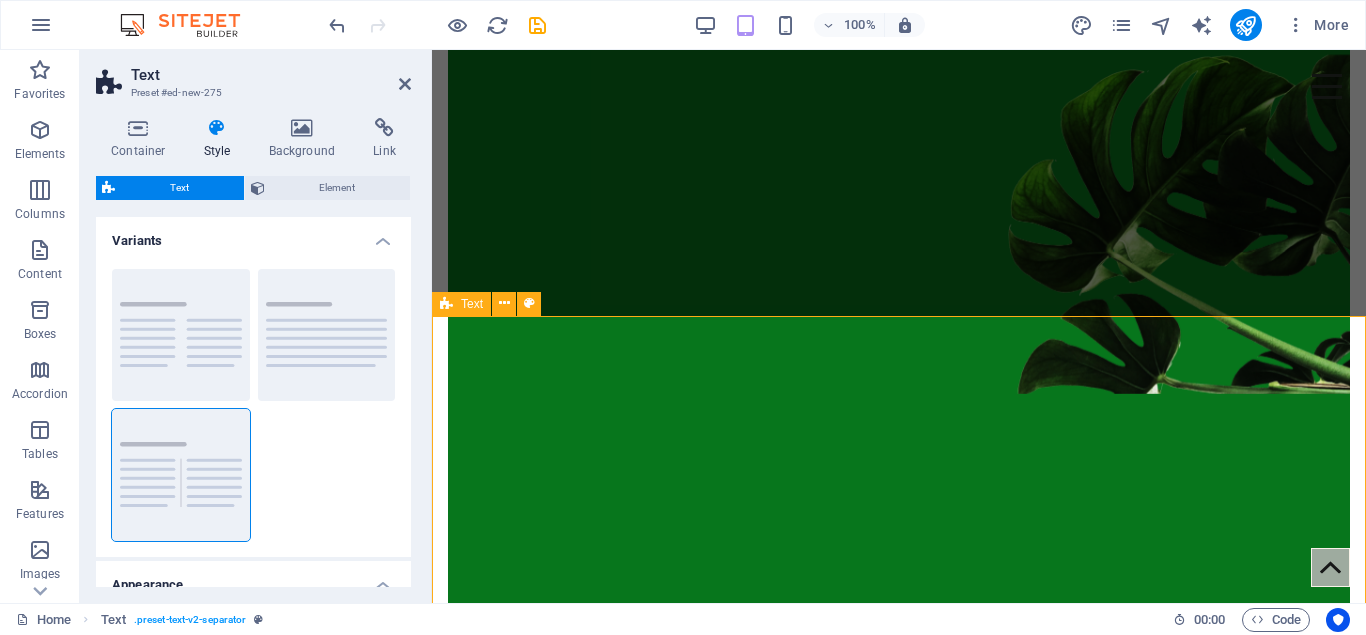 scroll, scrollTop: 354, scrollLeft: 0, axis: vertical 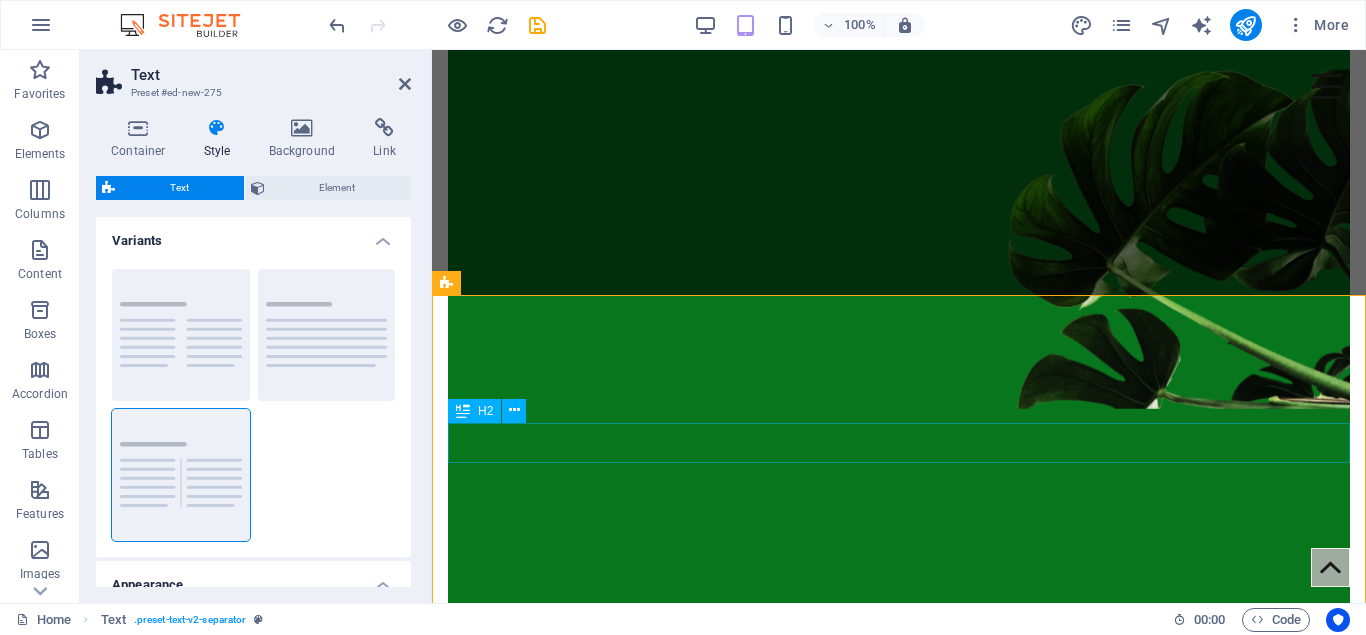 click on "Headline" at bounding box center (899, 824) 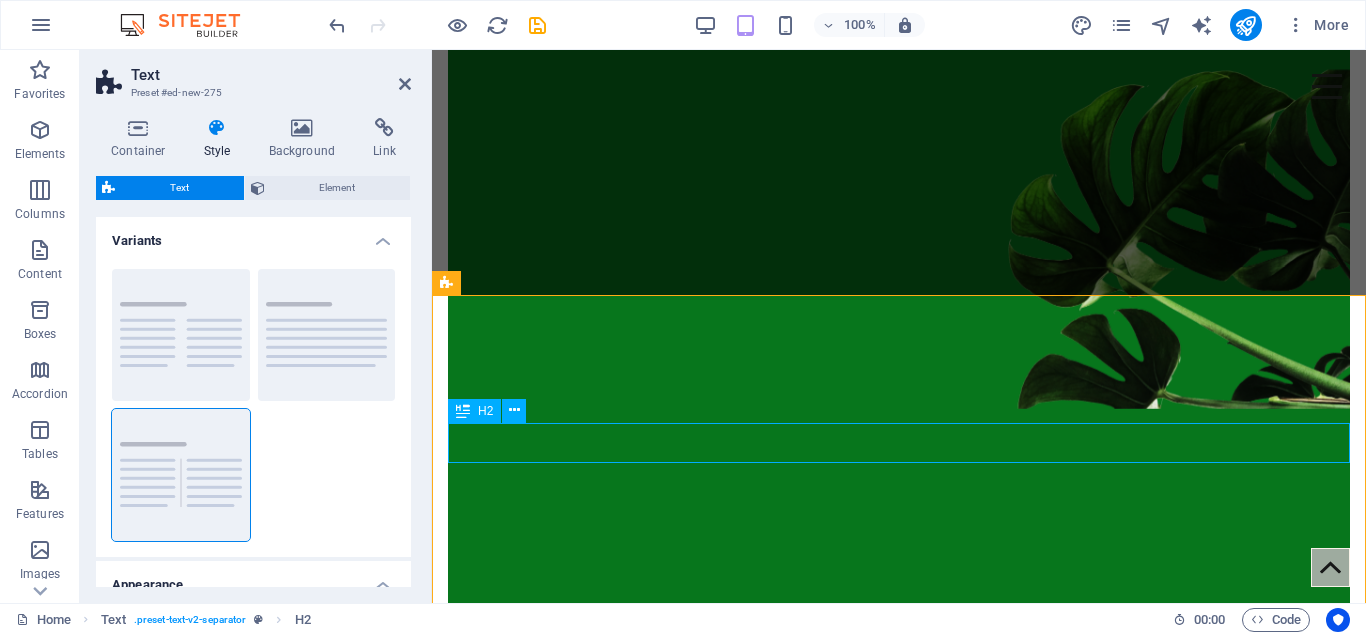 click on "Headline" at bounding box center (899, 824) 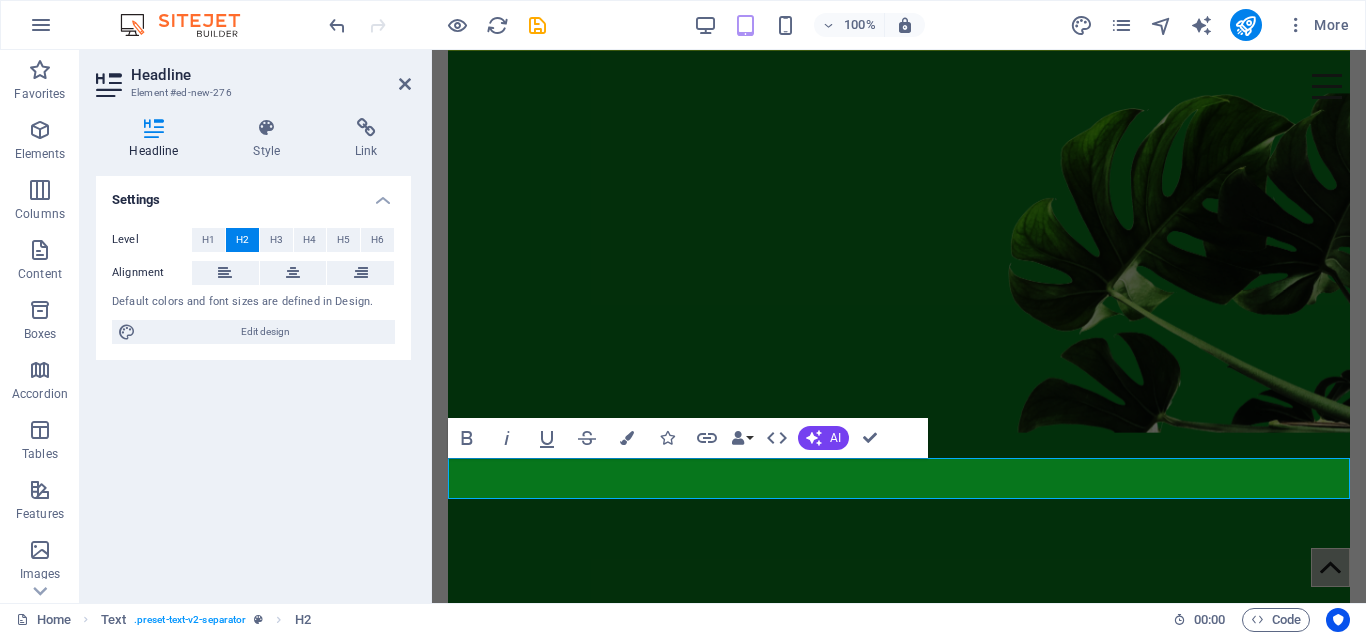 scroll, scrollTop: 319, scrollLeft: 0, axis: vertical 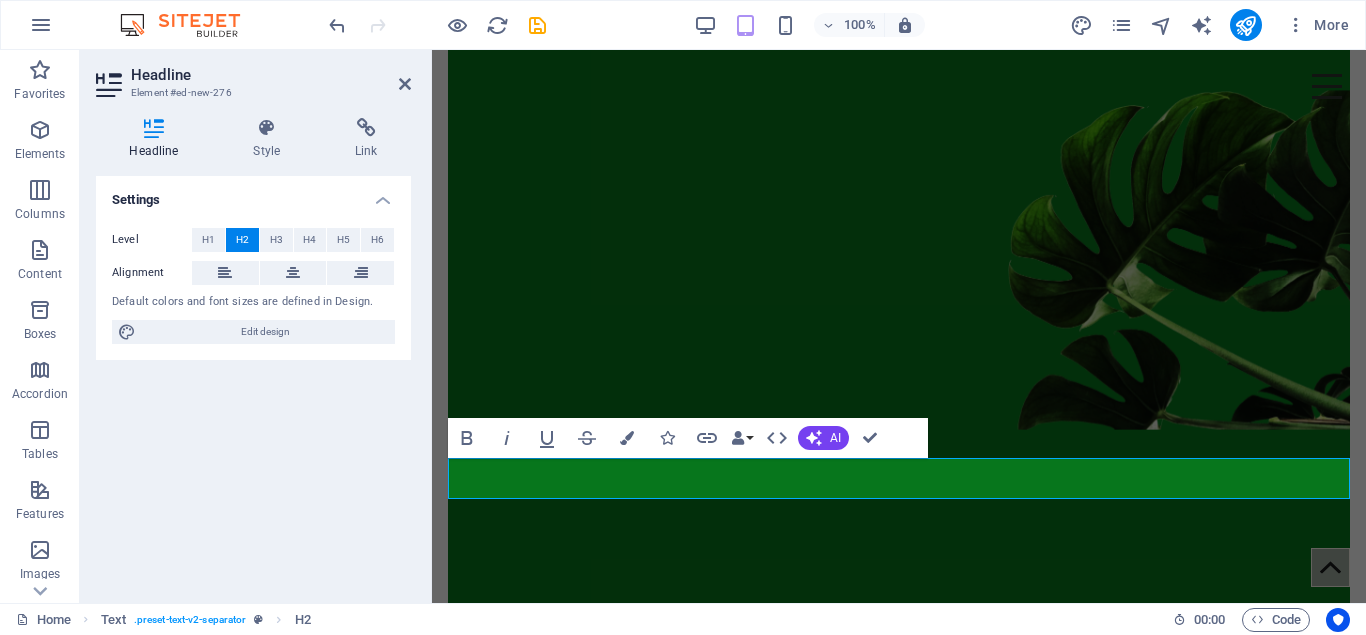 type 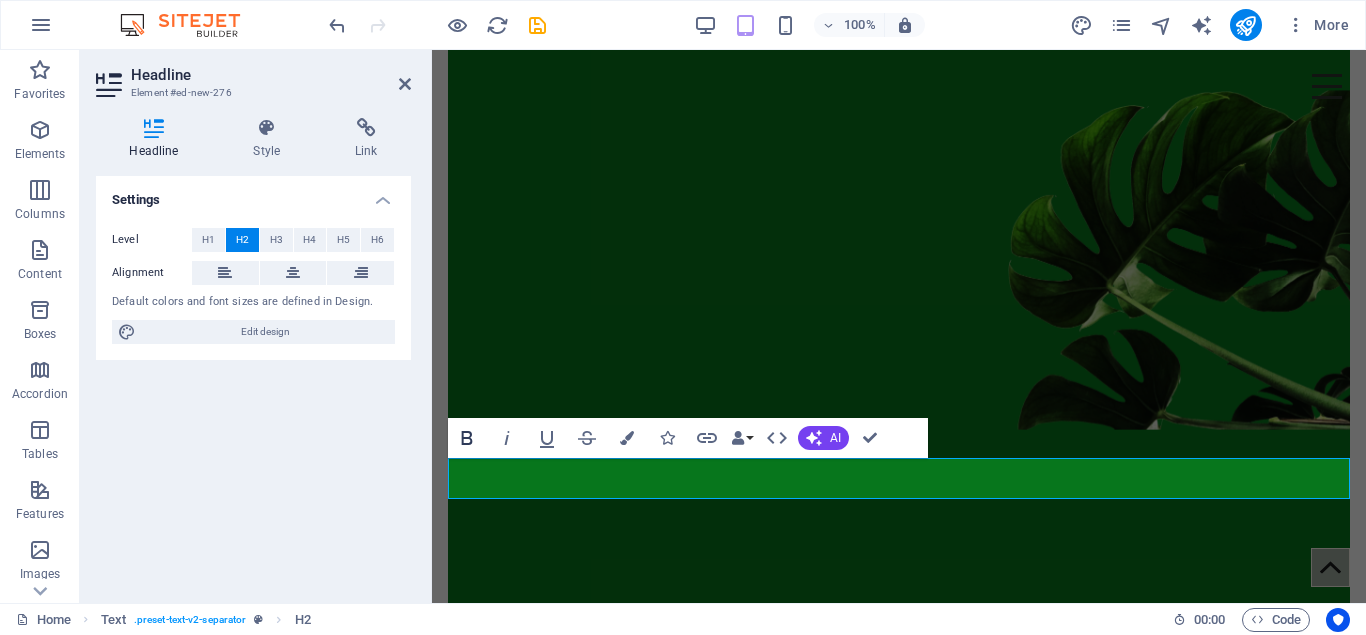 click 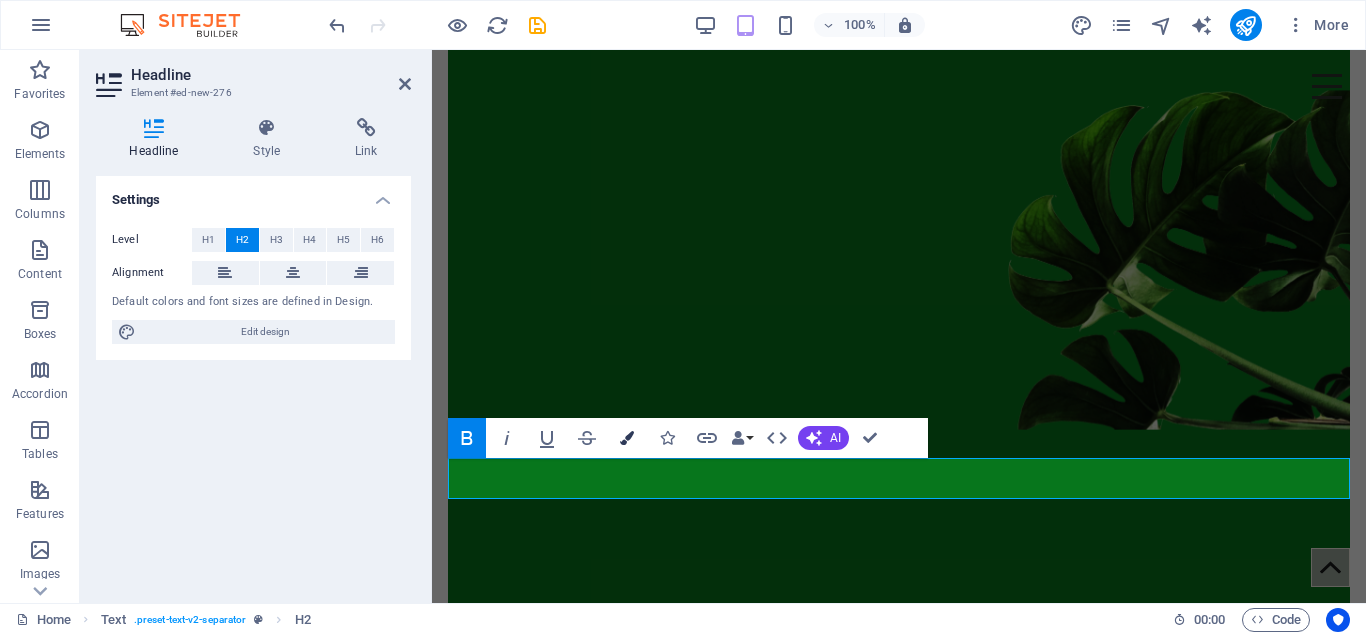 click on "Colors" at bounding box center [627, 438] 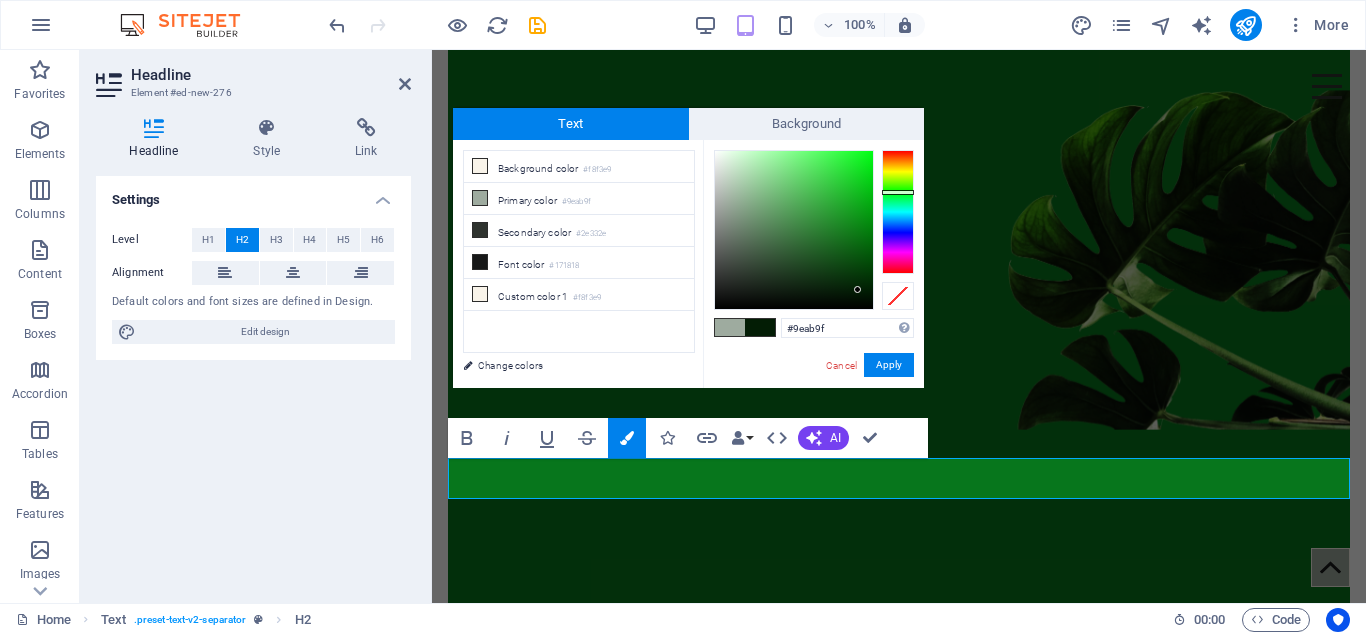 type on "#031d05" 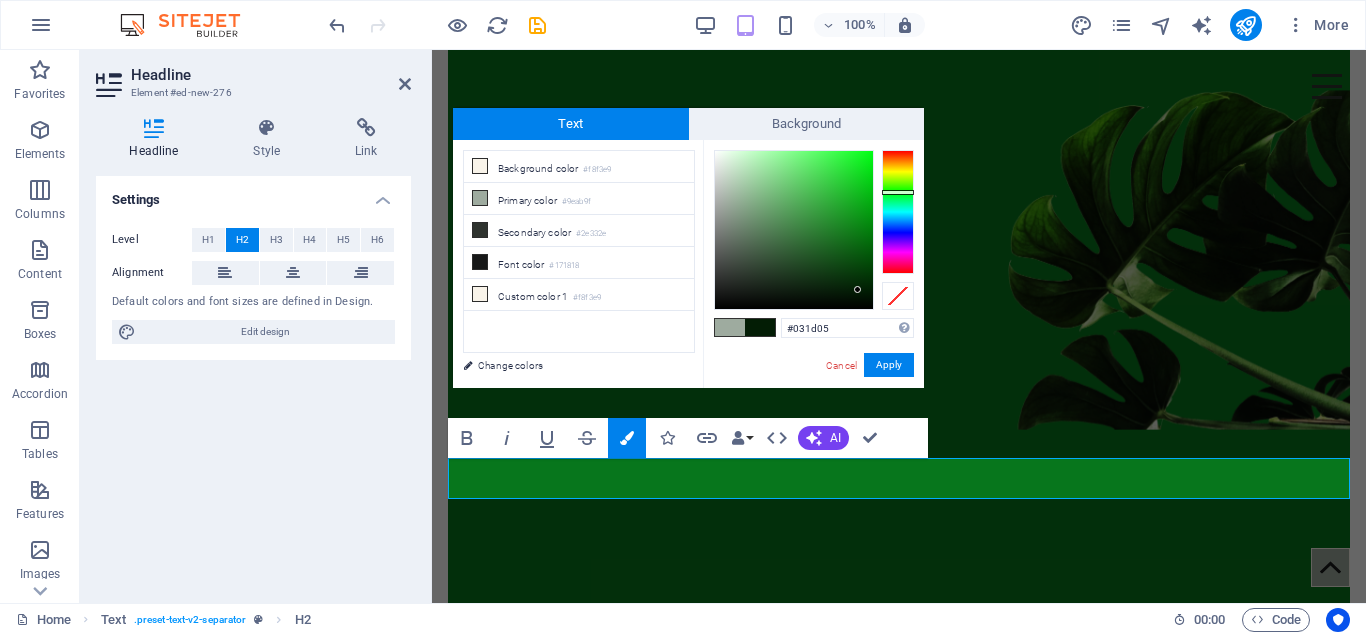 click at bounding box center [794, 230] 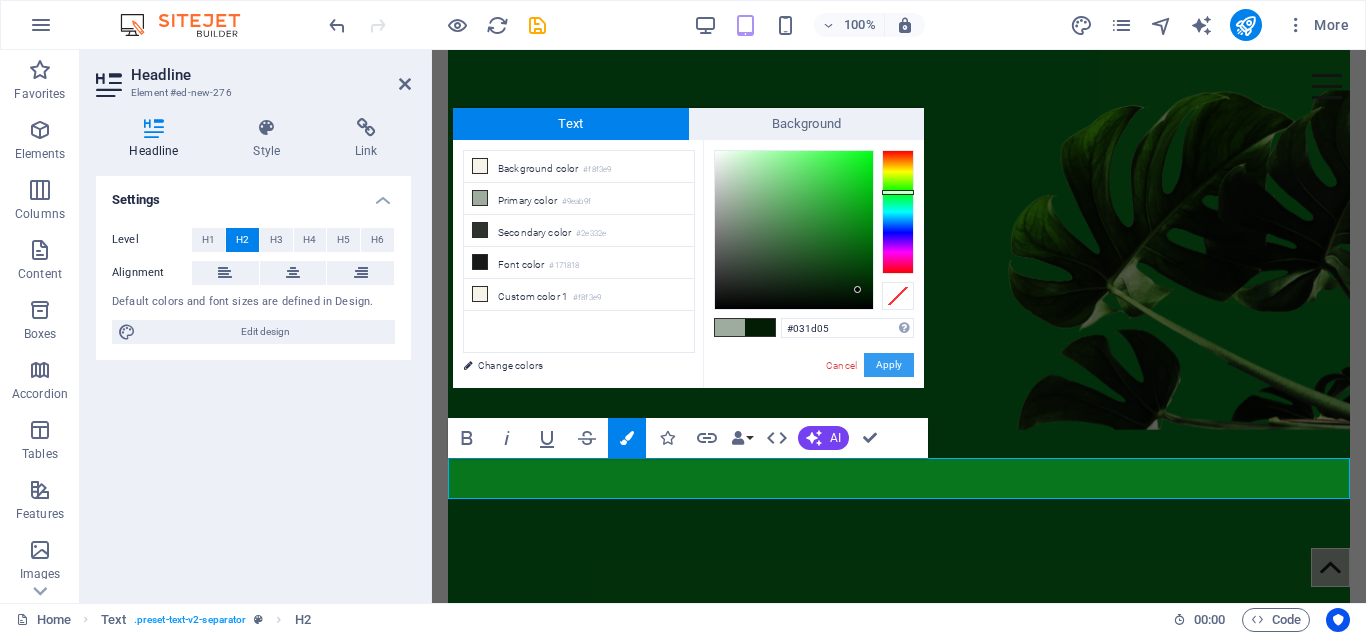 click on "Apply" at bounding box center (889, 365) 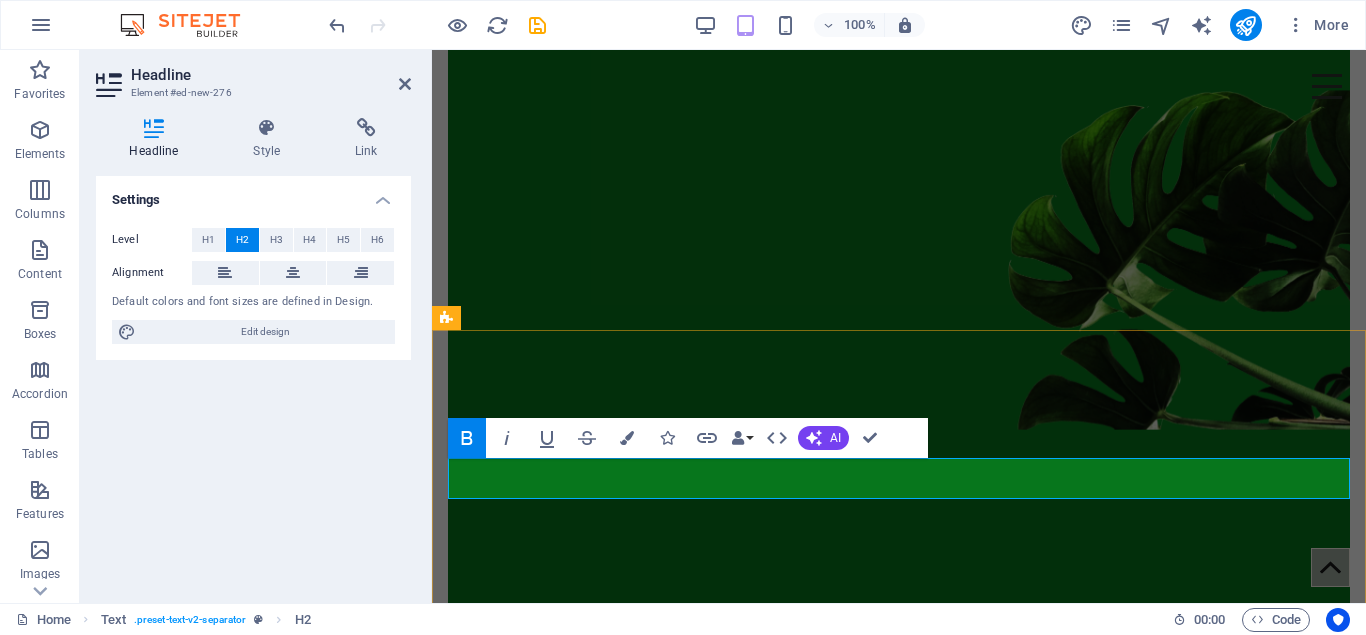 click on "WHAT IS GREEN LEAF NETWORK" at bounding box center [899, 859] 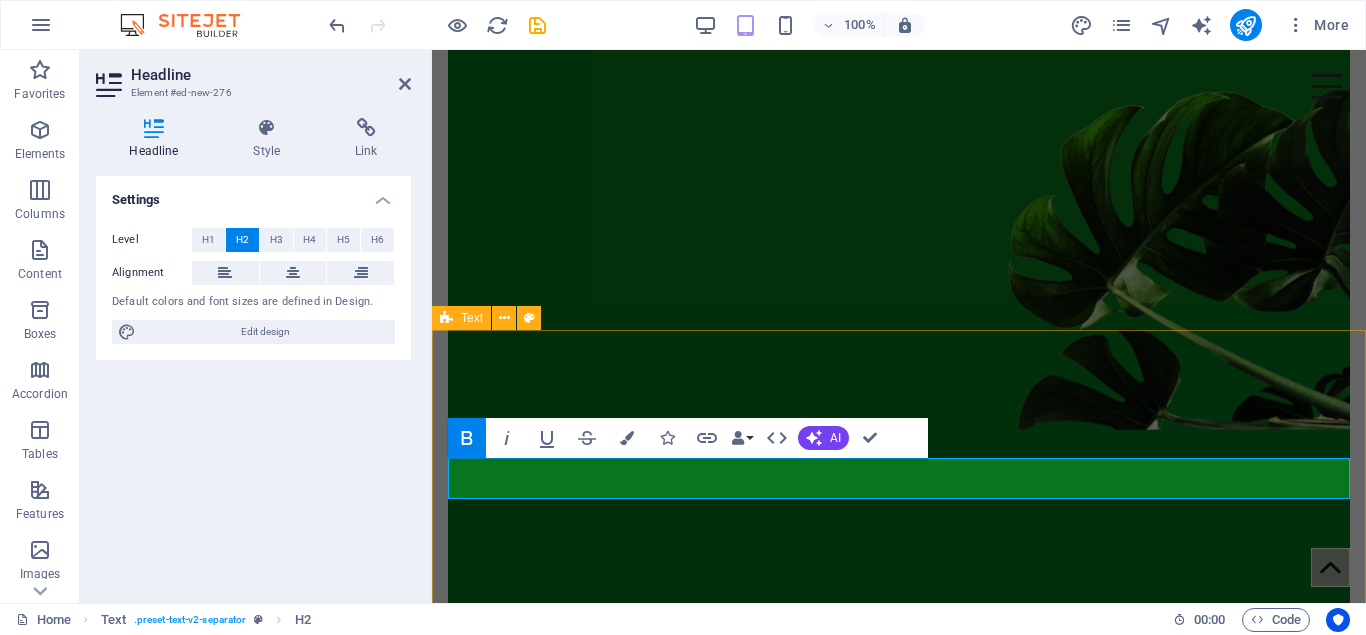 click on "WHAT IS GREEN LEAF NETWORK? Lorem ipsum dolor sitope amet, consectetur adipisicing elitip. Massumenda, dolore, cum vel modi asperiores consequatur suscipit quidem ducimus eveniet iure expedita consecteture odiogil voluptatum similique fugit voluptates atem accusamus quae quas dolorem tenetur facere tempora maiores adipisci reiciendis accusantium voluptatibus id voluptate tempore dolor harum nisi amet! Nobis, eaque. Aenean commodo ligula eget dolor. Lorem ipsum dolor sit amet, consectetuer adipiscing elit leget odiogil voluptatum similique fugit voluptates dolor. Libero assumenda, dolore, cum vel modi asperiores consequatur." at bounding box center [899, 931] 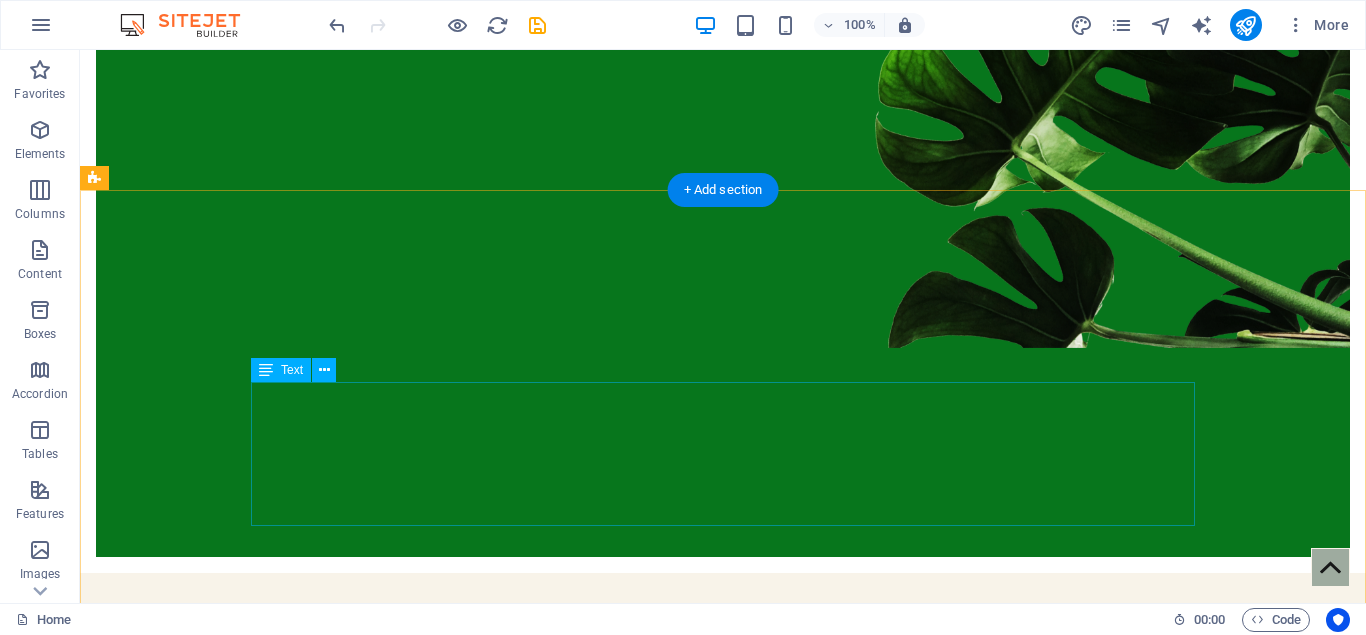 scroll, scrollTop: 551, scrollLeft: 0, axis: vertical 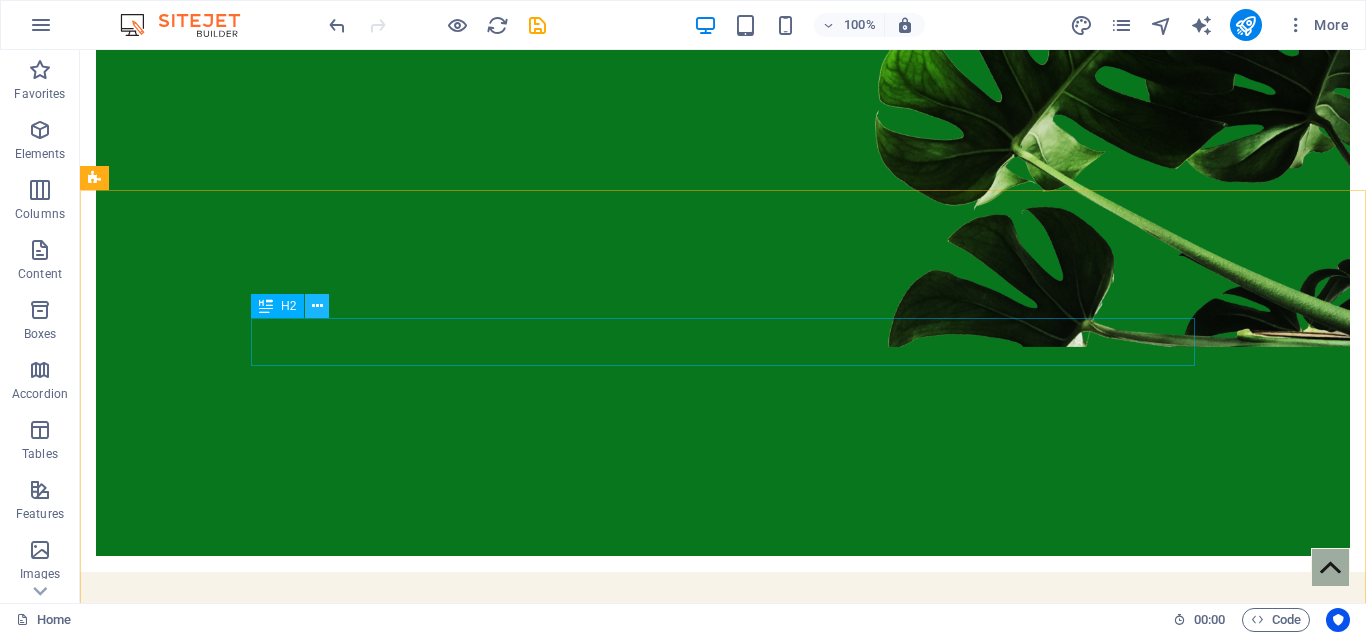 click at bounding box center (317, 306) 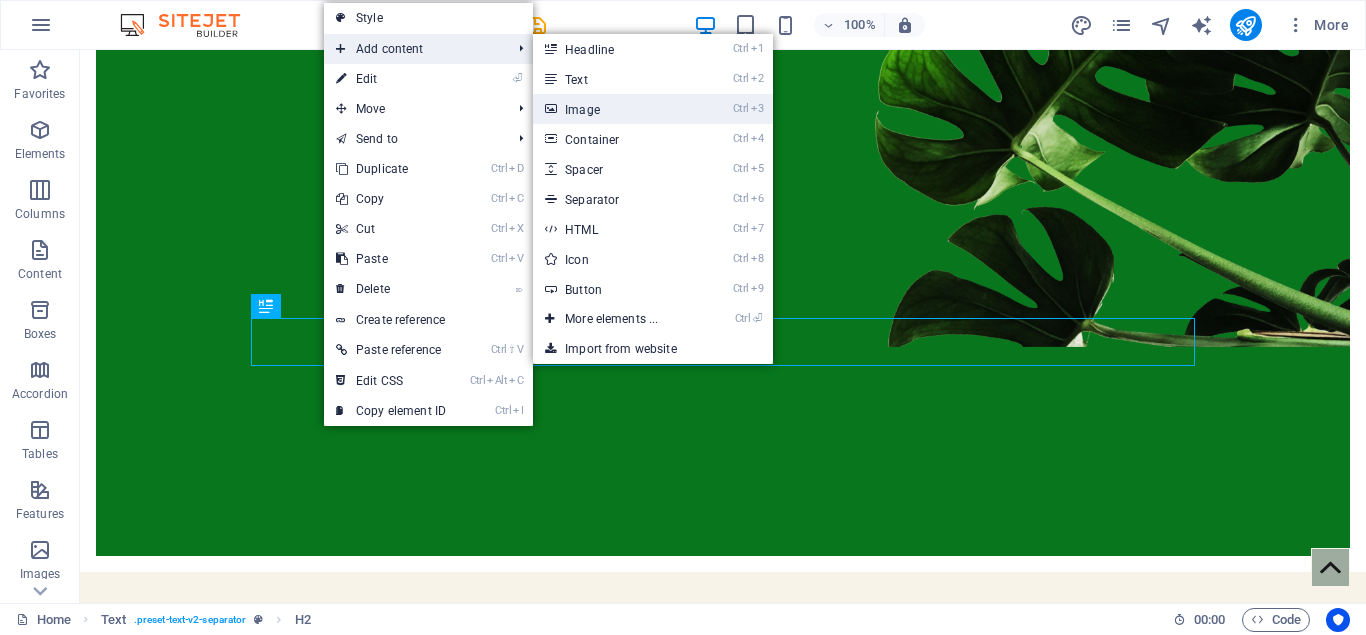 click on "Ctrl 3  Image" at bounding box center (615, 109) 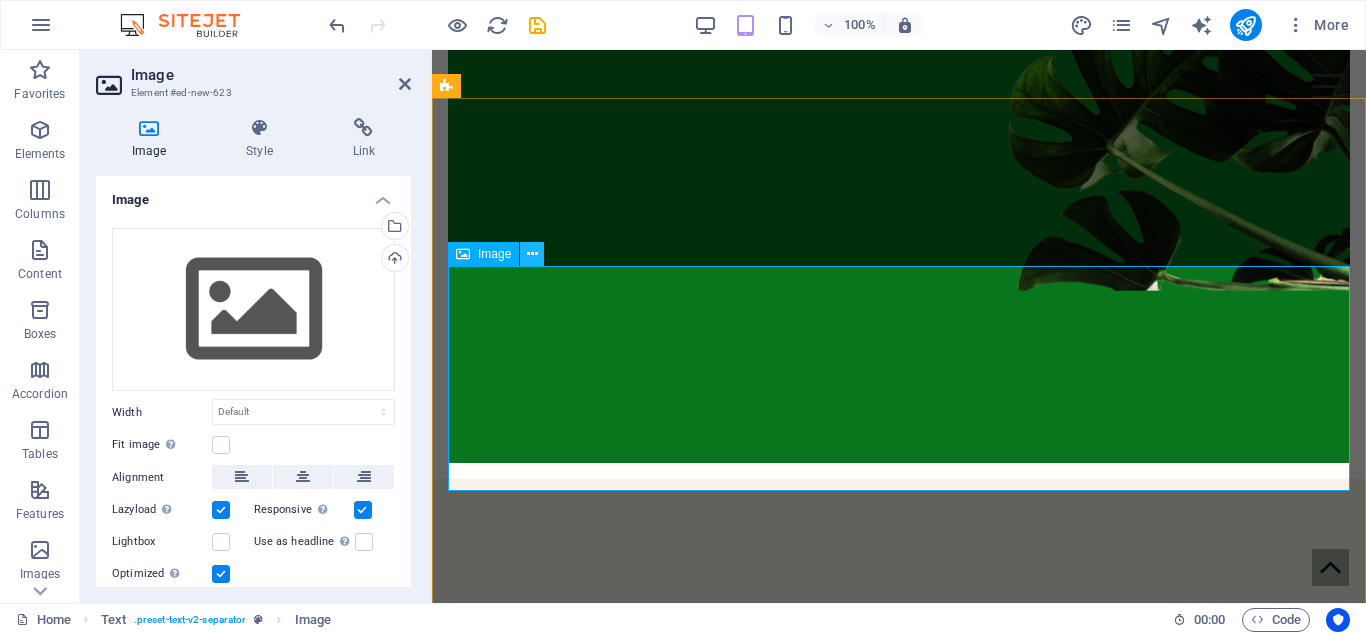 click at bounding box center (532, 254) 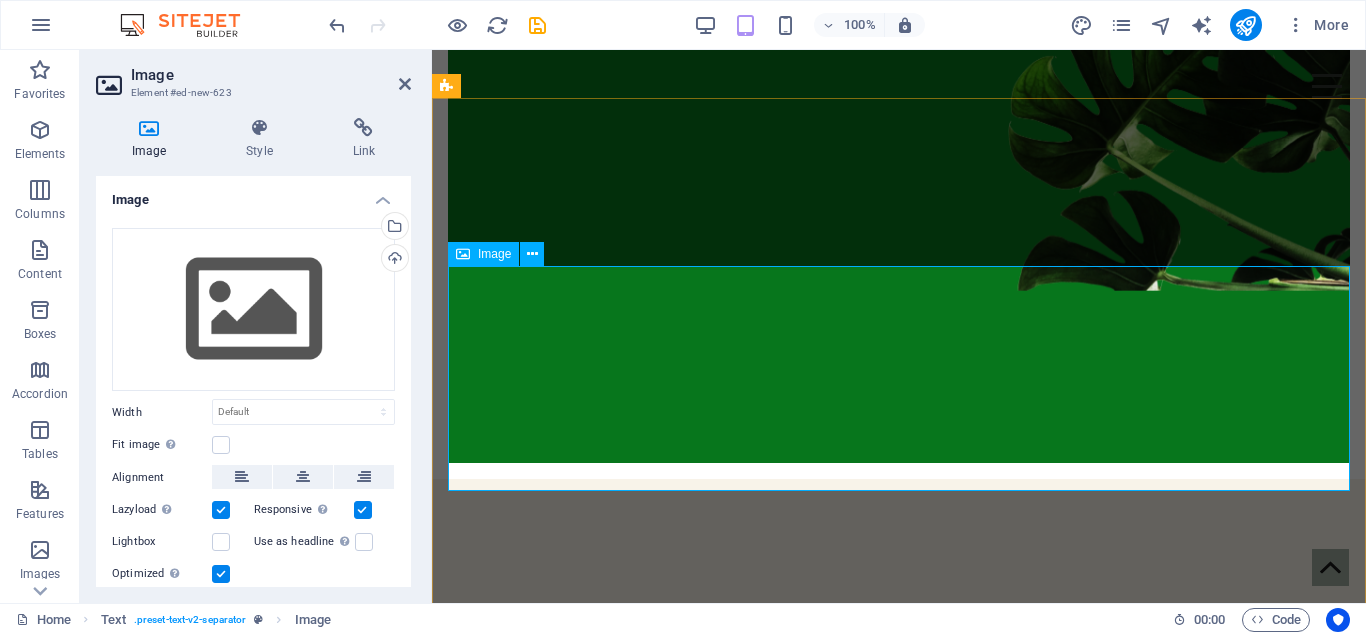click at bounding box center [899, 703] 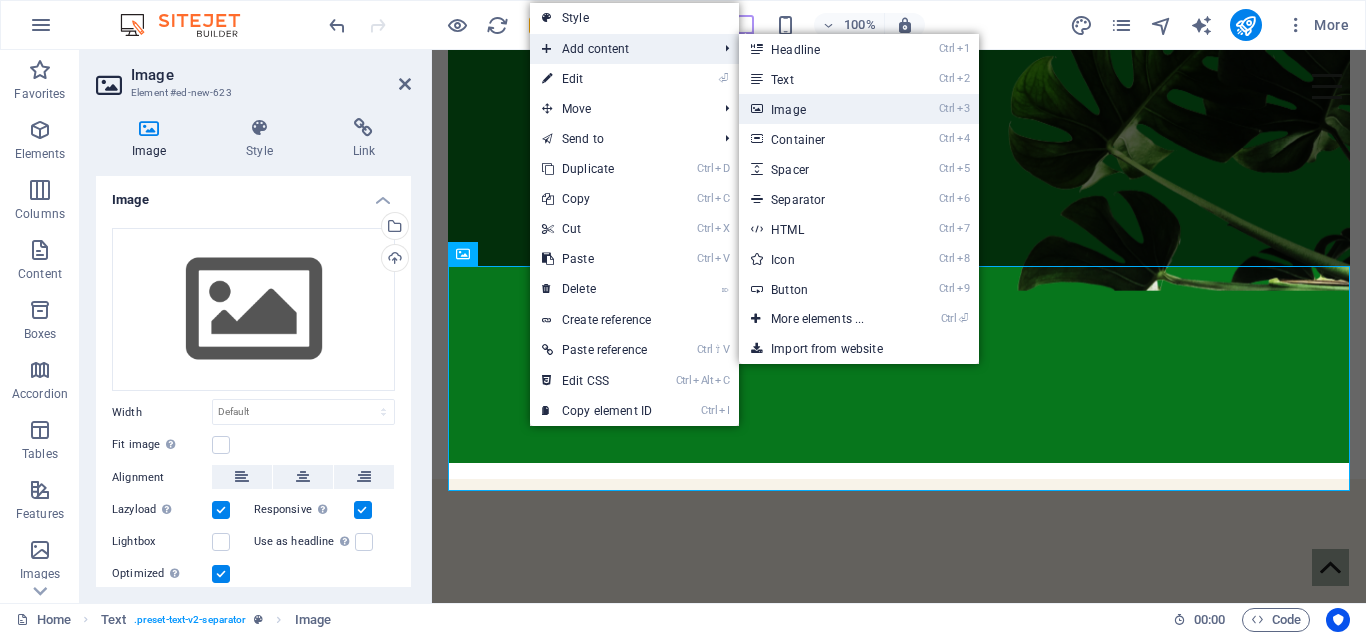 click on "Ctrl 3  Image" at bounding box center [821, 109] 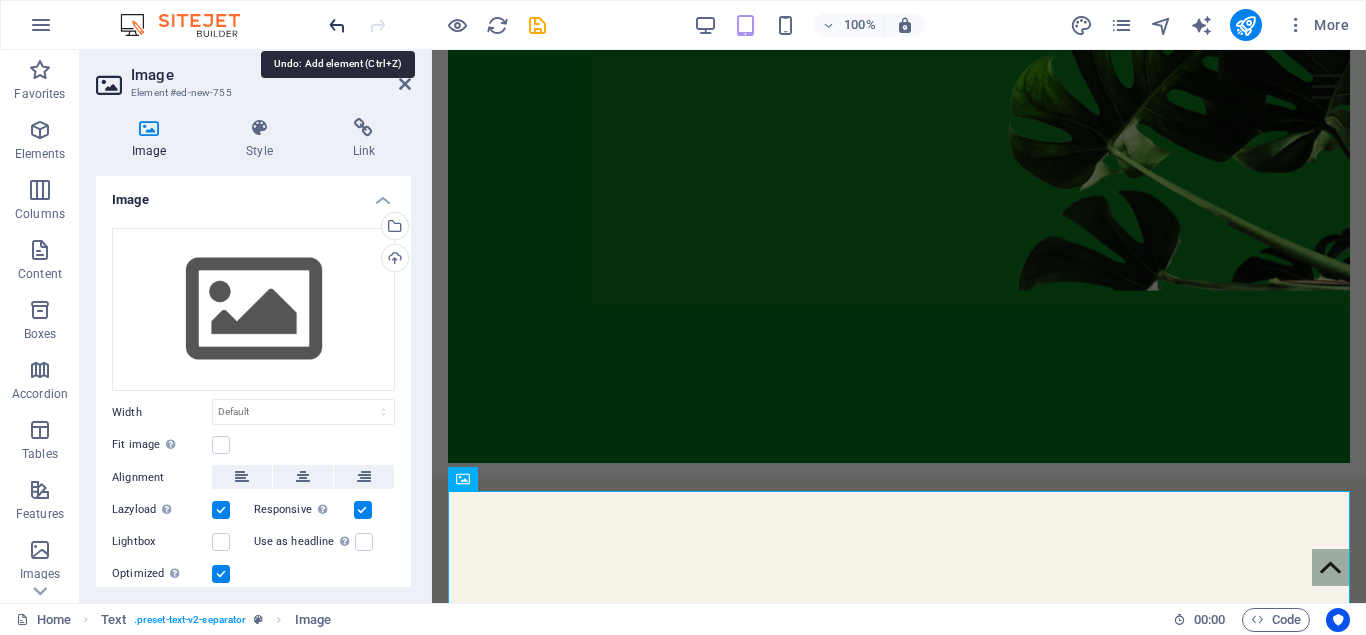 click at bounding box center [337, 25] 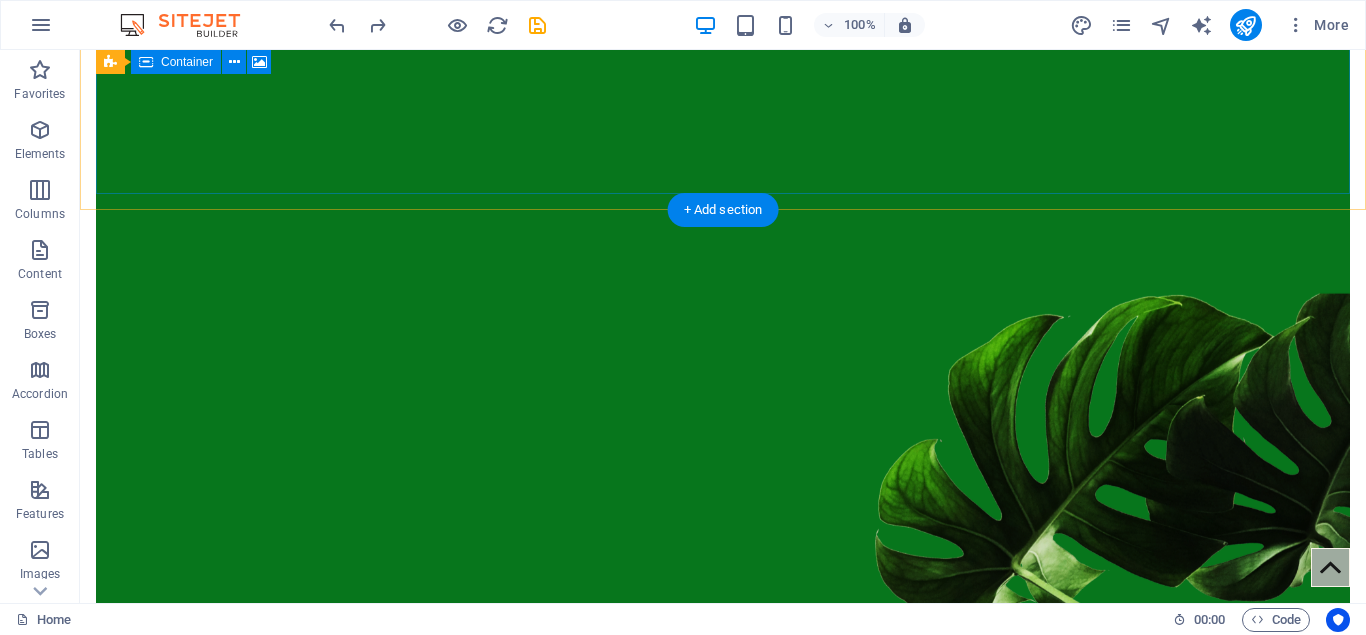 scroll, scrollTop: 534, scrollLeft: 0, axis: vertical 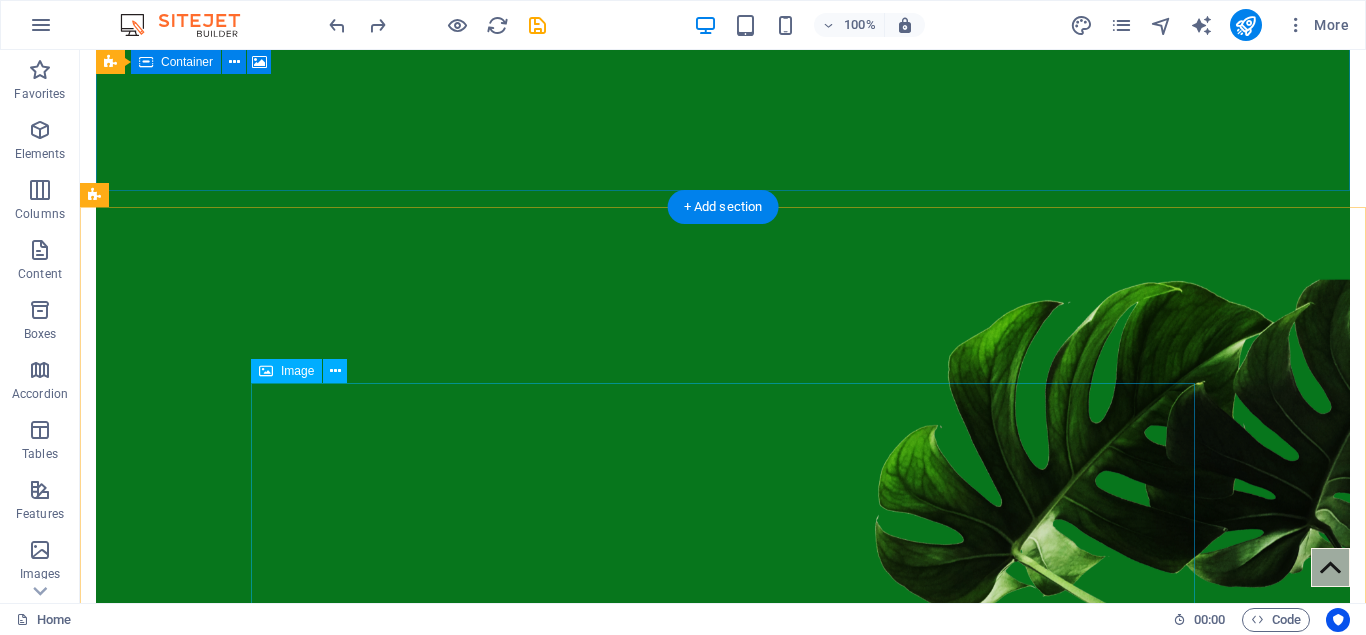 click at bounding box center [723, 1058] 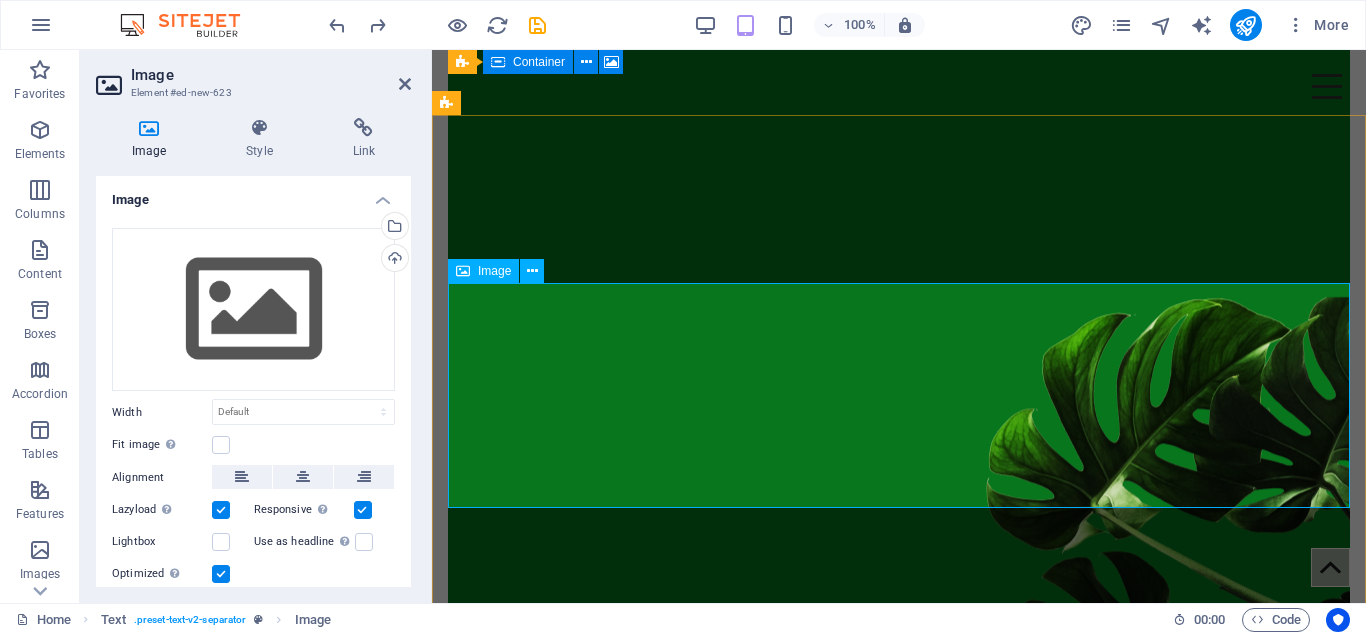 click on "Image" at bounding box center [494, 271] 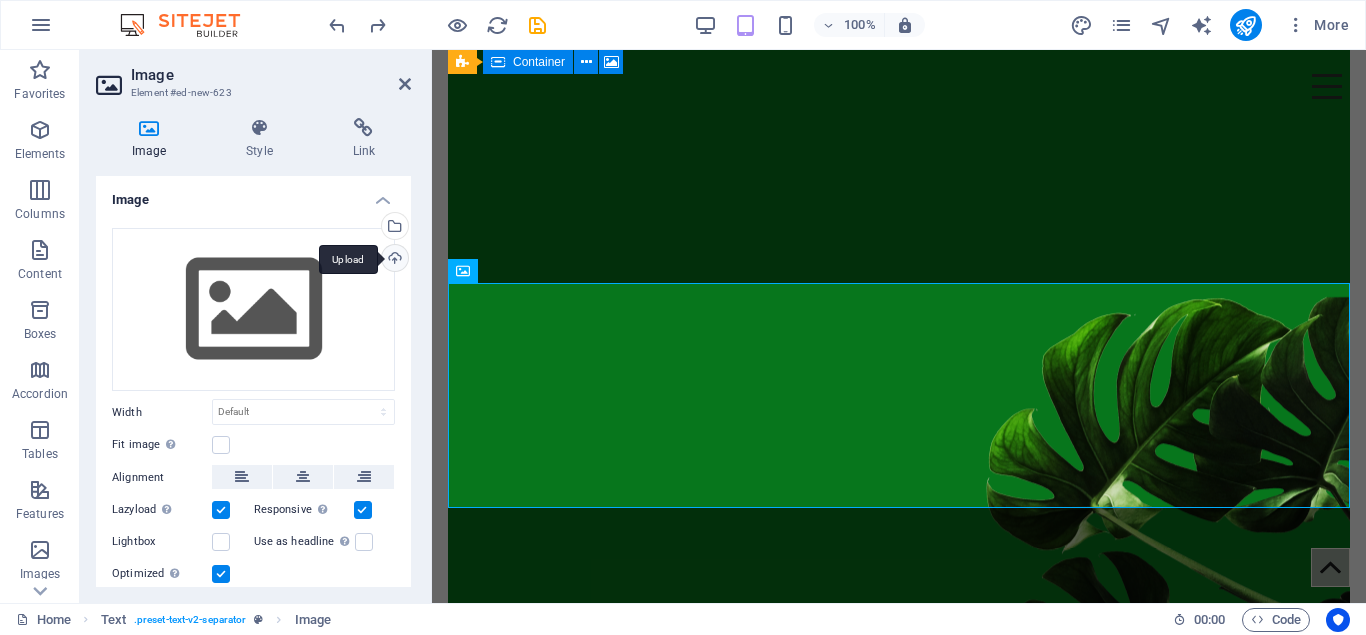 click on "Upload" at bounding box center [393, 260] 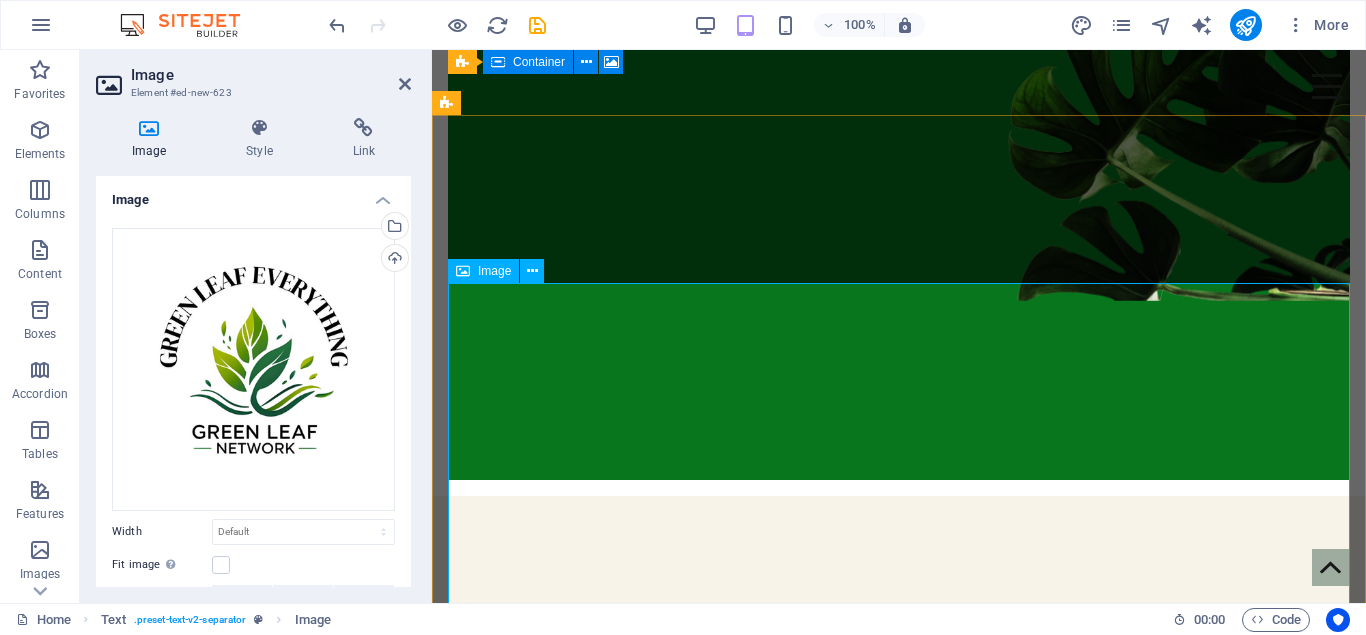 click at bounding box center (899, 1131) 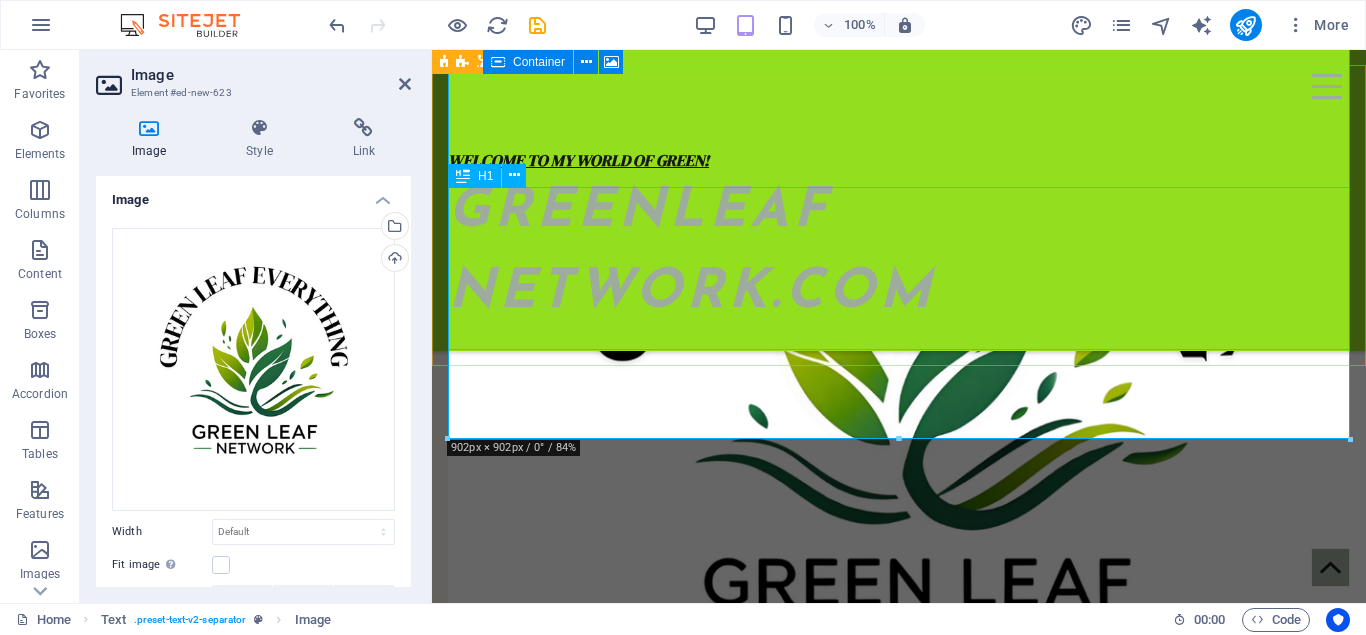 scroll, scrollTop: 1183, scrollLeft: 0, axis: vertical 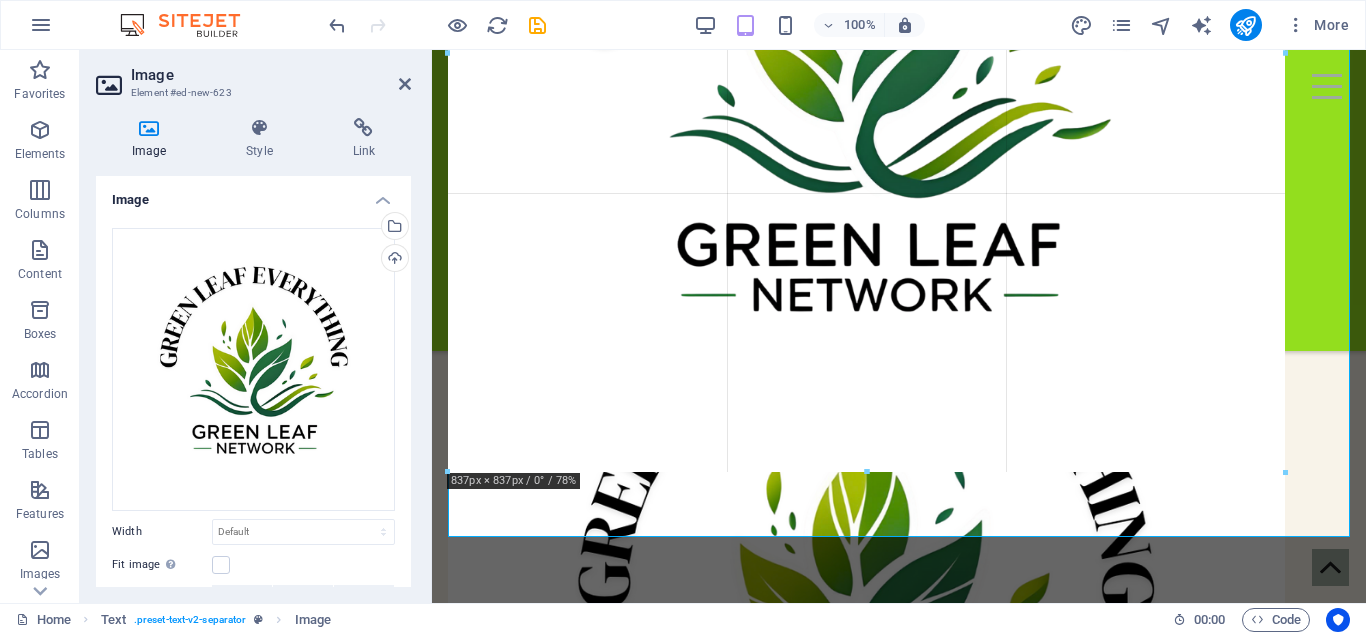 drag, startPoint x: 1352, startPoint y: 542, endPoint x: 1137, endPoint y: 370, distance: 275.33435 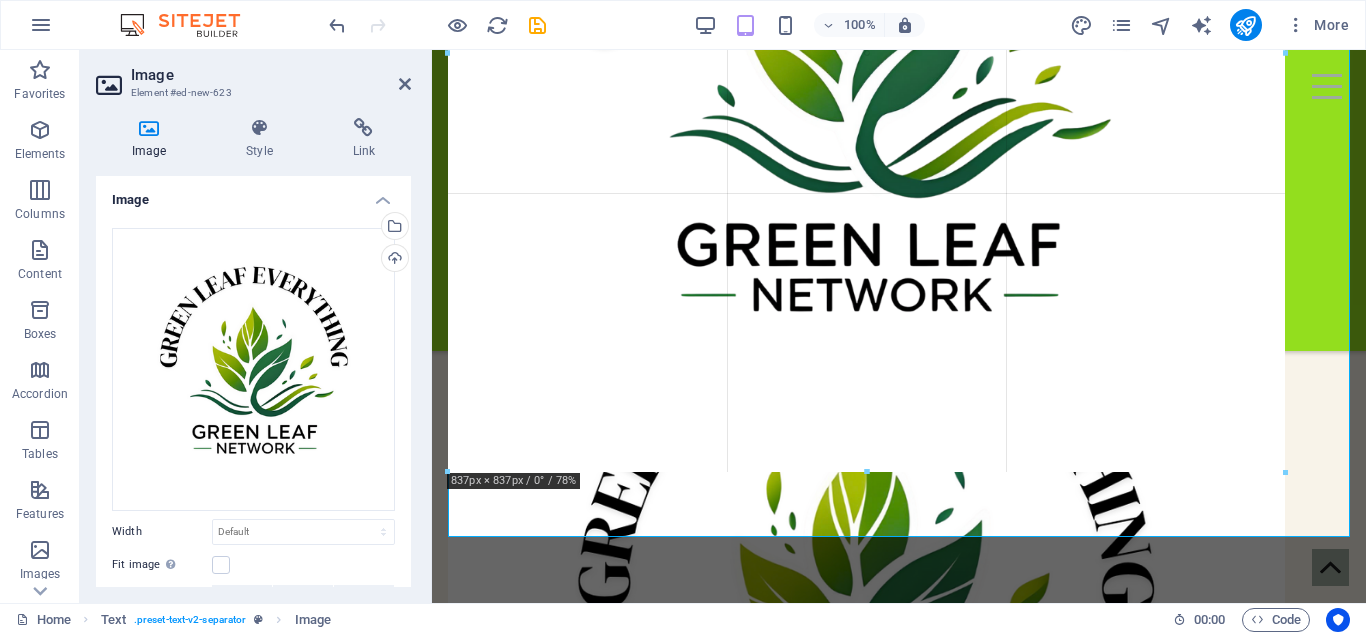 type on "734" 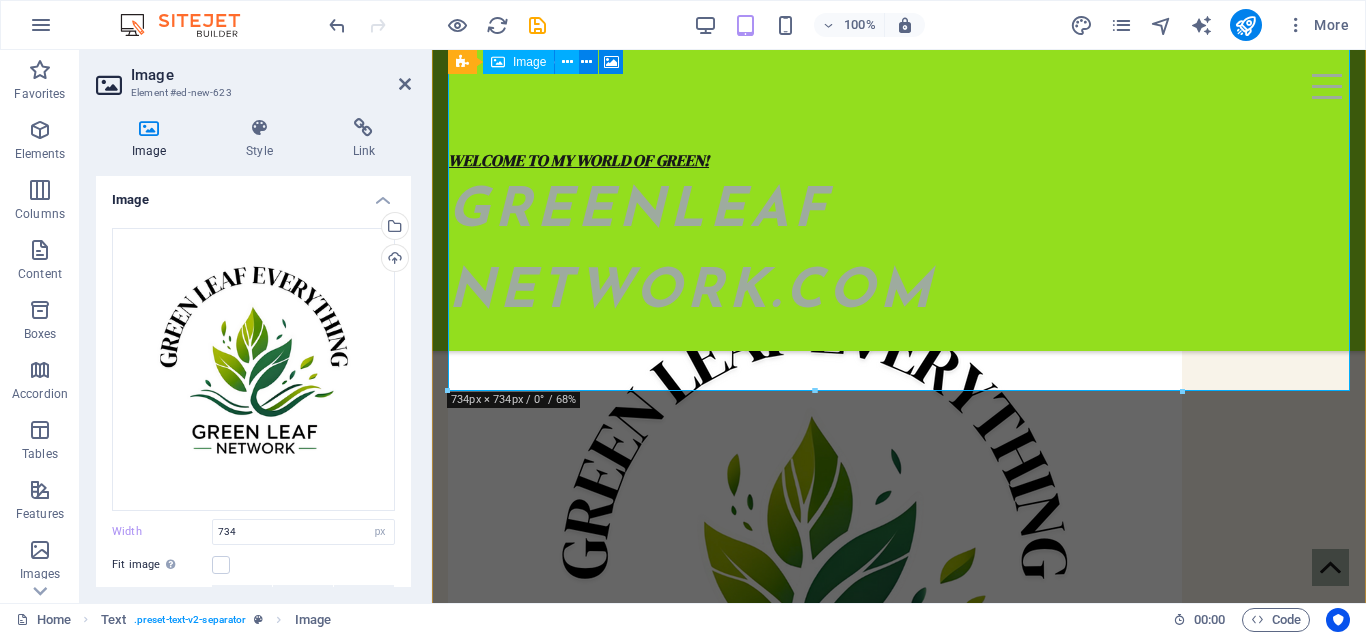 scroll, scrollTop: 1163, scrollLeft: 0, axis: vertical 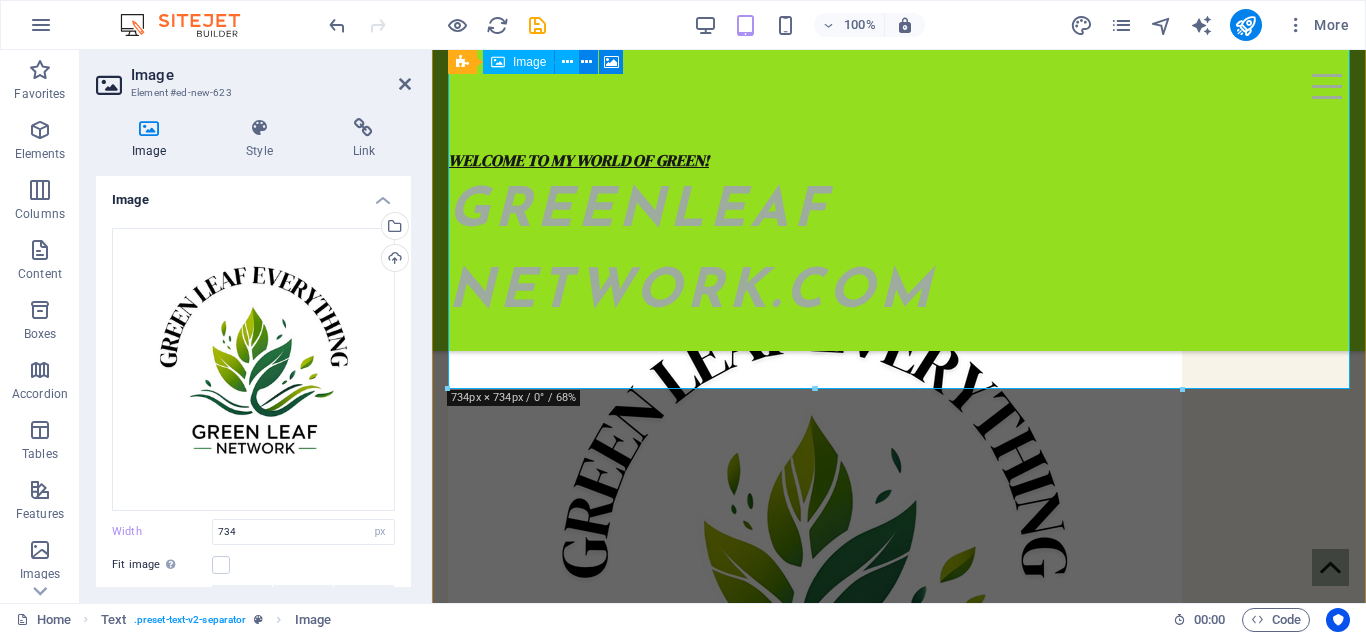 click at bounding box center [899, 951] 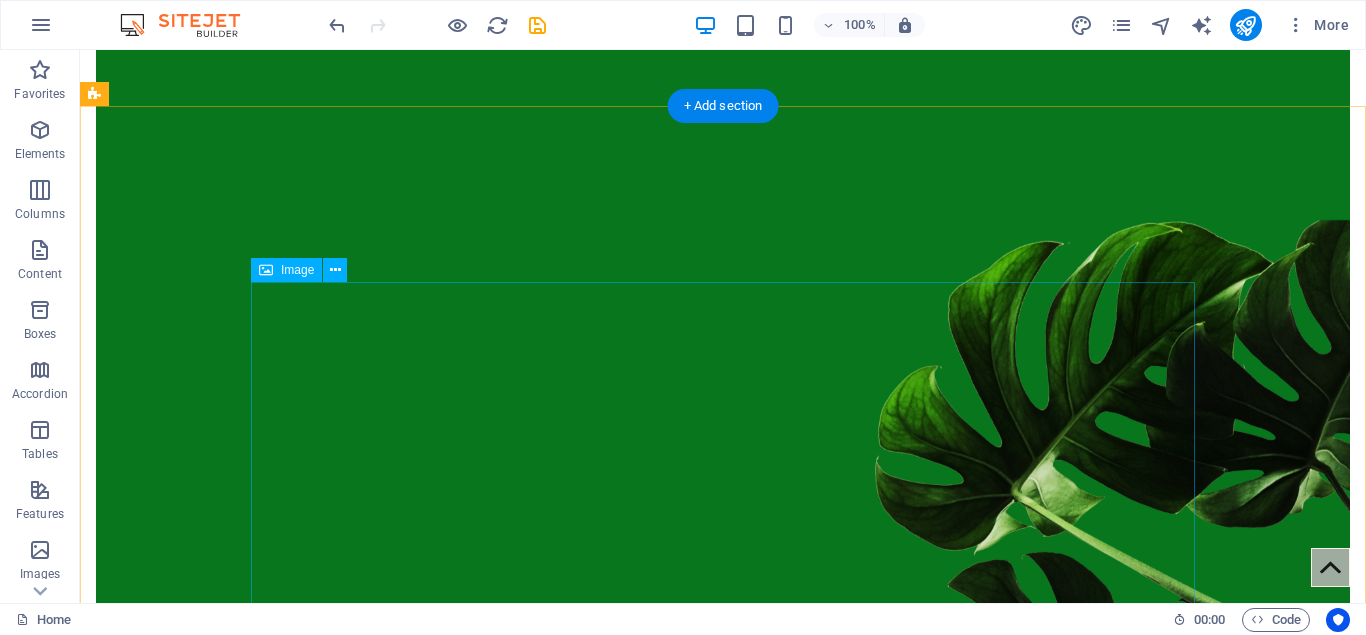scroll, scrollTop: 636, scrollLeft: 0, axis: vertical 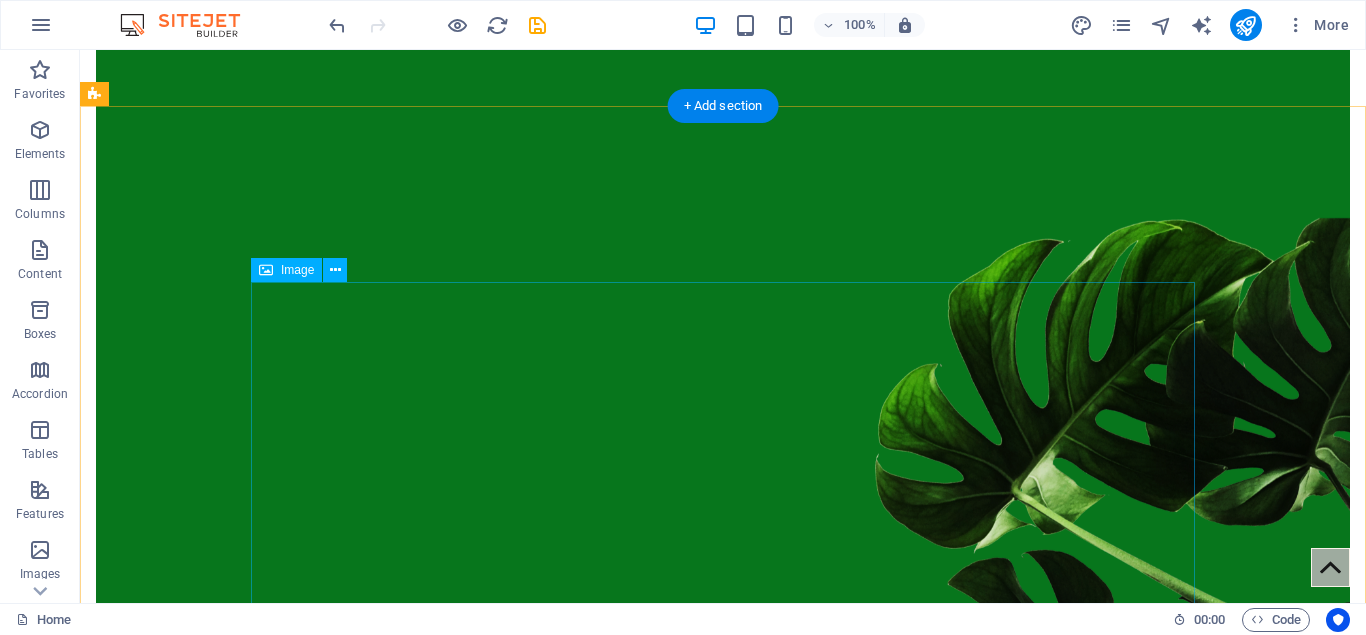 click at bounding box center [723, 1543] 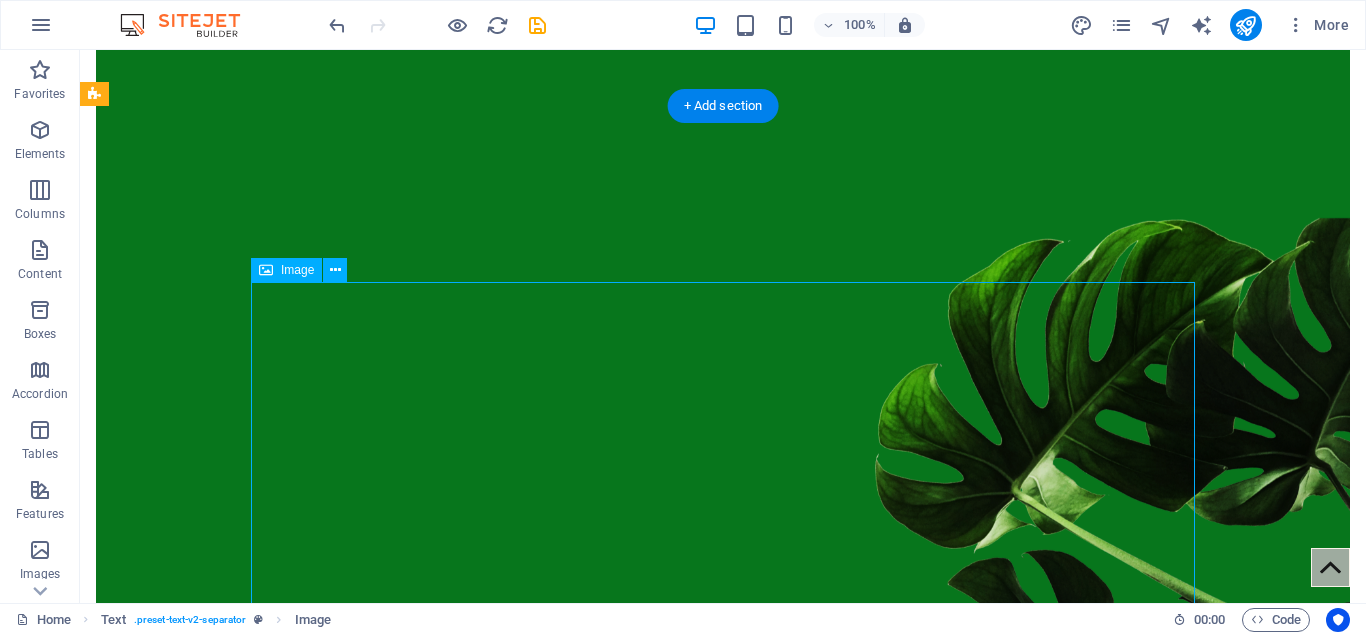click at bounding box center (723, 1543) 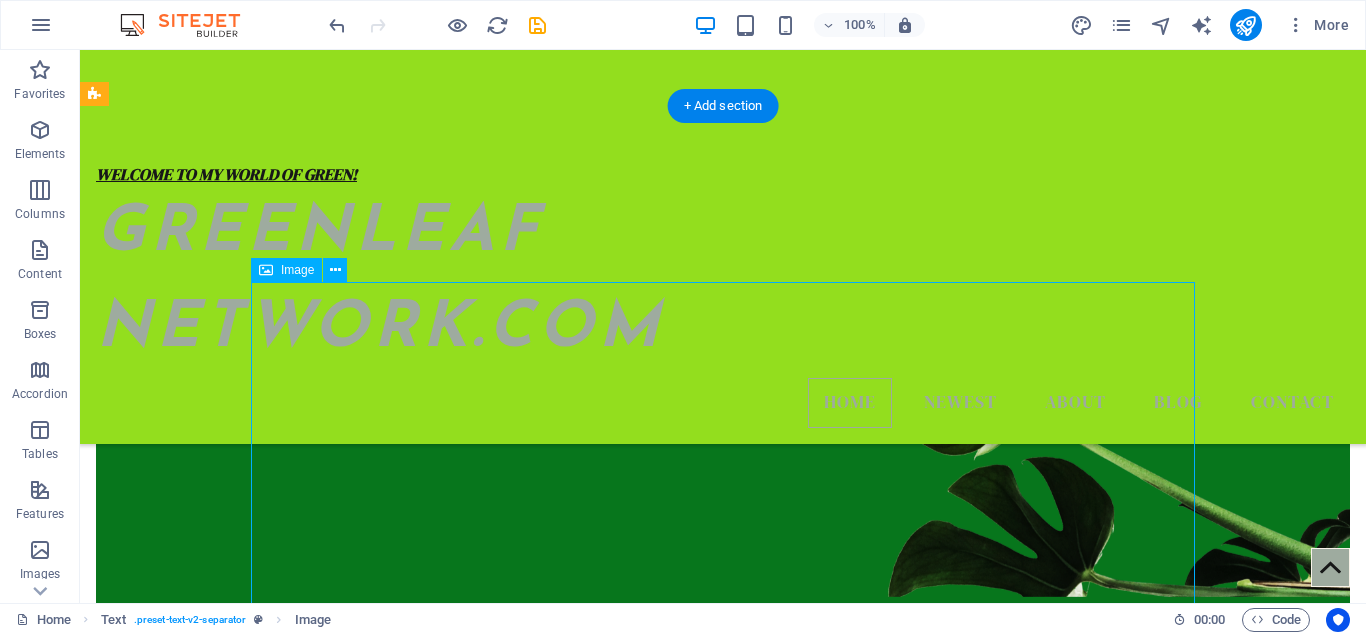 select on "px" 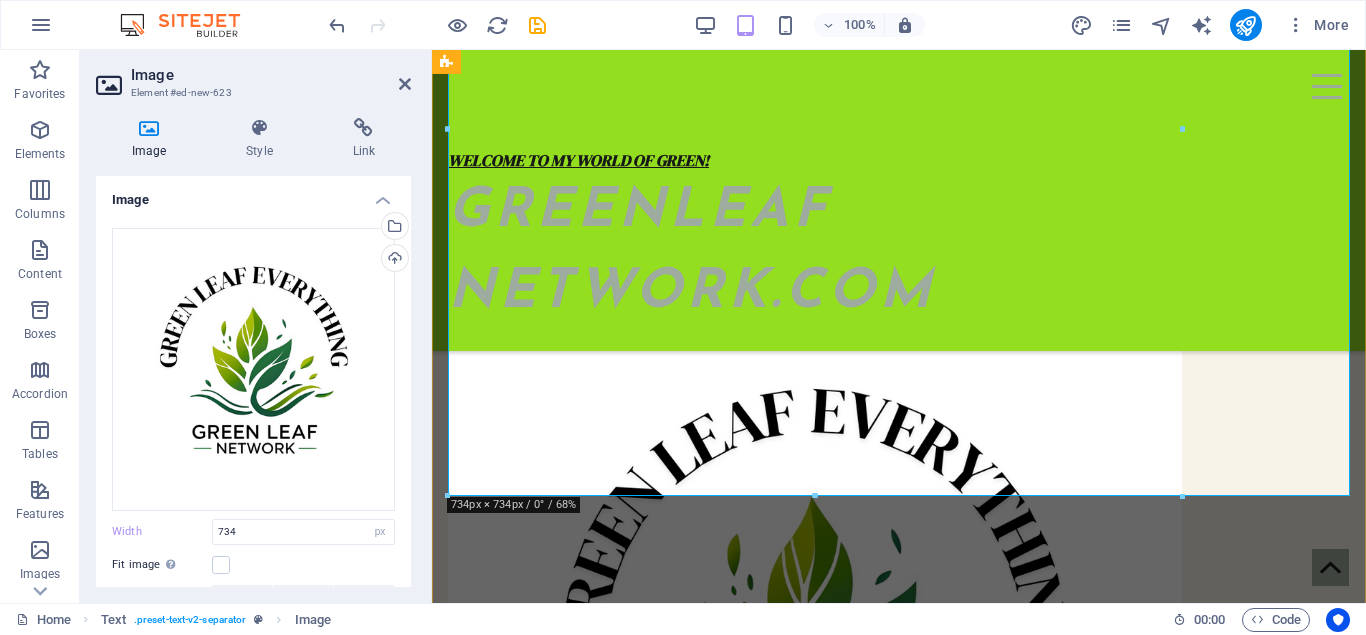 scroll, scrollTop: 1091, scrollLeft: 0, axis: vertical 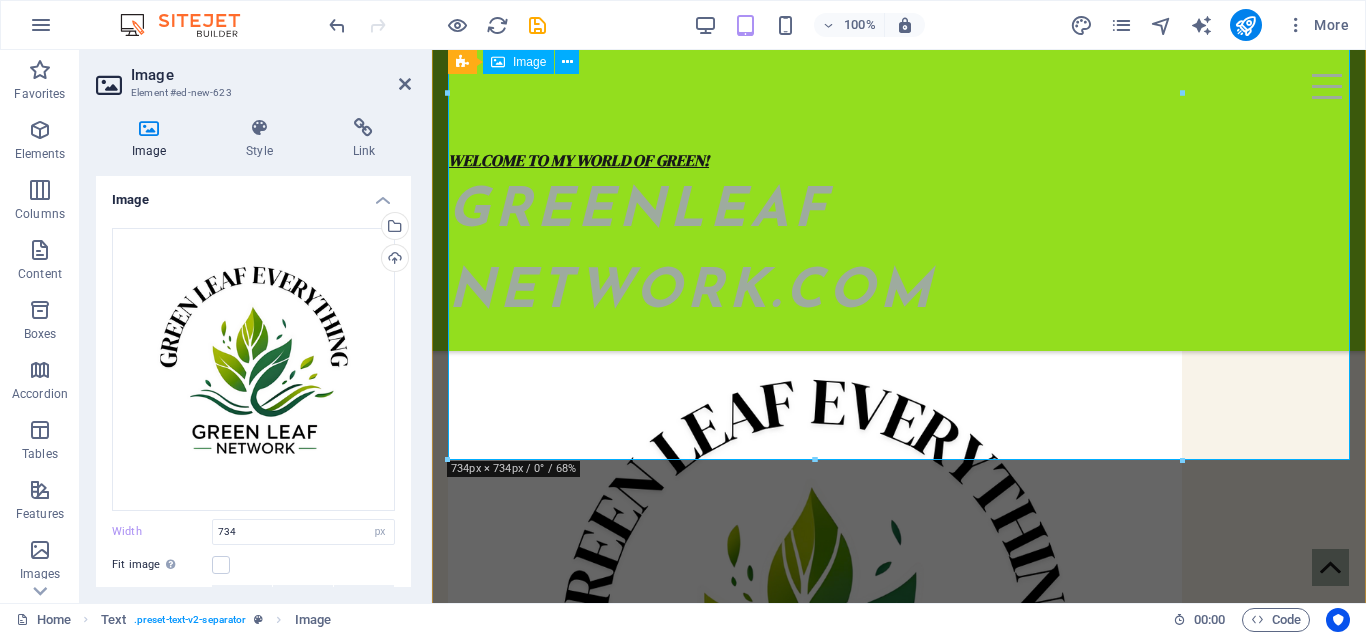 click at bounding box center (899, 656) 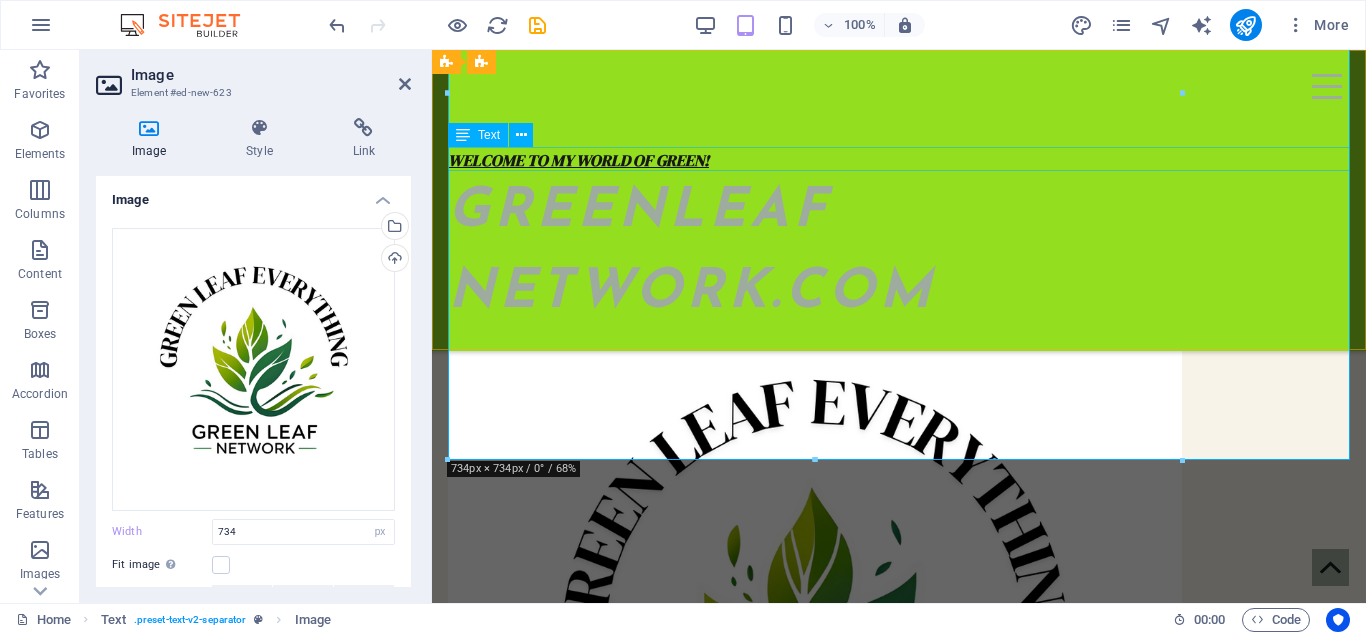 drag, startPoint x: 878, startPoint y: 146, endPoint x: 524, endPoint y: 153, distance: 354.0692 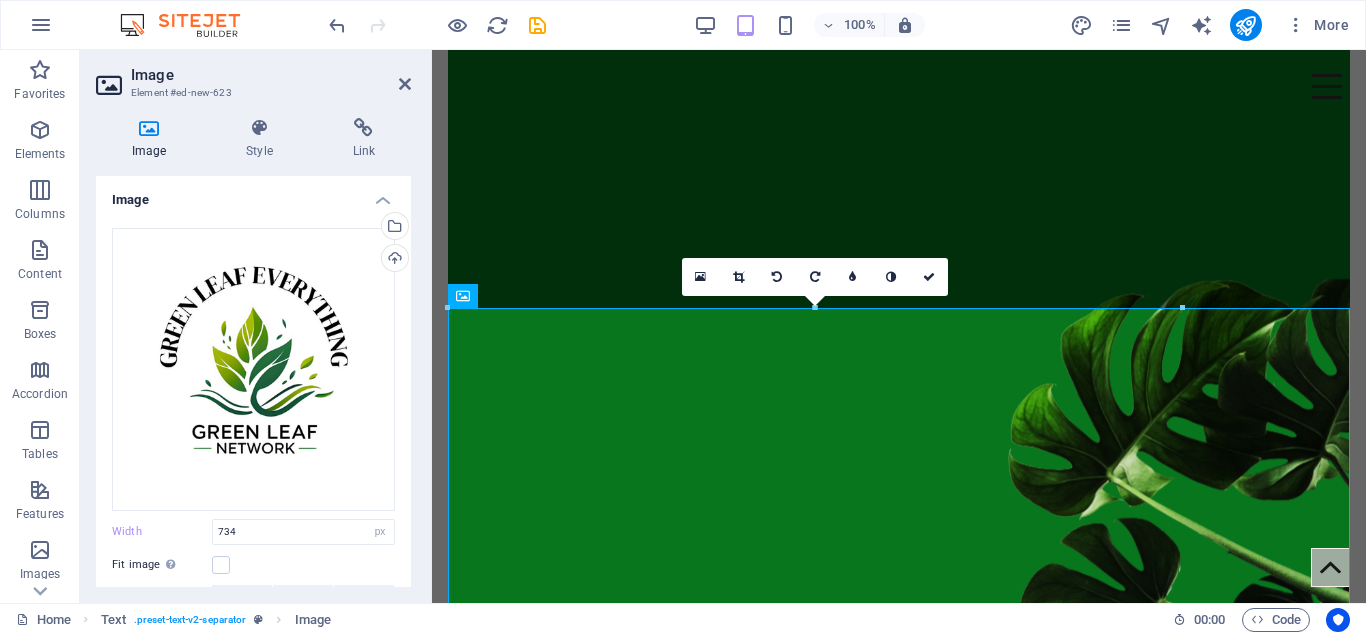 scroll, scrollTop: 510, scrollLeft: 0, axis: vertical 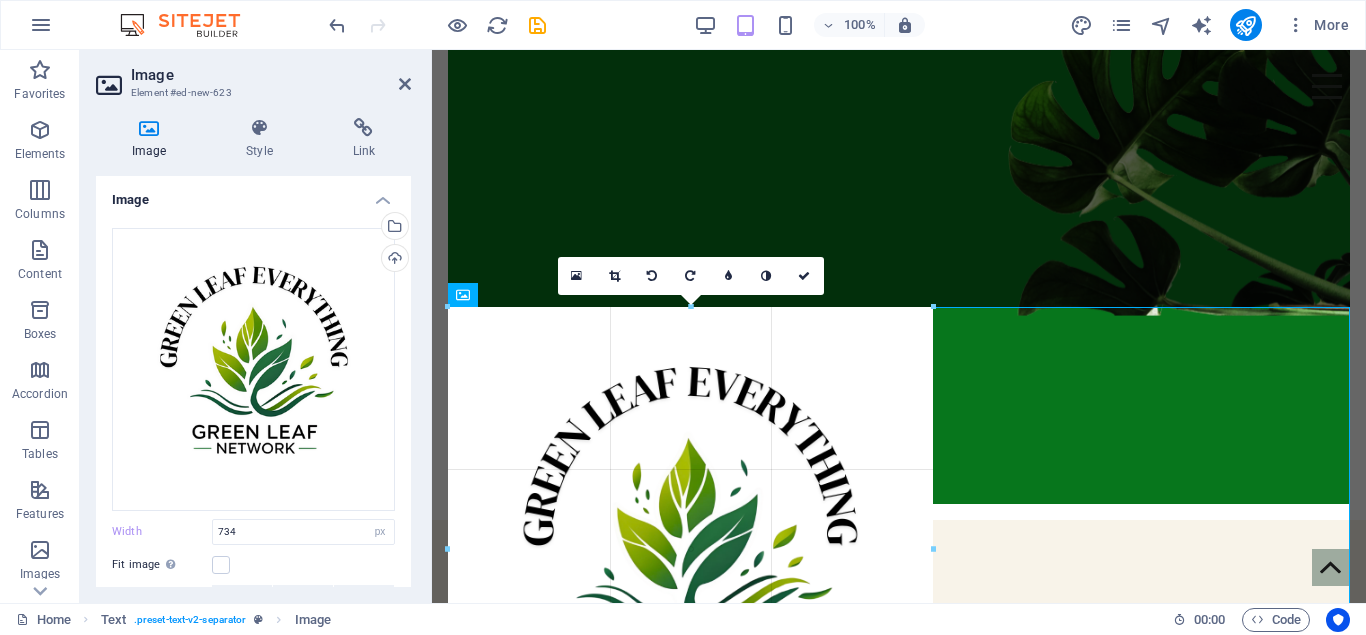drag, startPoint x: 450, startPoint y: 311, endPoint x: 701, endPoint y: 560, distance: 353.5562 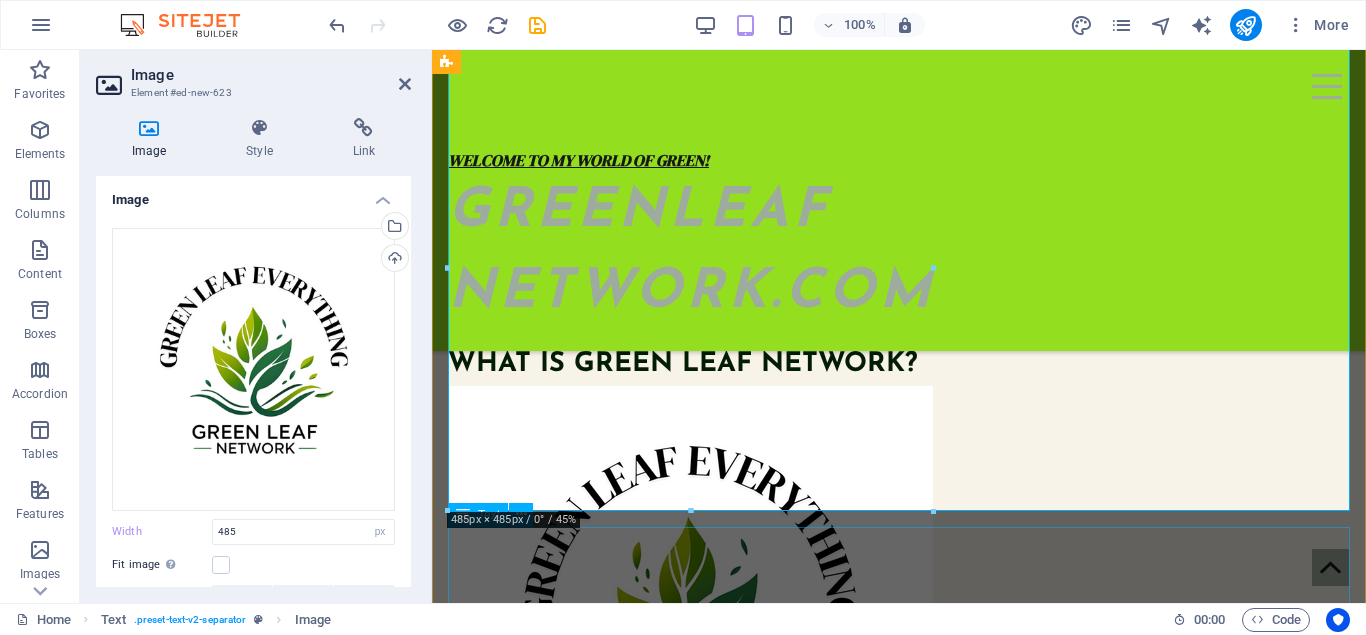 scroll, scrollTop: 820, scrollLeft: 0, axis: vertical 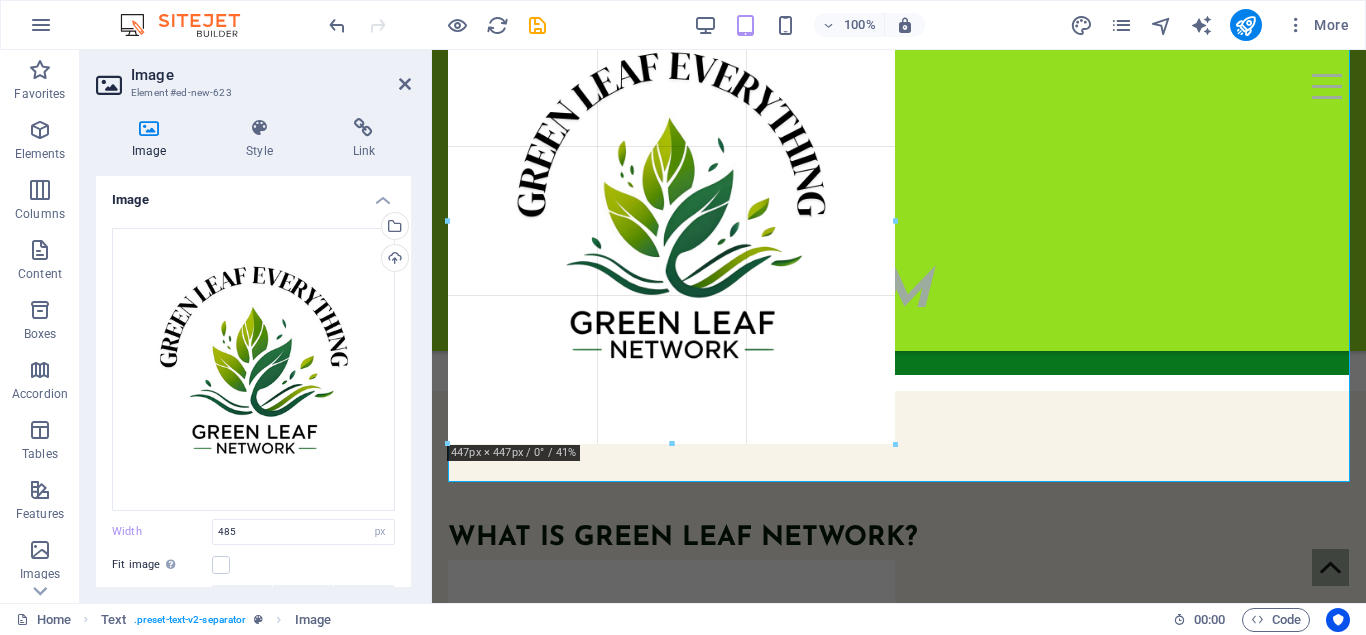 drag, startPoint x: 448, startPoint y: 483, endPoint x: 611, endPoint y: 325, distance: 227.0088 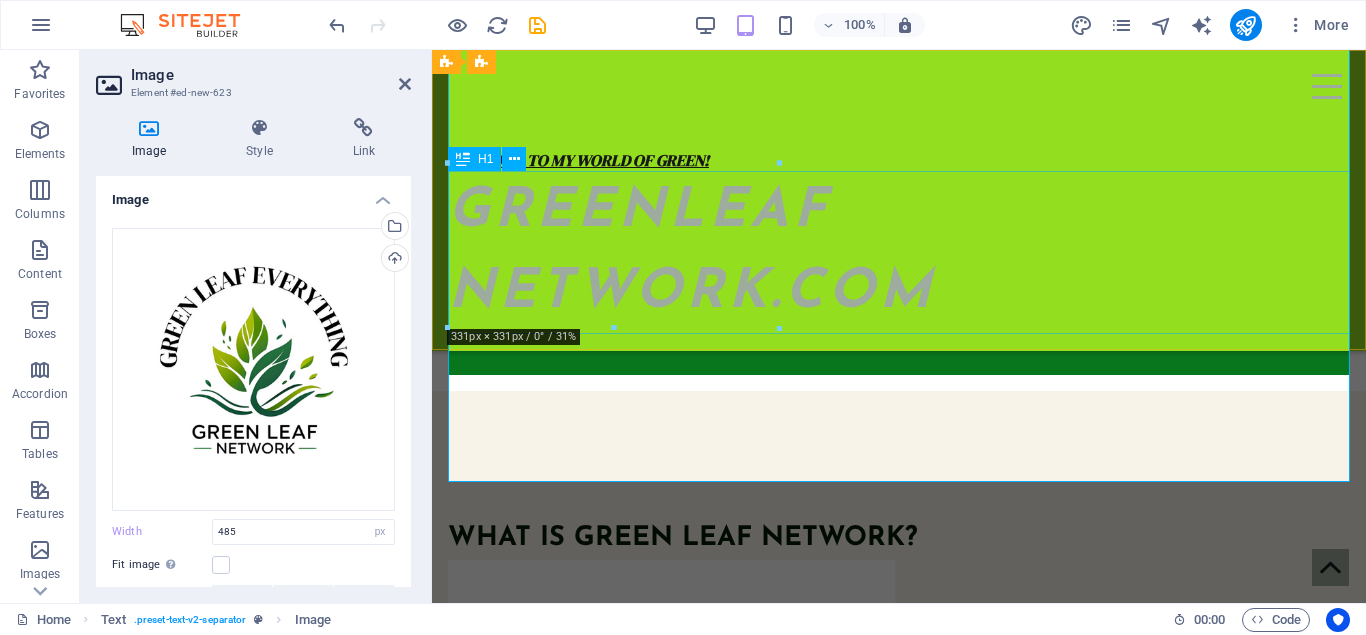type on "331" 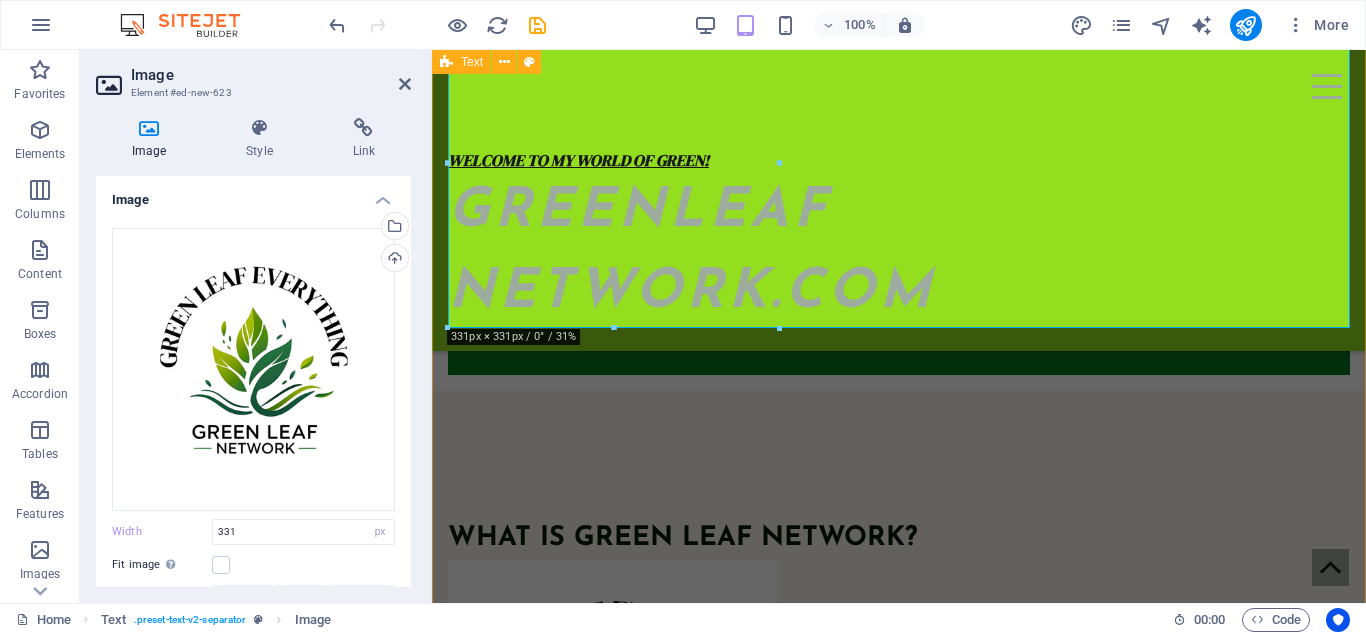 click on "WHAT IS GREEN LEAF NETWORK? Lorem ipsum dolor sitope amet, consectetur adipisicing elitip. Massumenda, dolore, cum vel modi asperiores consequatur suscipit quidem ducimus eveniet iure expedita consecteture odiogil voluptatum similique fugit voluptates atem accusamus quae quas dolorem tenetur facere tempora maiores adipisci reiciendis accusantium voluptatibus id voluptate tempore dolor harum nisi amet! Nobis, eaque. Aenean commodo ligula eget dolor. Lorem ipsum dolor sit amet, consectetuer adipiscing elit leget odiogil voluptatum similique fugit voluptates dolor. Libero assumenda, dolore, cum vel modi asperiores consequatur." at bounding box center (899, 777) 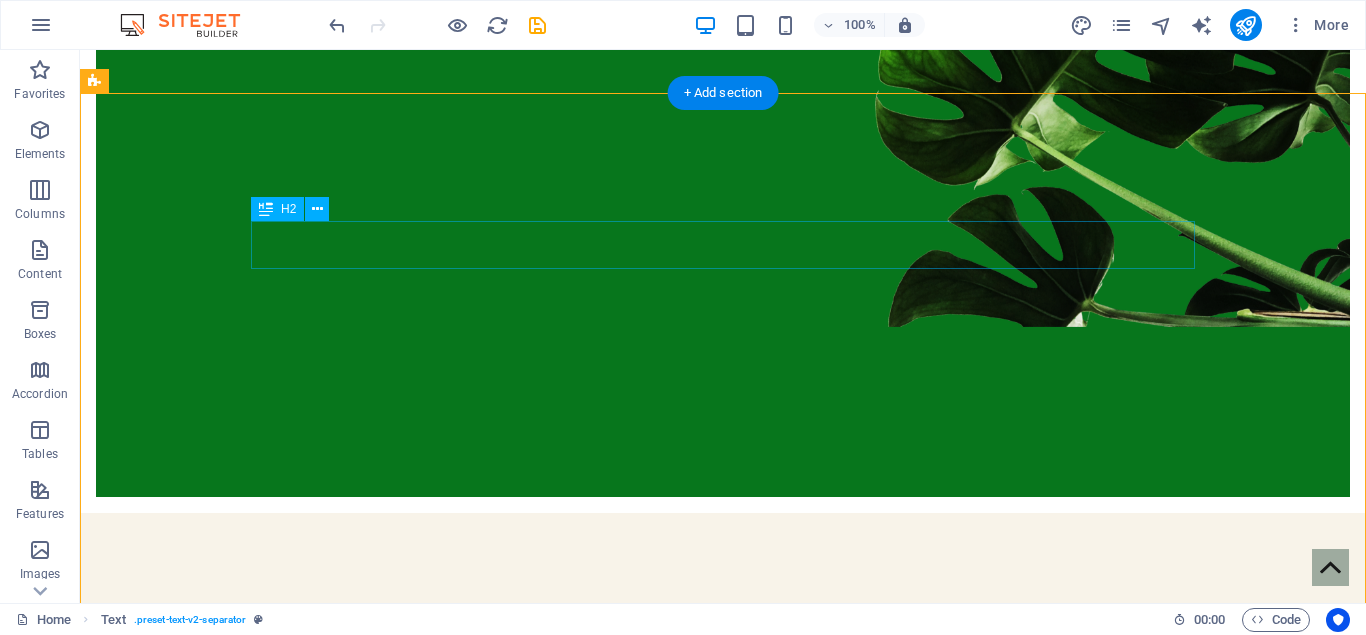 scroll, scrollTop: 607, scrollLeft: 0, axis: vertical 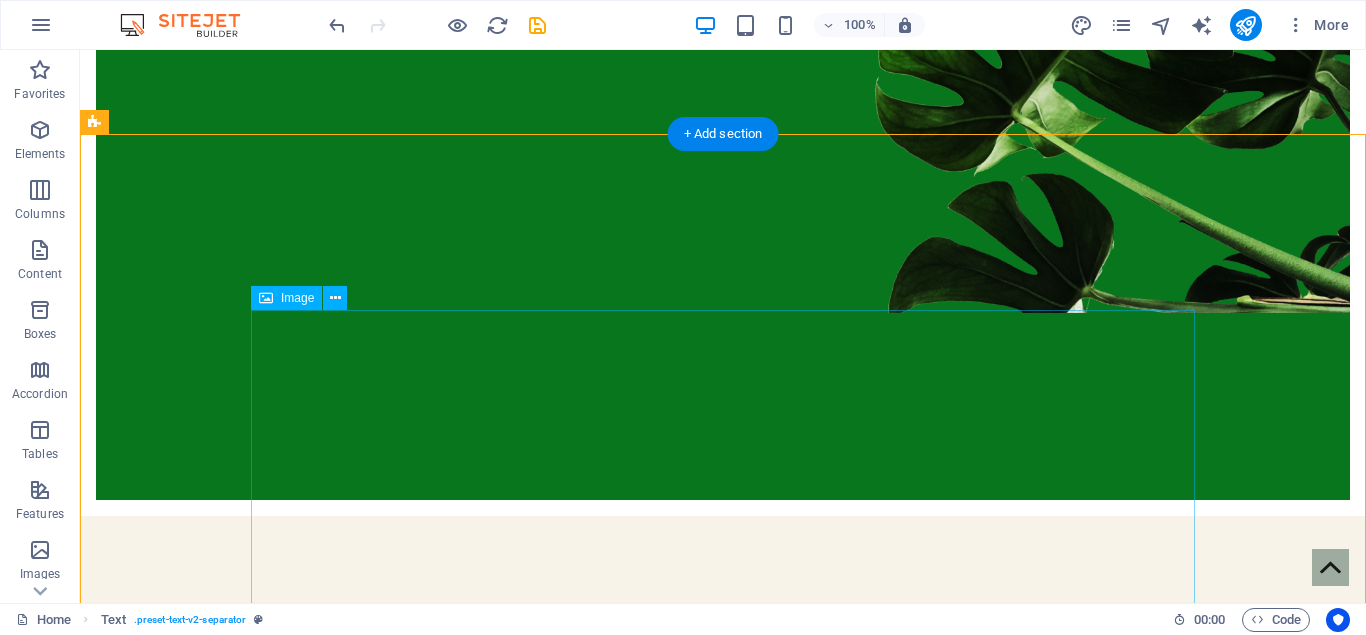 click at bounding box center (723, 857) 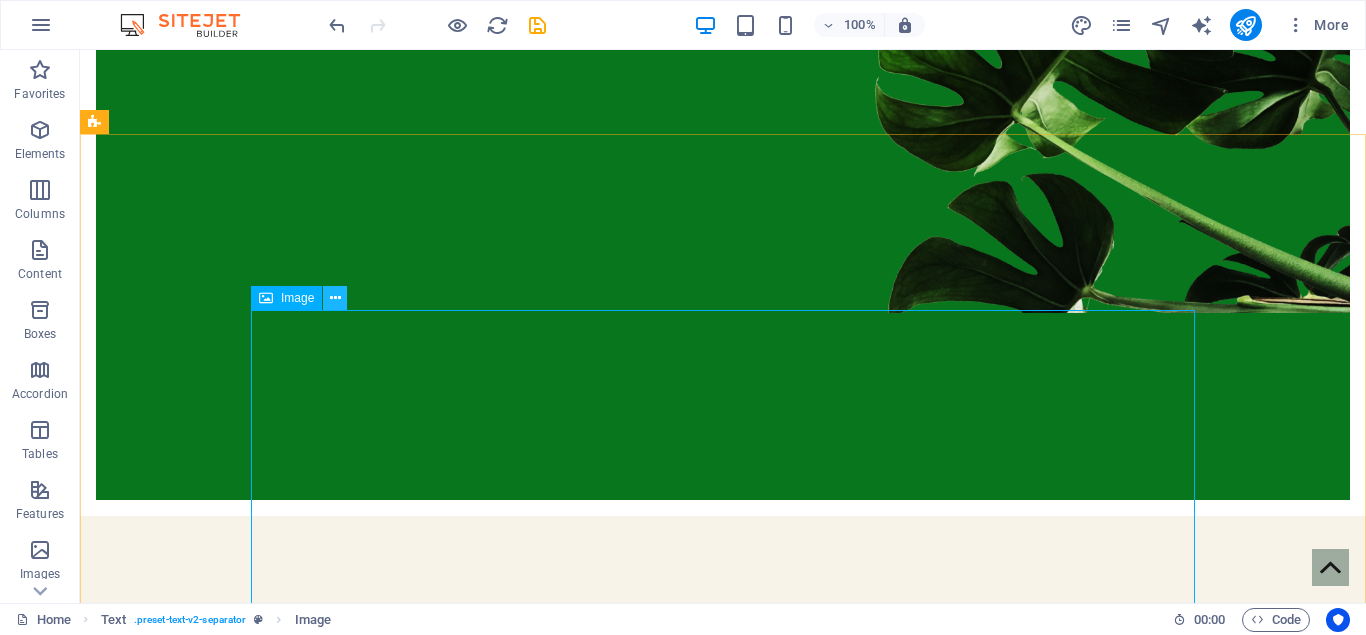 click at bounding box center (335, 298) 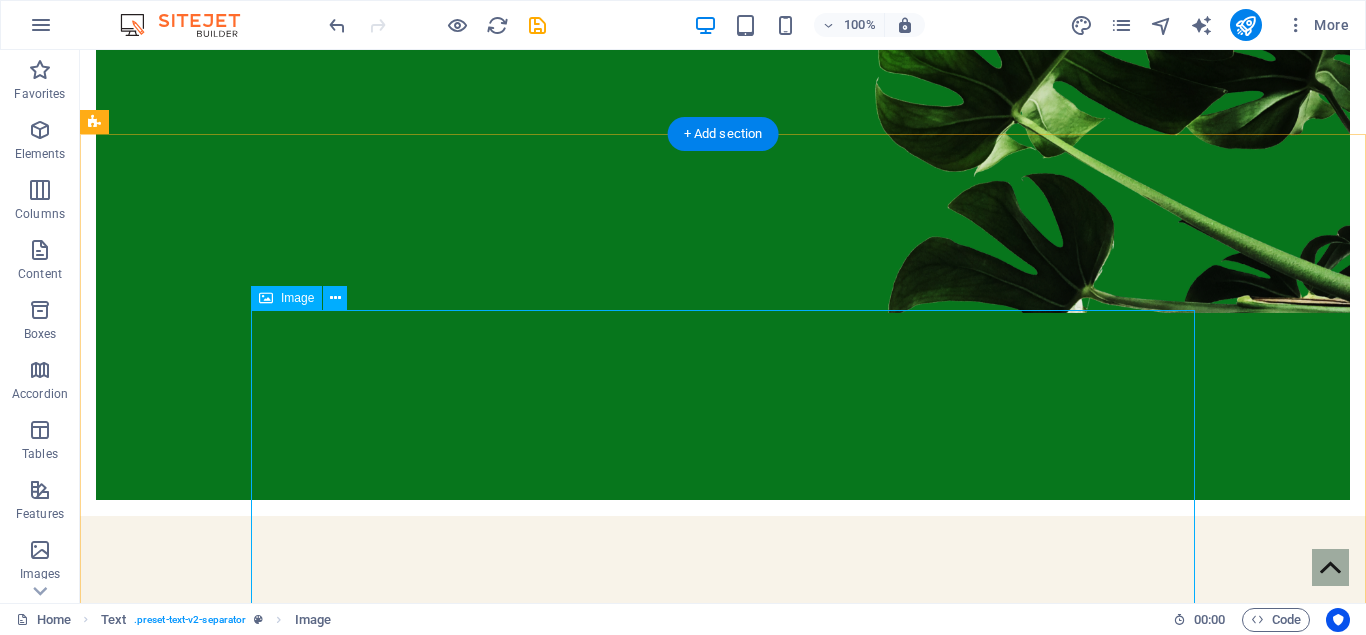 click at bounding box center [723, 857] 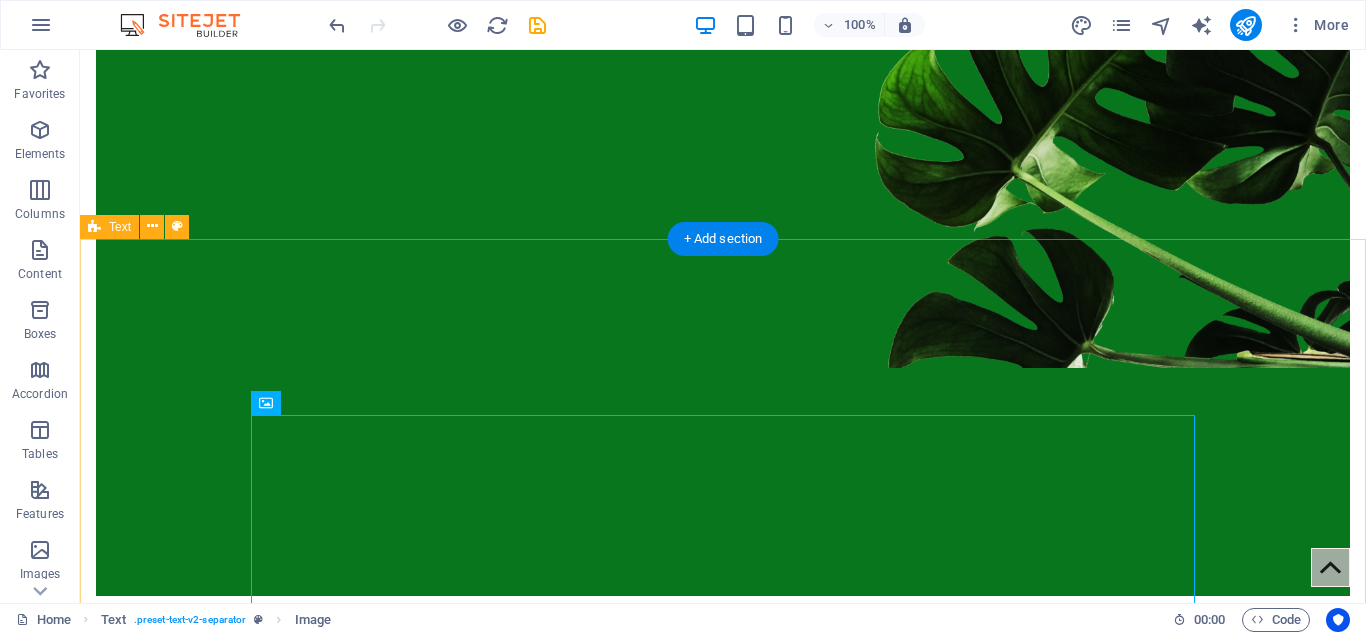 scroll, scrollTop: 501, scrollLeft: 0, axis: vertical 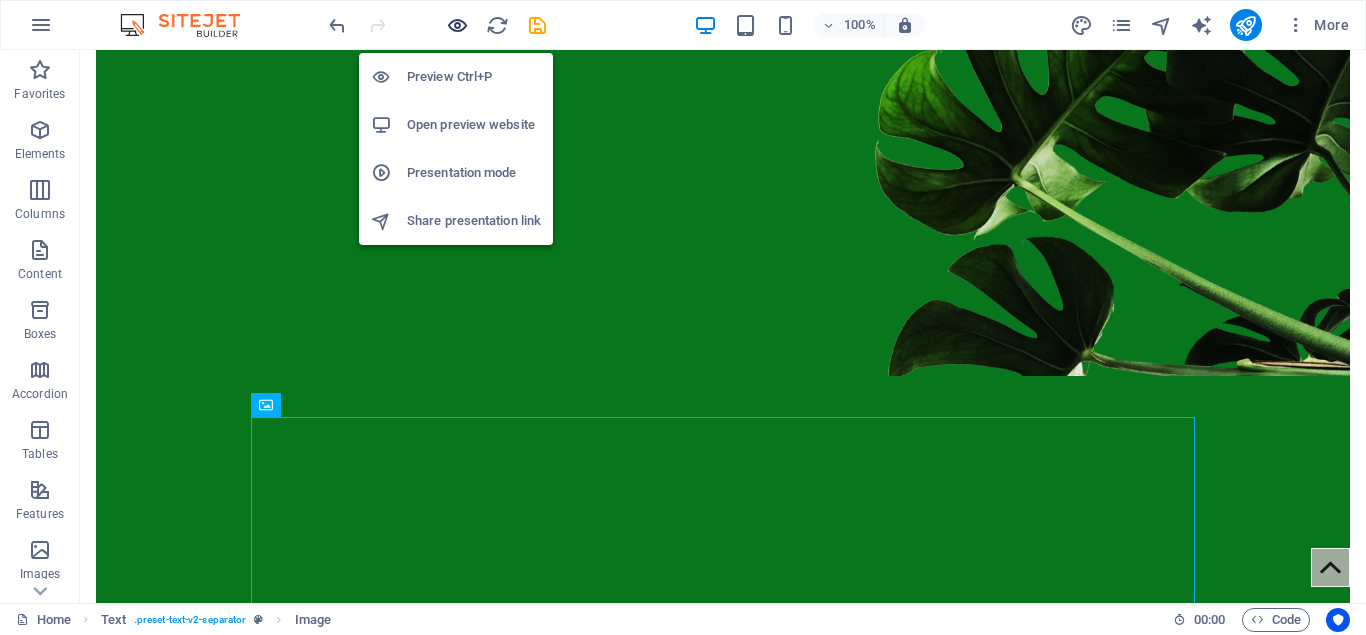 click at bounding box center (457, 25) 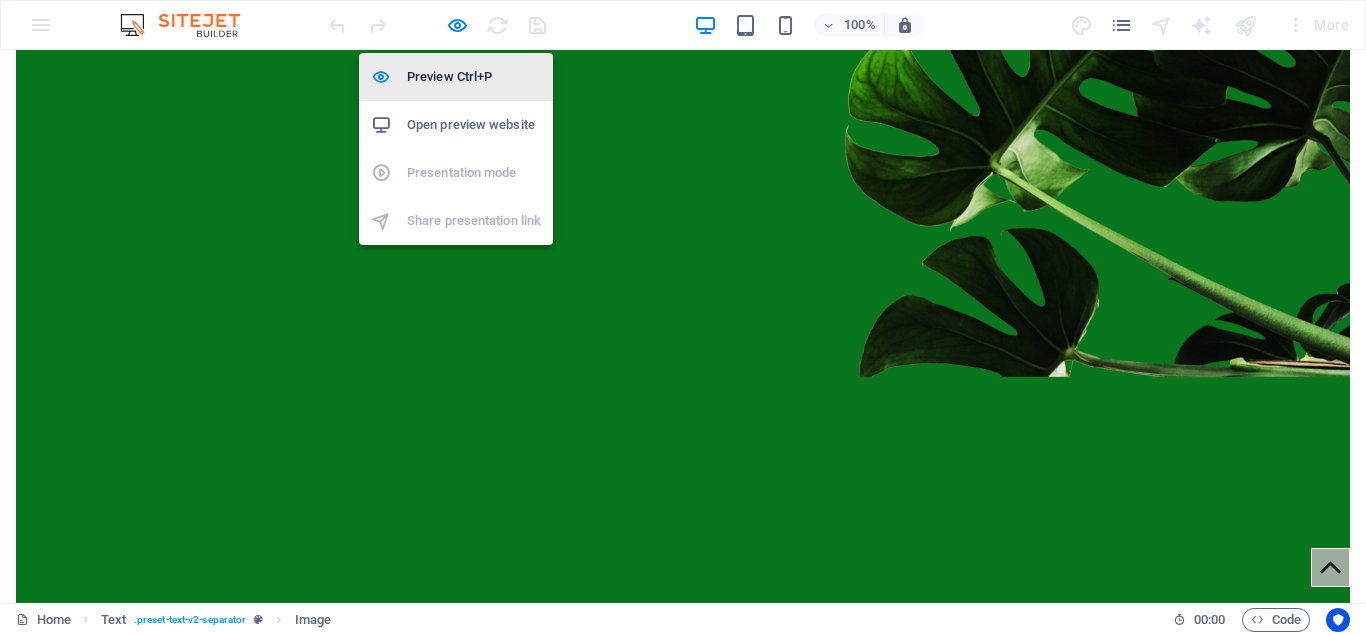 click on "Preview Ctrl+P" at bounding box center (474, 77) 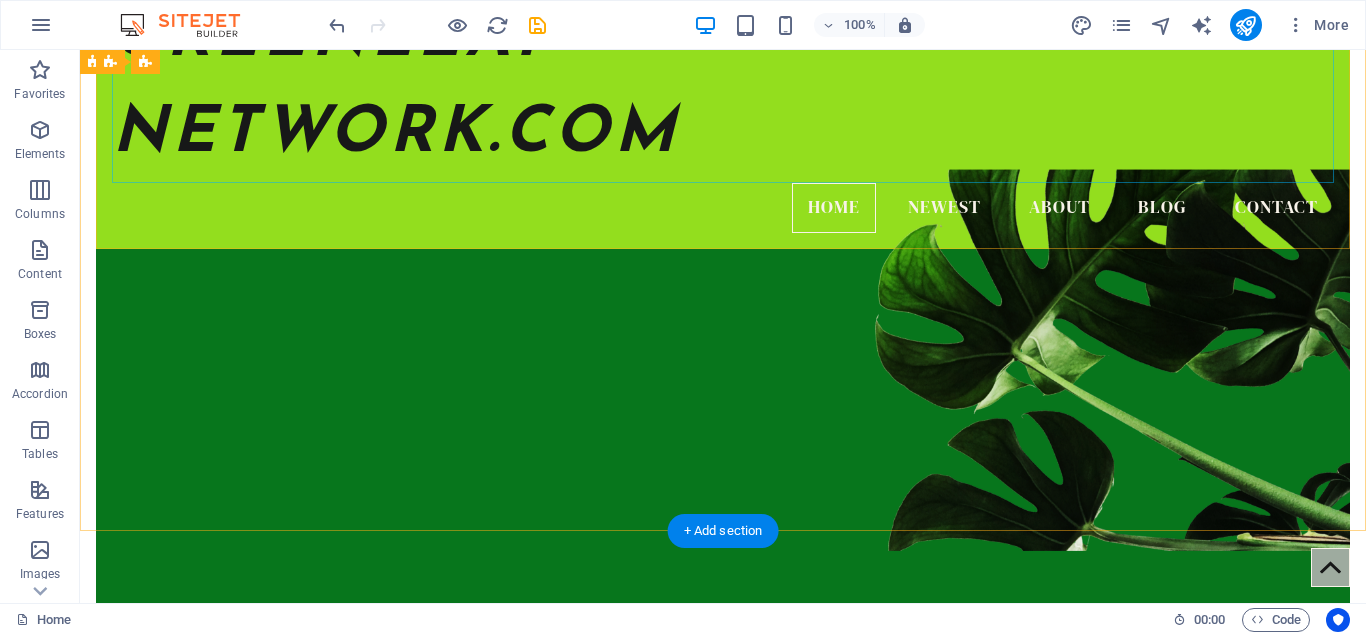 scroll, scrollTop: 213, scrollLeft: 0, axis: vertical 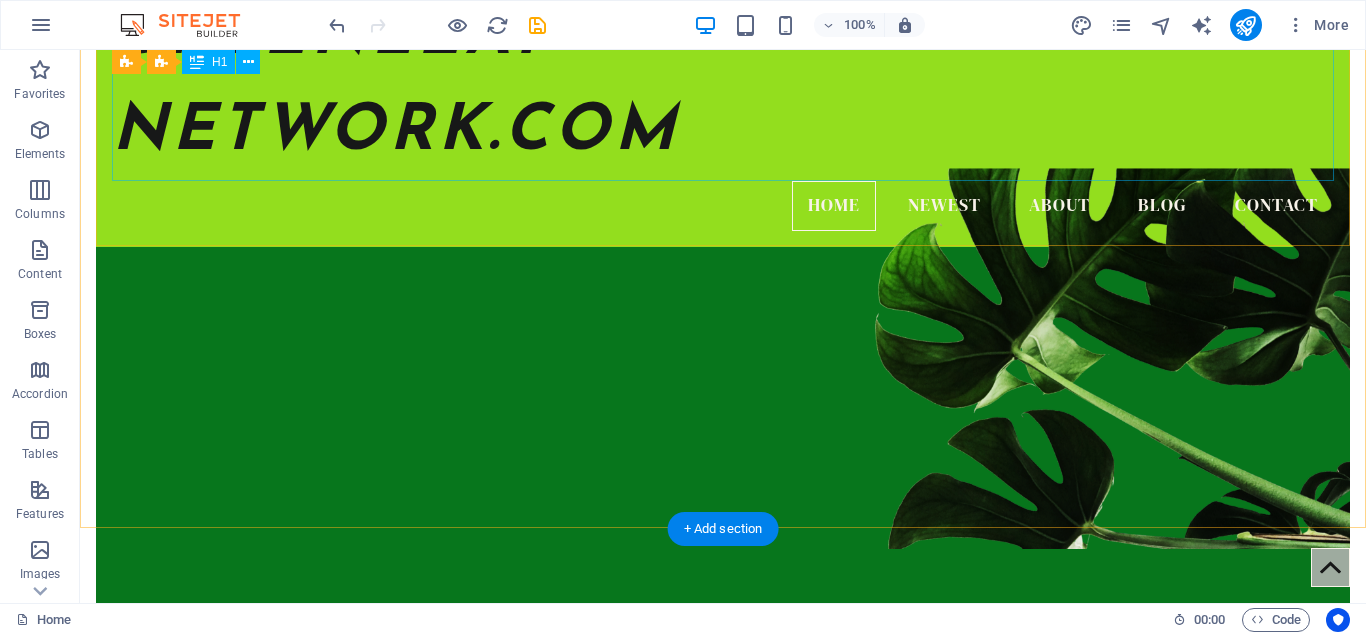 click on "GREENLEAF NETWORK.COM" at bounding box center (723, 85) 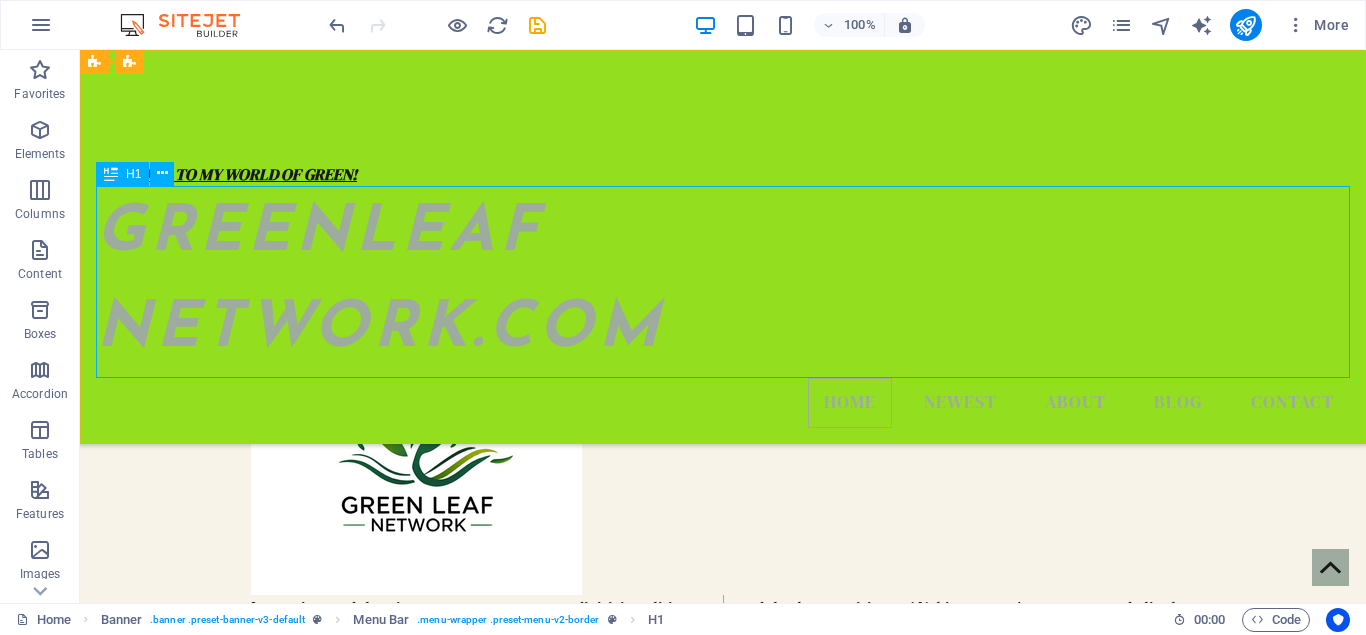 scroll, scrollTop: 1036, scrollLeft: 0, axis: vertical 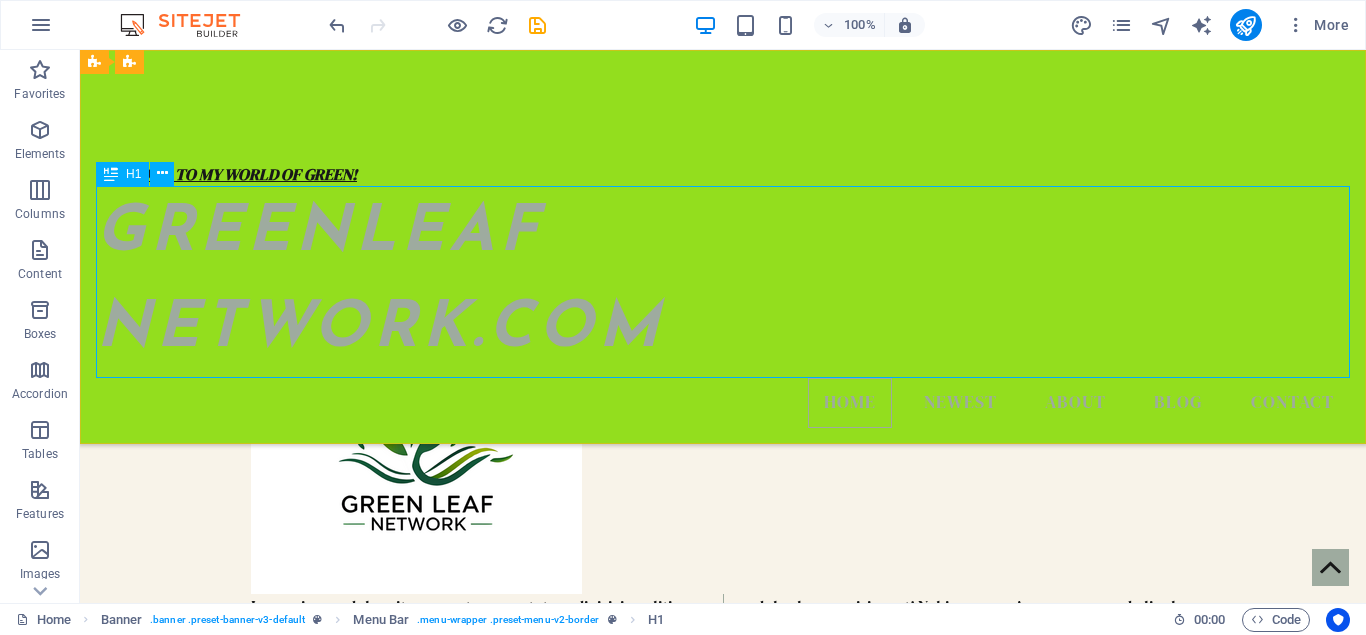 click on "GREENLEAF NETWORK.COM" at bounding box center (723, 282) 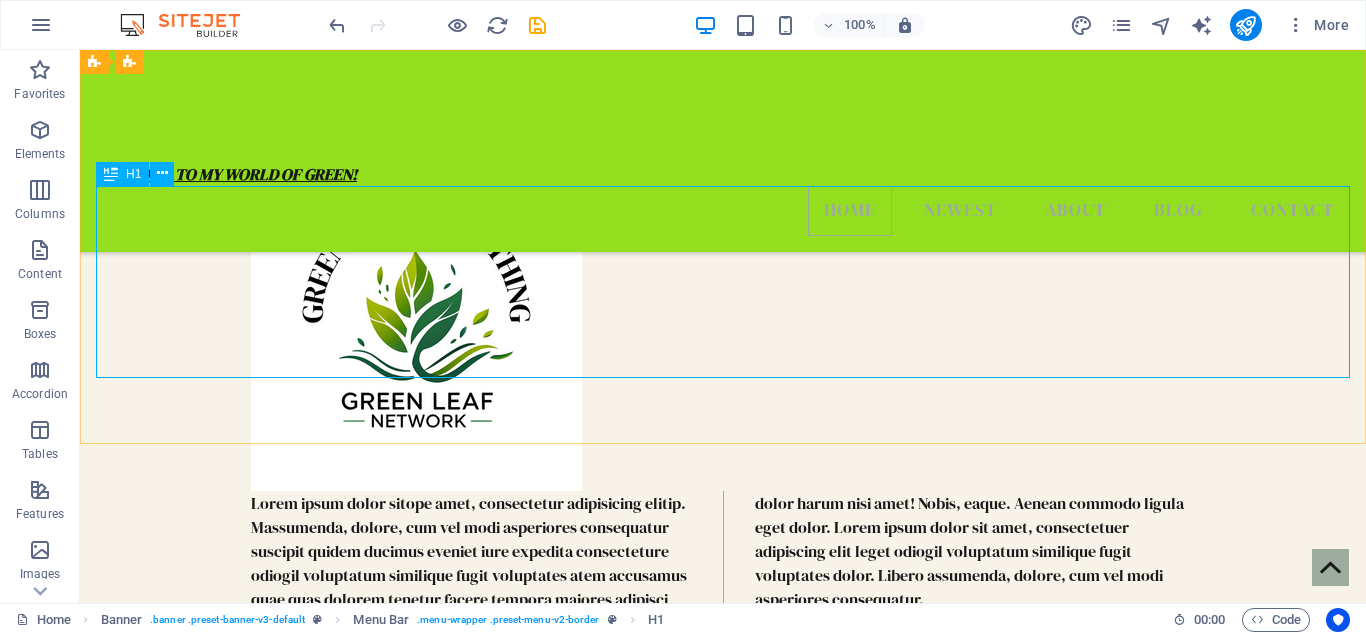 scroll, scrollTop: 943, scrollLeft: 0, axis: vertical 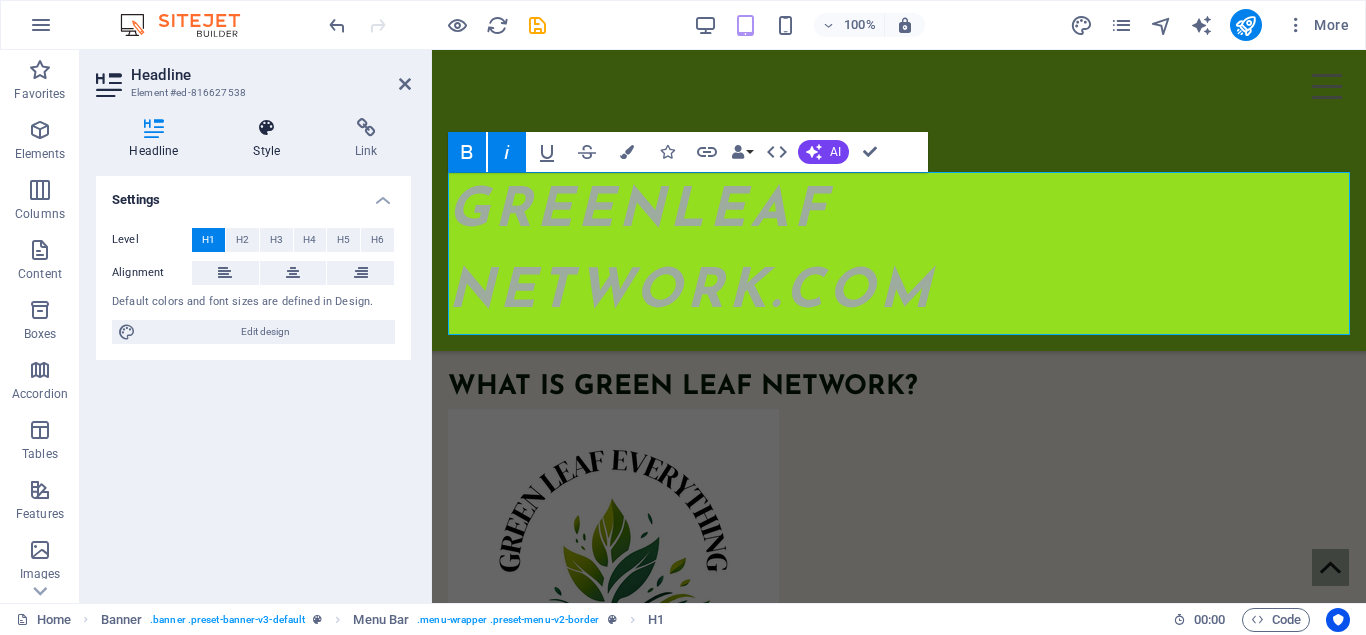 click at bounding box center (267, 128) 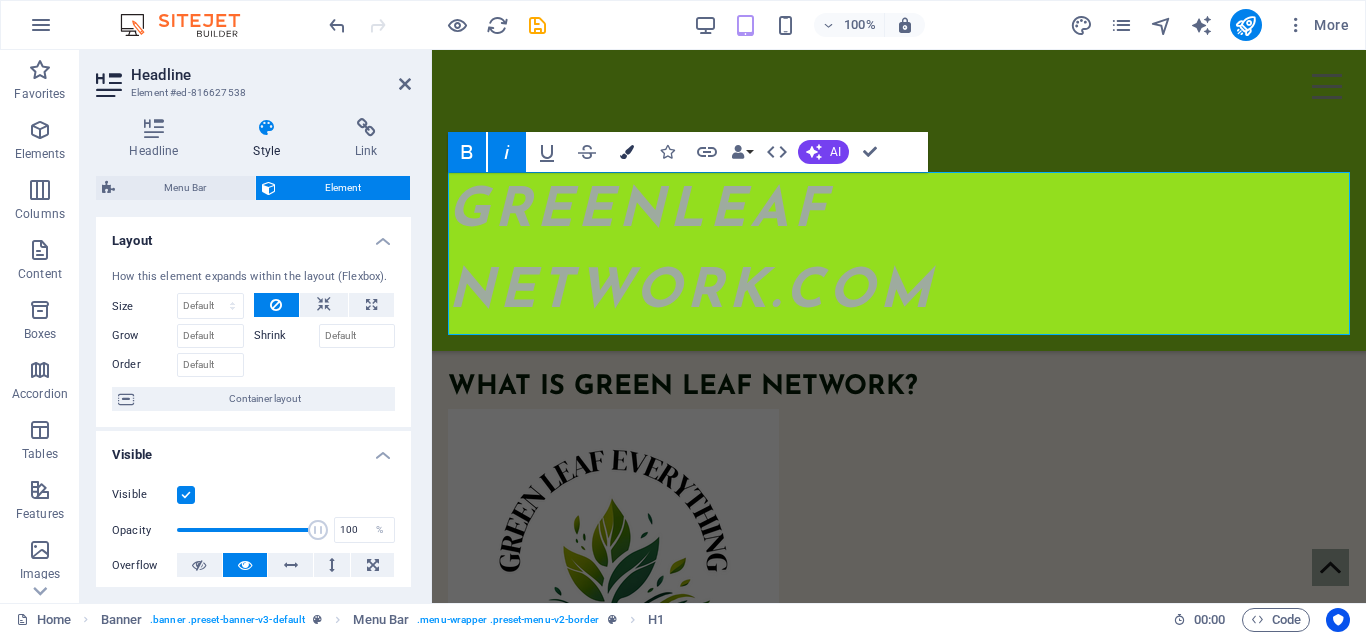 click on "Colors" at bounding box center [627, 152] 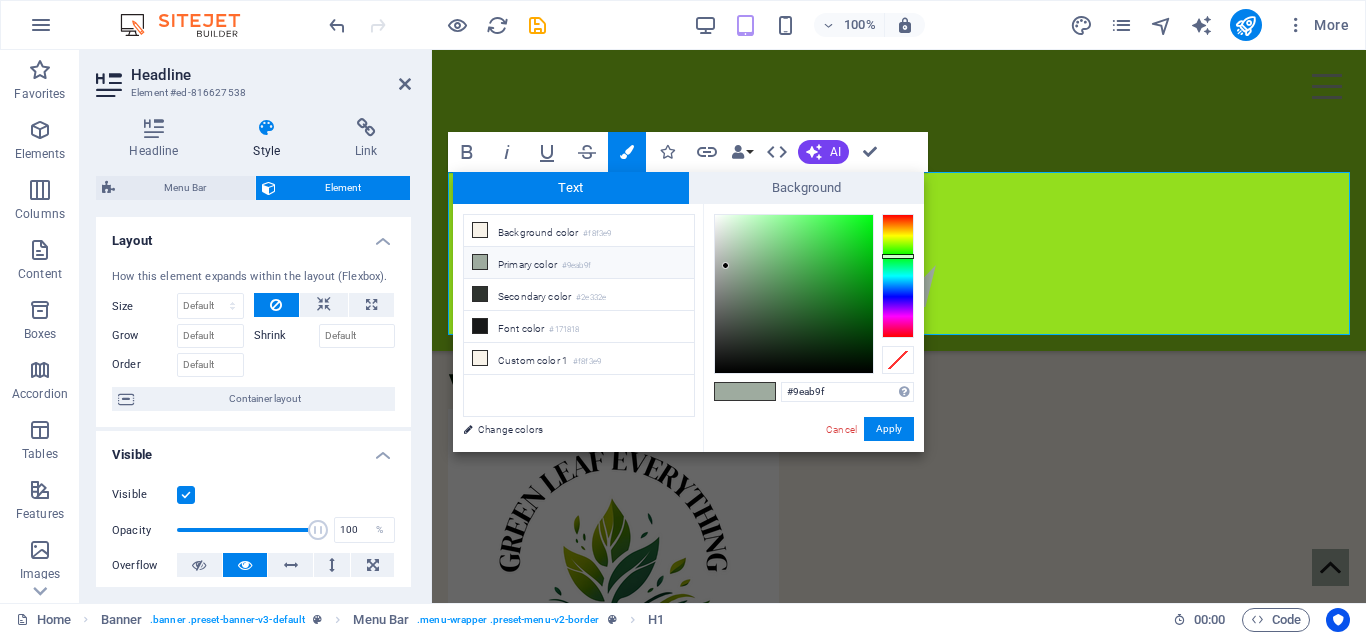 type on "#0dbc1b" 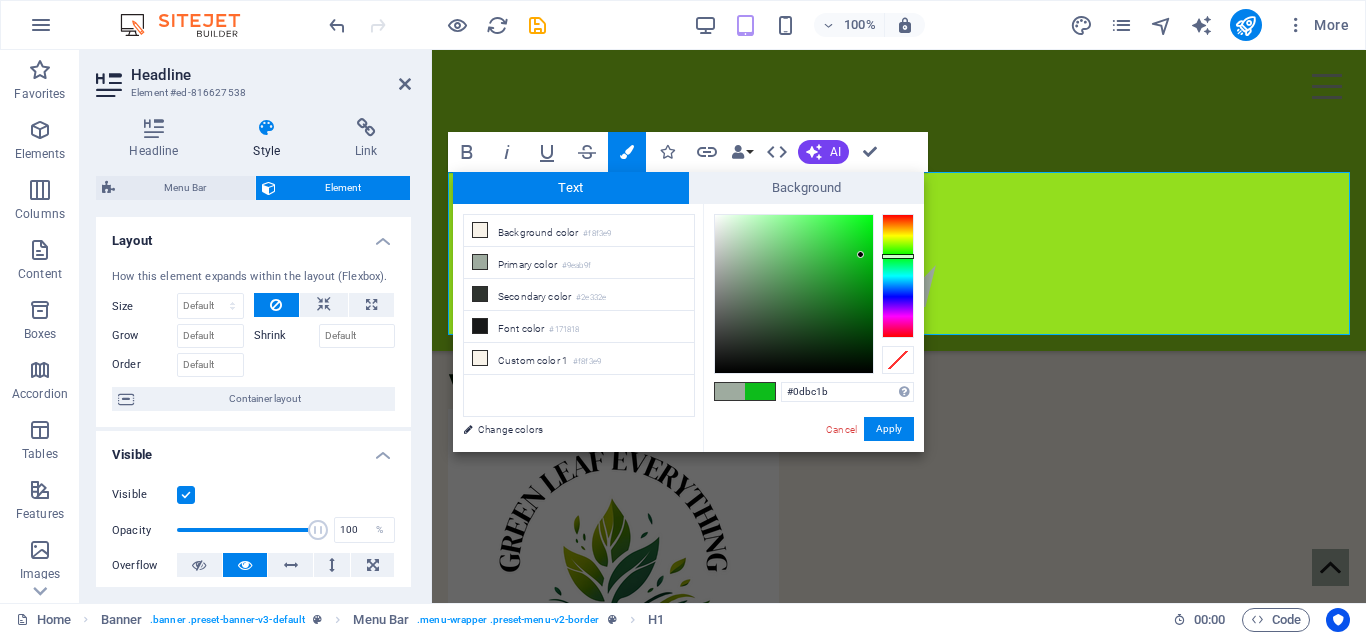 click at bounding box center [794, 294] 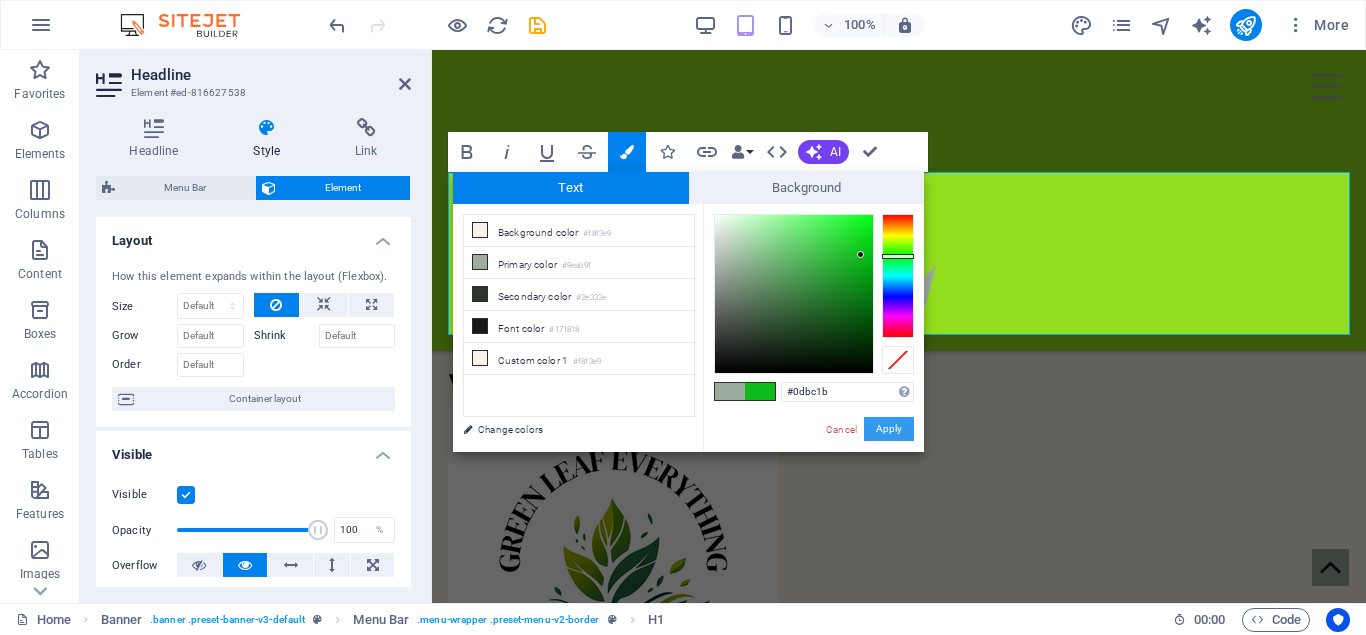 click on "Apply" at bounding box center (889, 429) 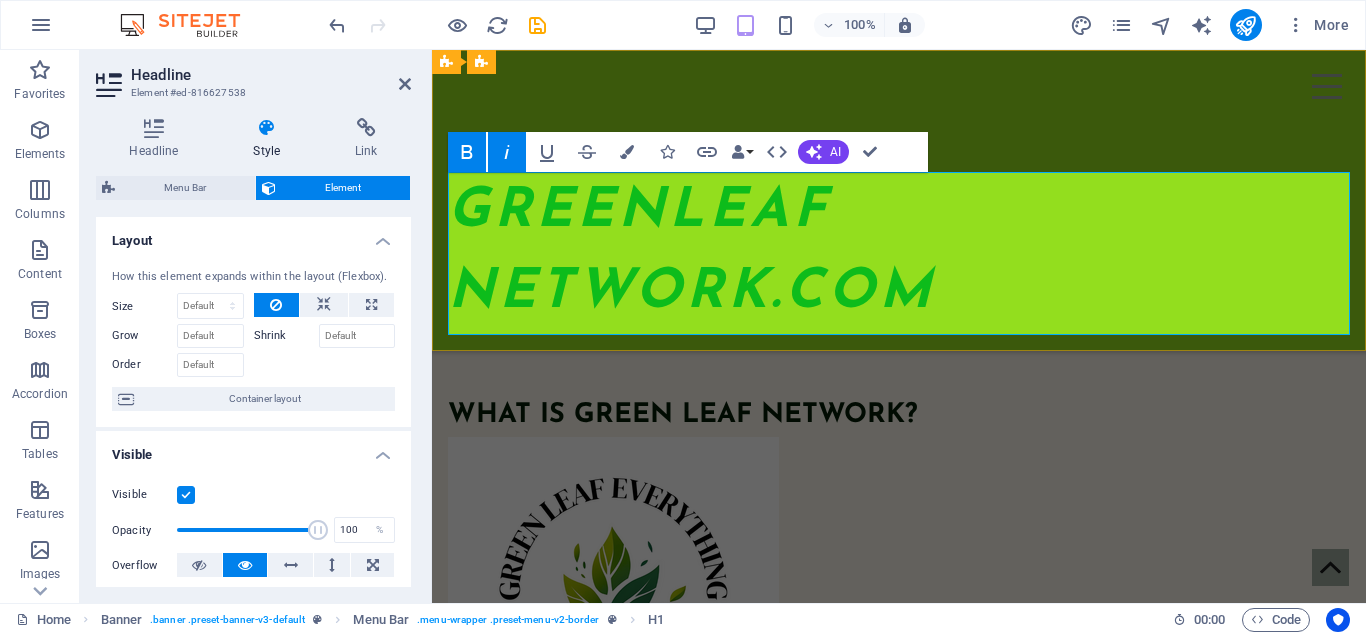 click on "GREENLEAF NETWORK.COM" at bounding box center (899, 253) 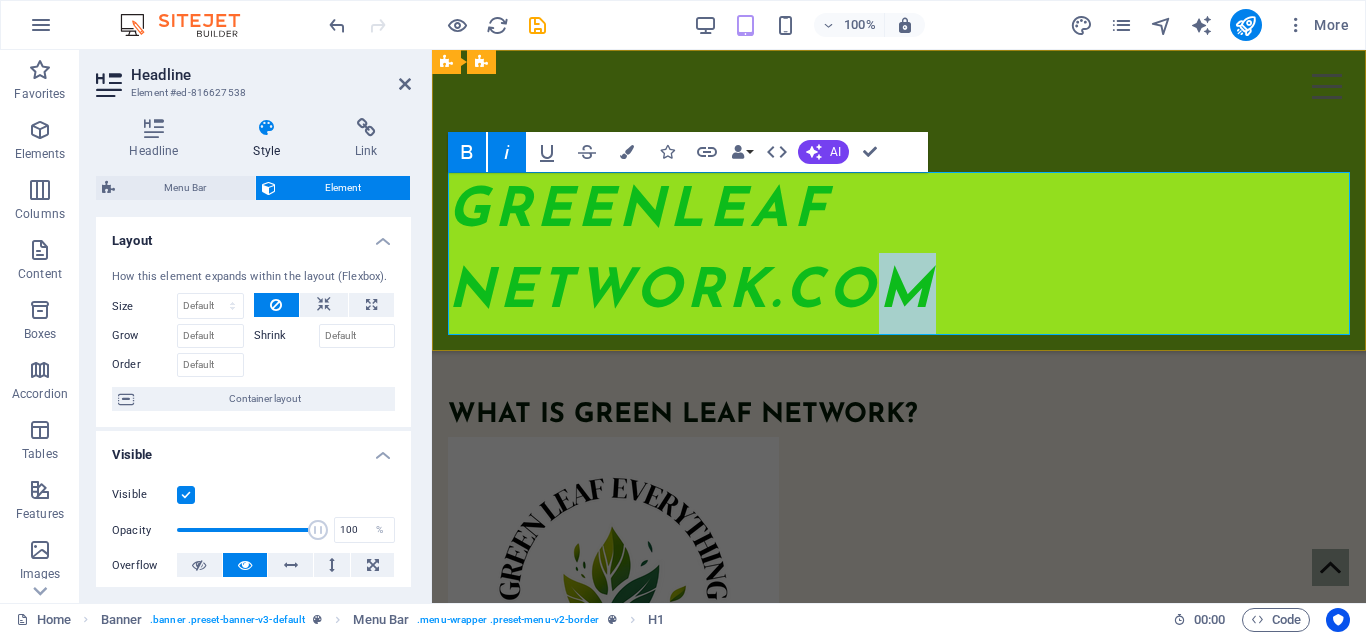 drag, startPoint x: 942, startPoint y: 298, endPoint x: 882, endPoint y: 278, distance: 63.245552 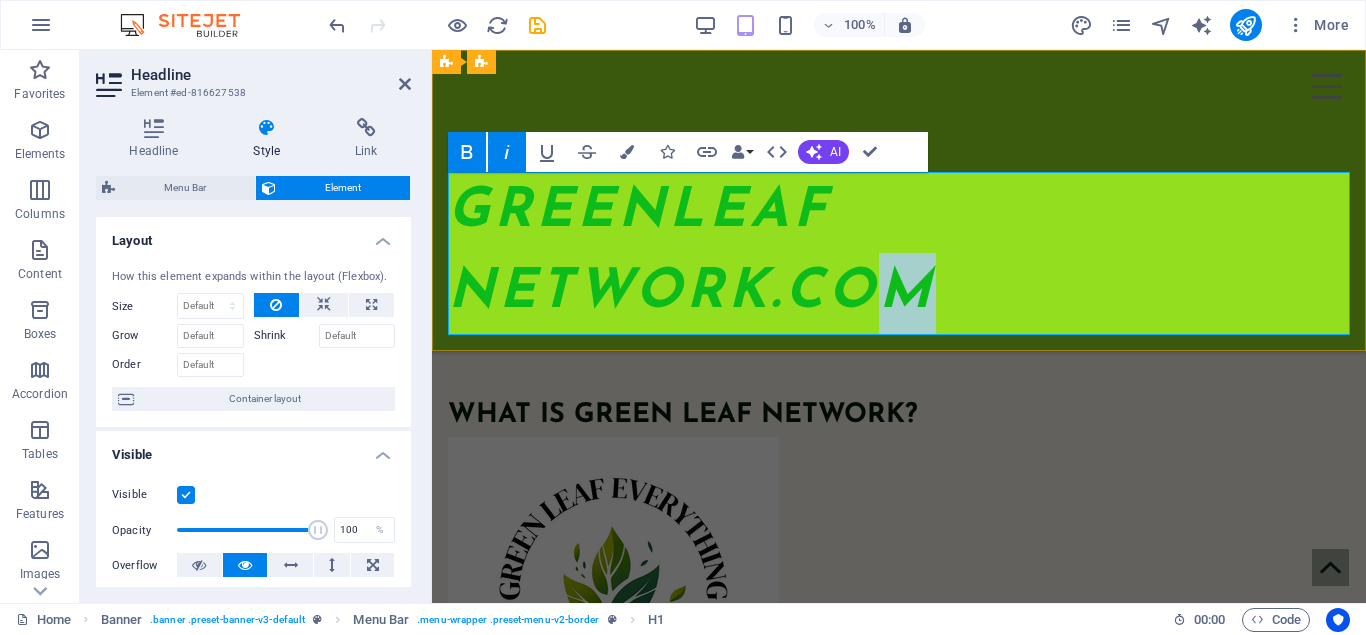 click on "GREENLEAF NETWORK.COM" at bounding box center (899, 253) 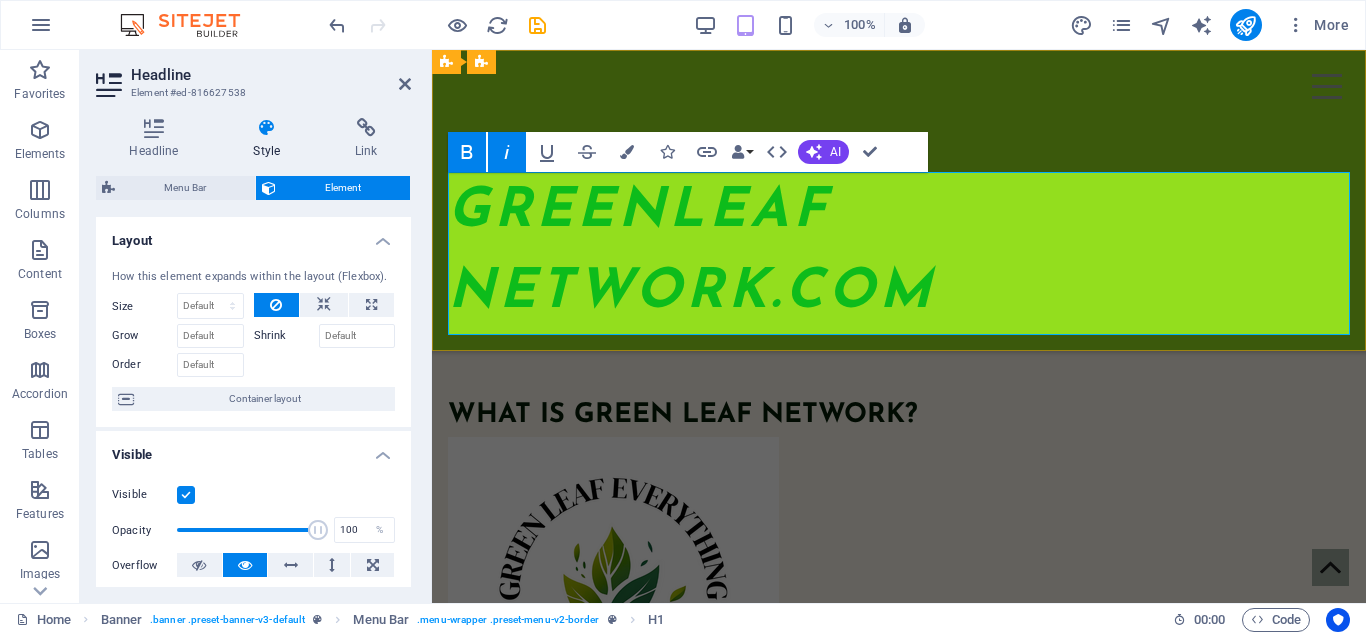 click on "GREENLEAF NETWORK.COM" at bounding box center (899, 253) 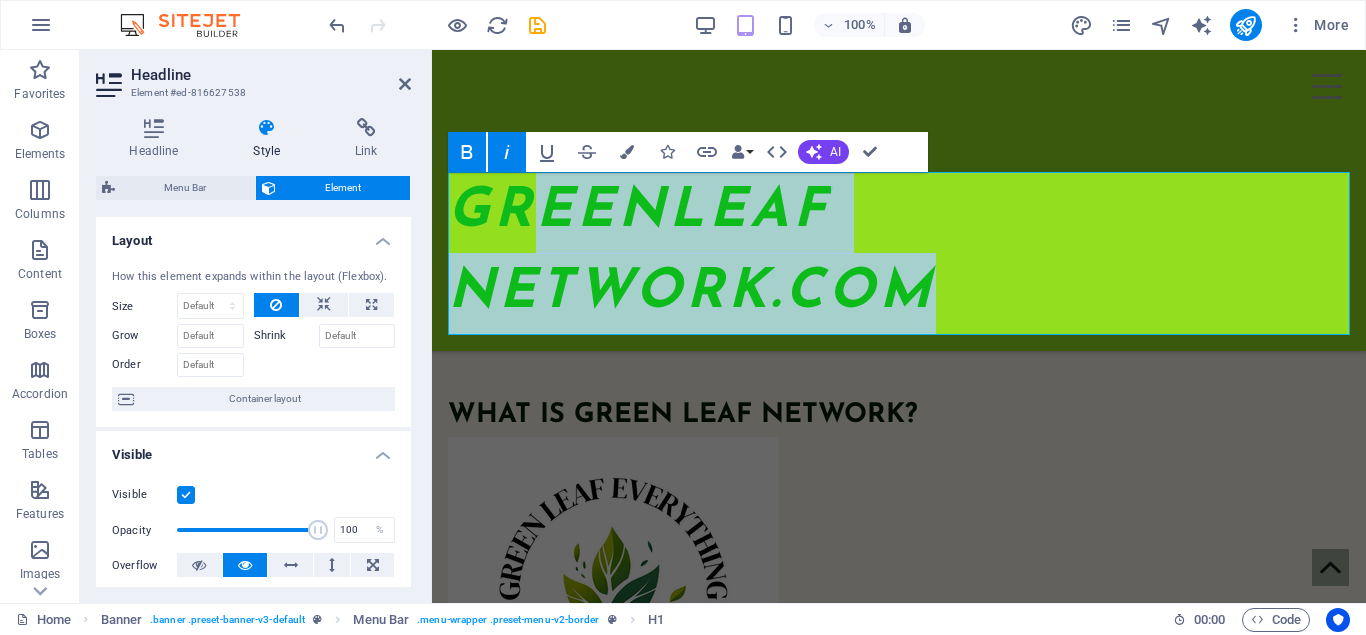 drag, startPoint x: 1052, startPoint y: 280, endPoint x: 254, endPoint y: 138, distance: 810.53564 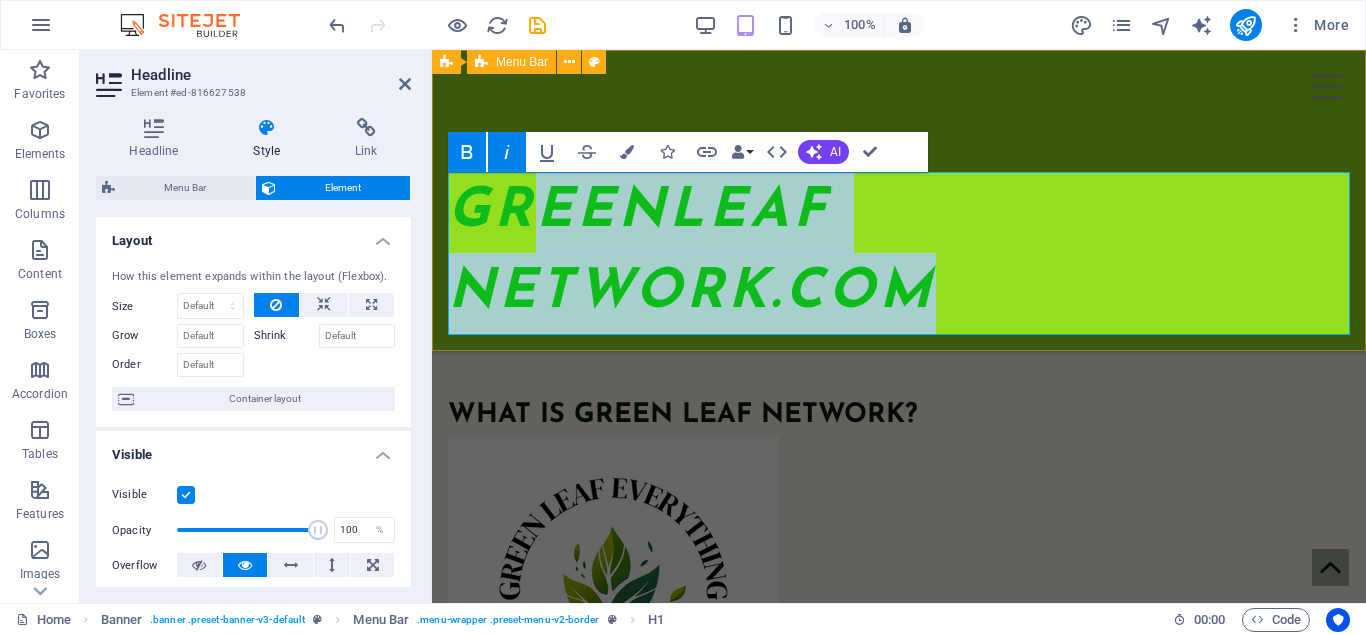 click on "WELCOME TO MY WORLD OF GREEN! GREENLEAF NETWORK.COM Home Newest About Blog Contact" at bounding box center (899, 200) 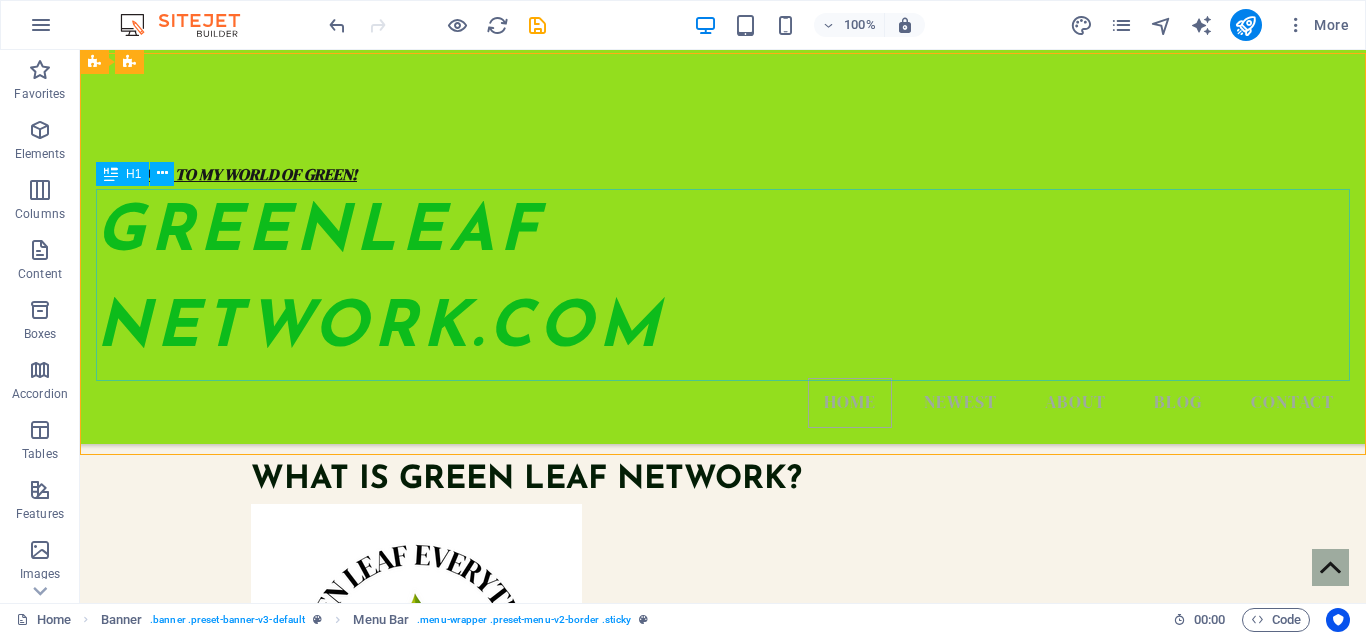 scroll, scrollTop: 1036, scrollLeft: 0, axis: vertical 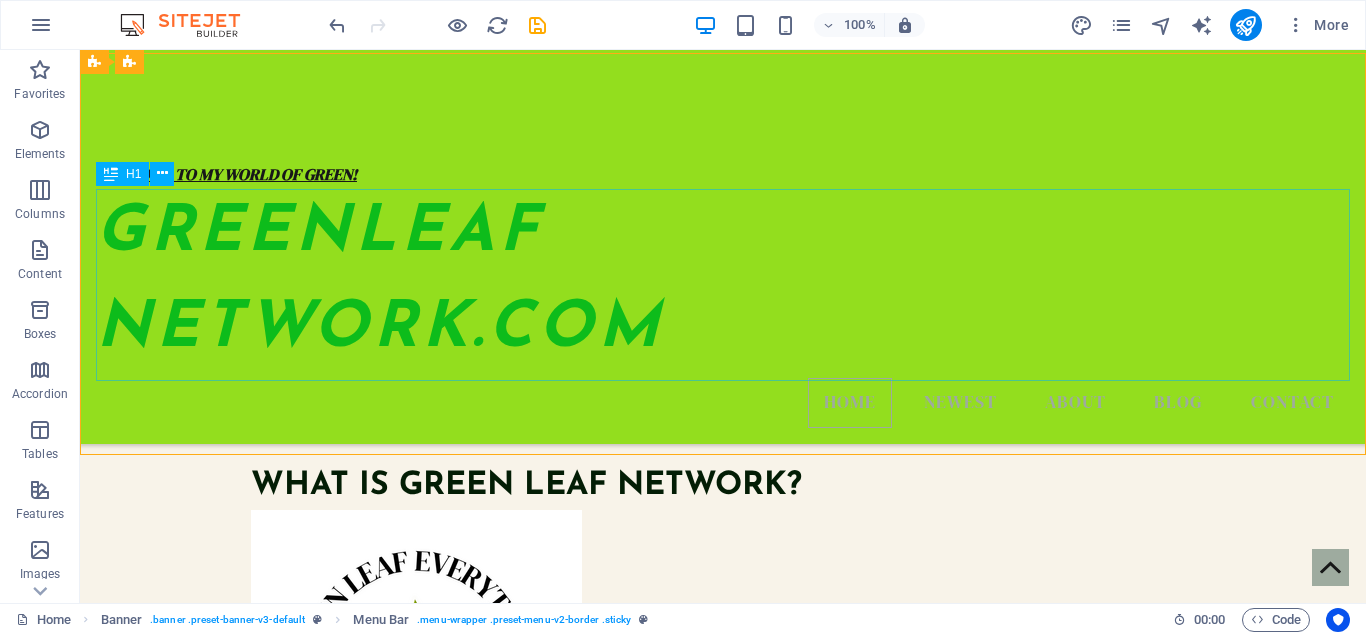 click on "GREENLEAF NETWORK.COM" at bounding box center [723, 282] 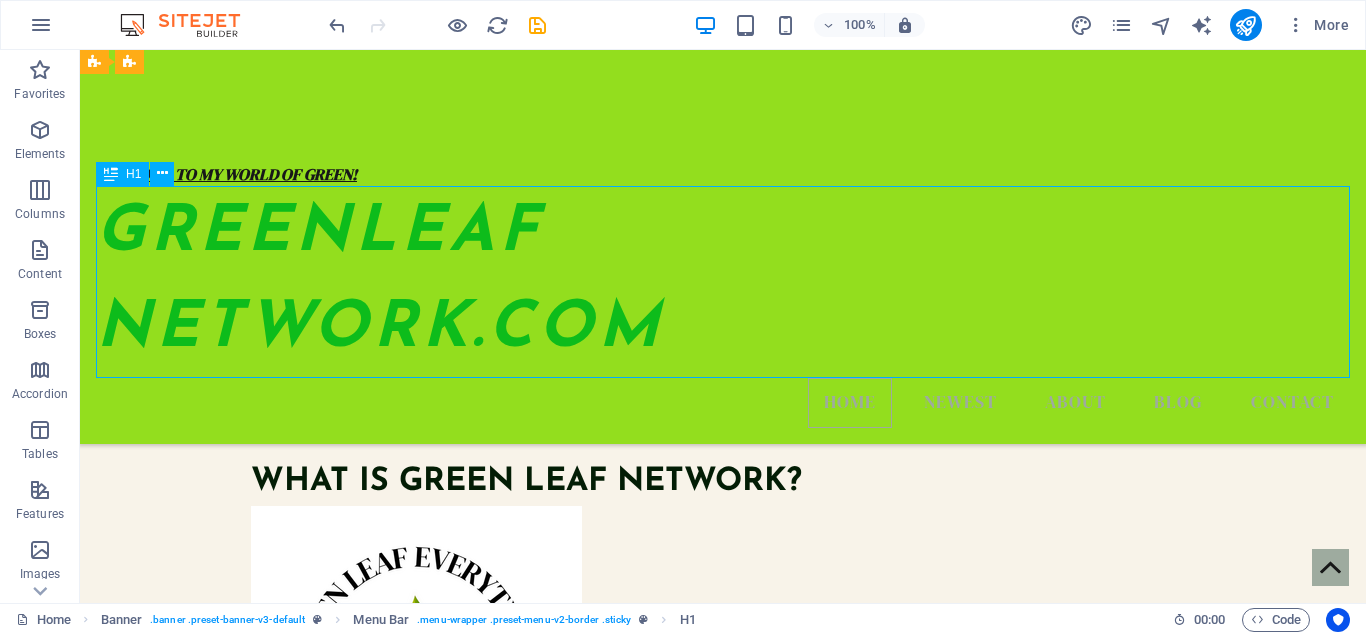 click on "GREENLEAF NETWORK.COM" at bounding box center (723, 282) 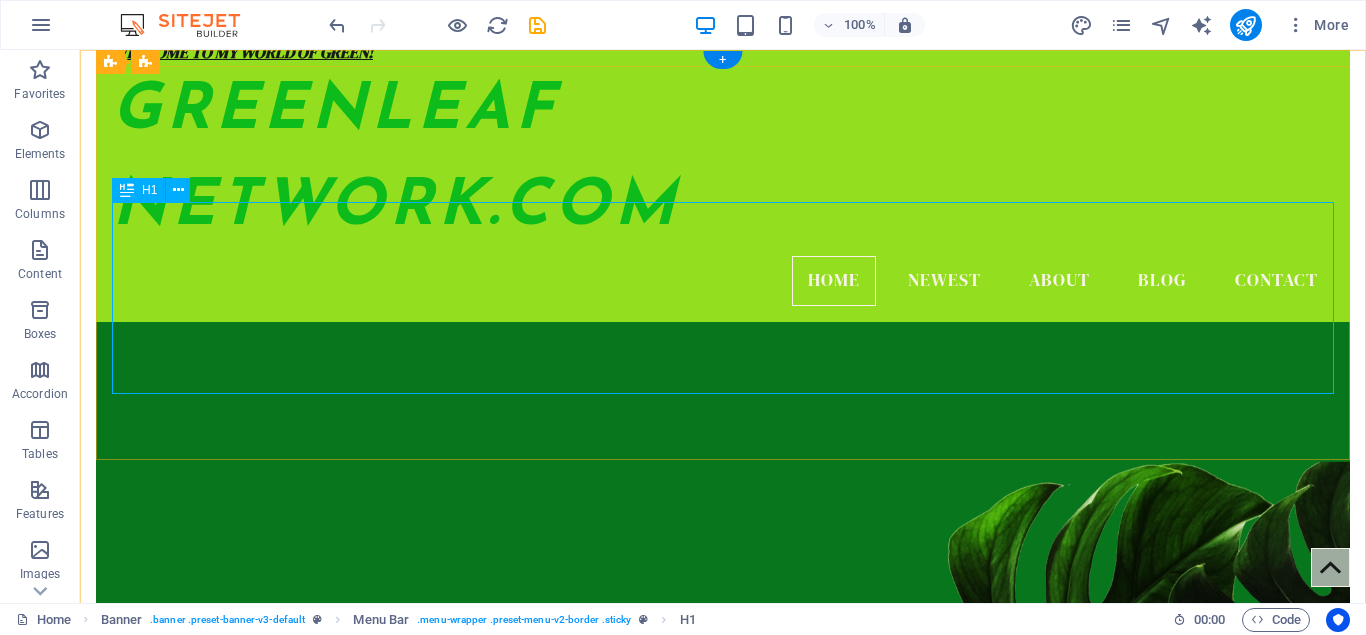 scroll, scrollTop: 0, scrollLeft: 0, axis: both 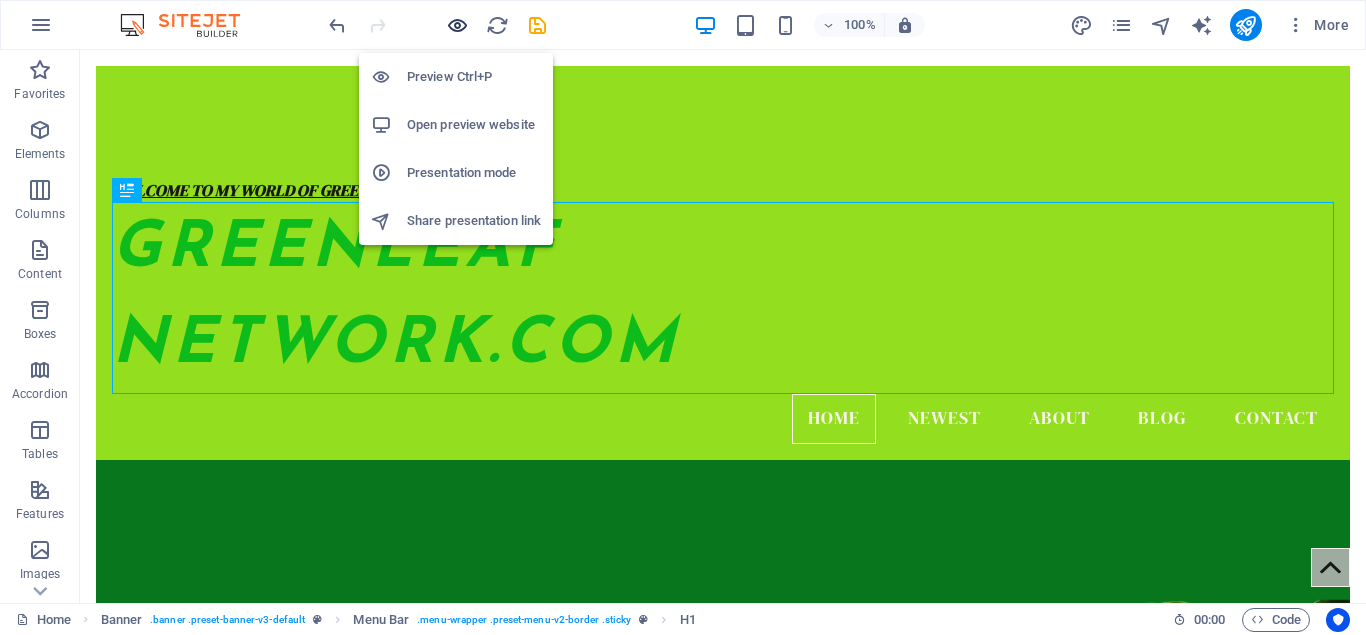 click at bounding box center (457, 25) 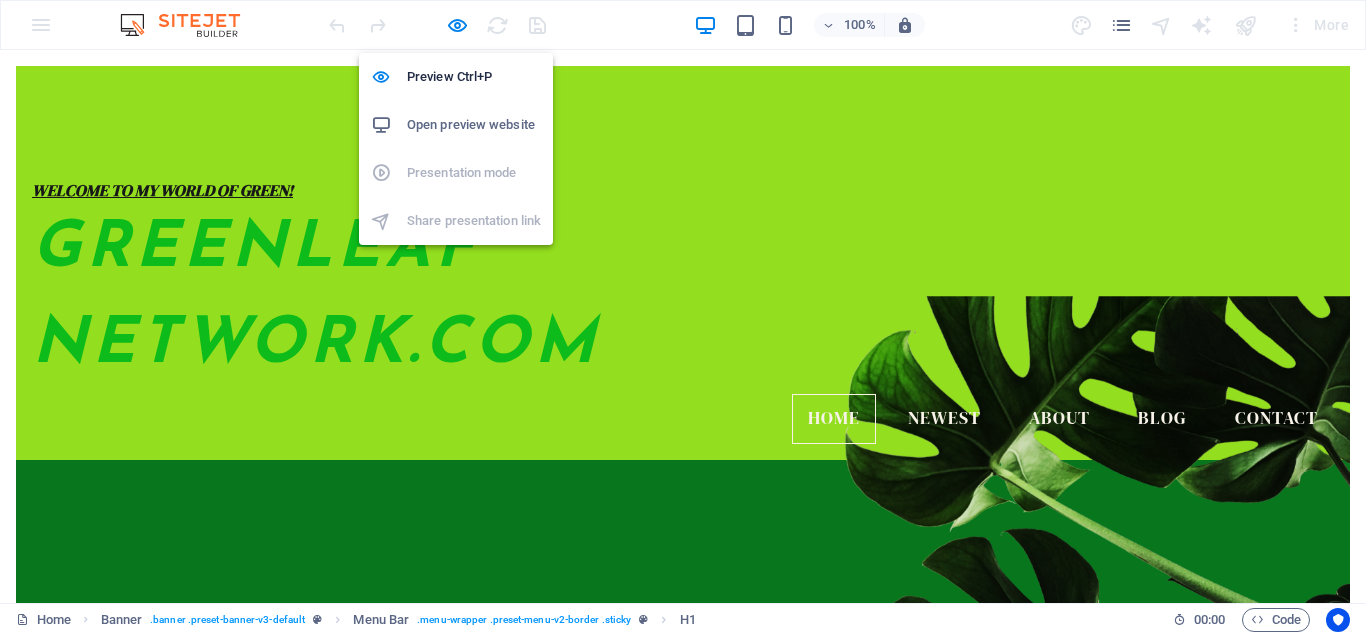 click on "Open preview website" at bounding box center [474, 125] 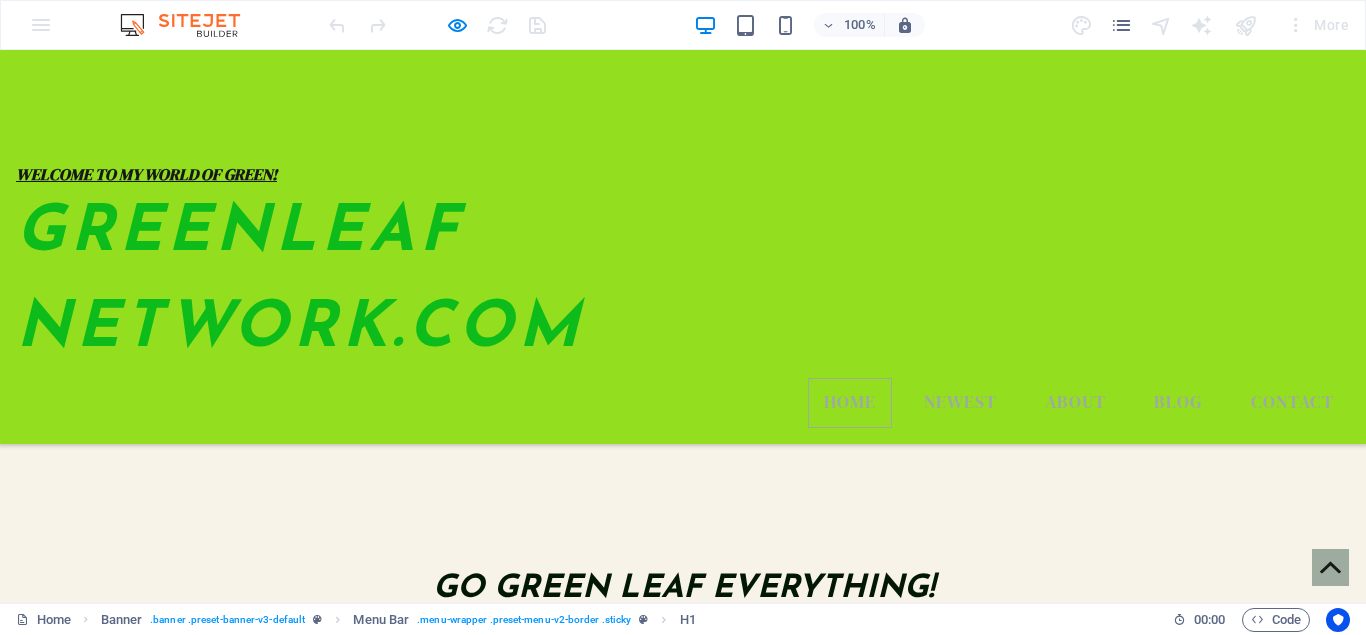 scroll, scrollTop: 1346, scrollLeft: 0, axis: vertical 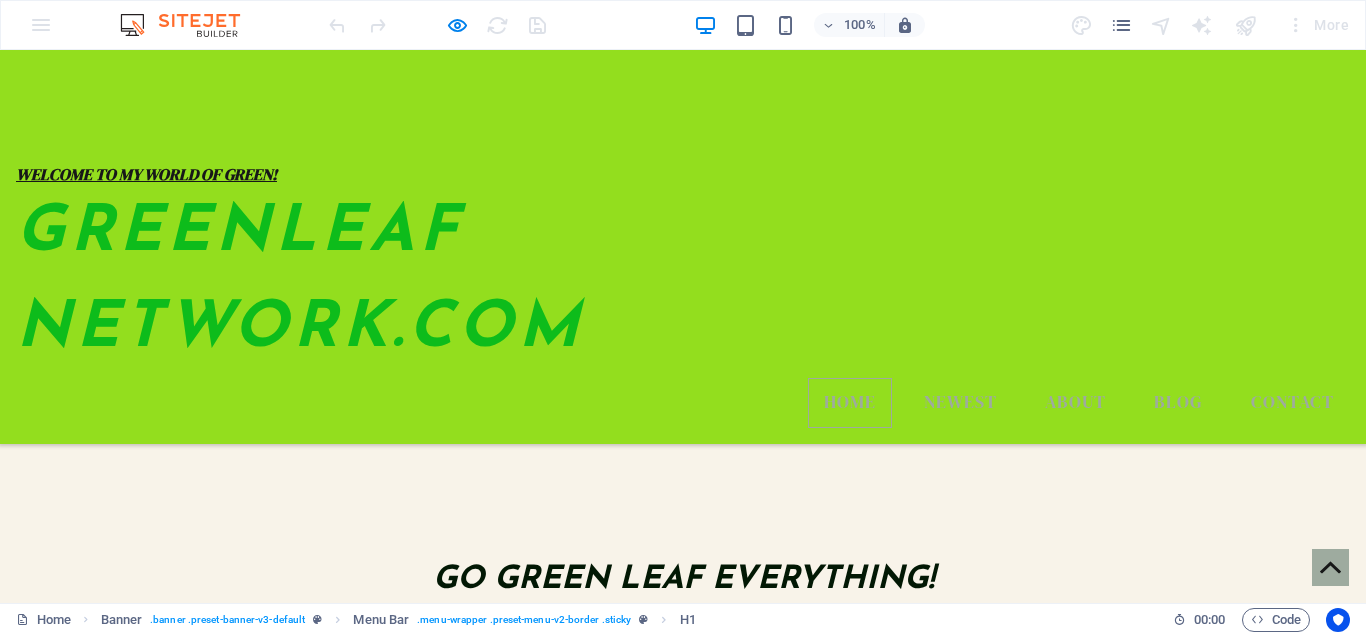 click at bounding box center (683, 1644) 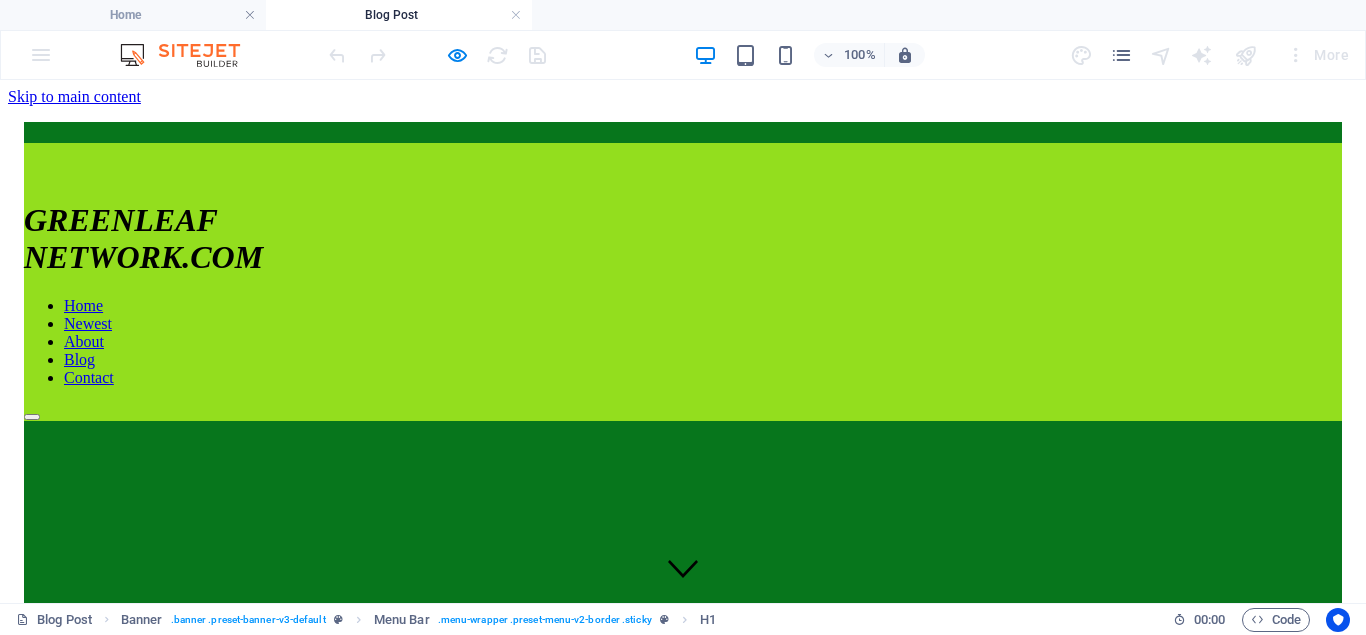 scroll, scrollTop: 726, scrollLeft: 0, axis: vertical 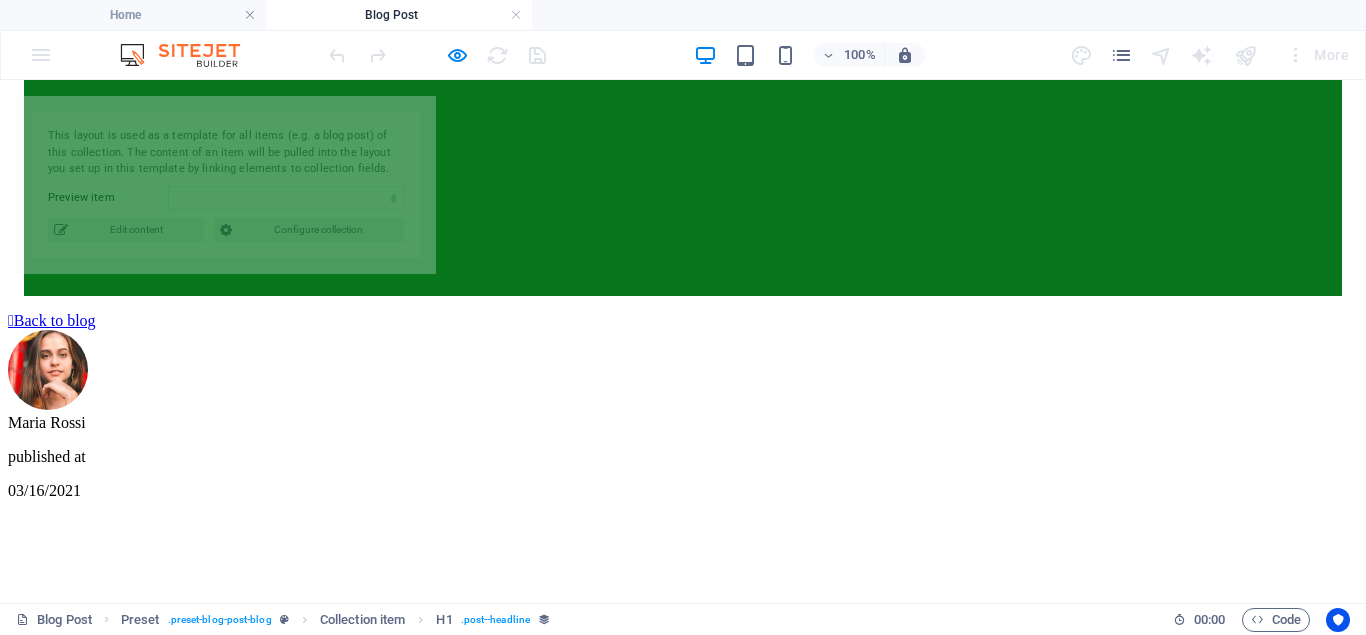 select on "6886c0bd1f83bac0040e9f98" 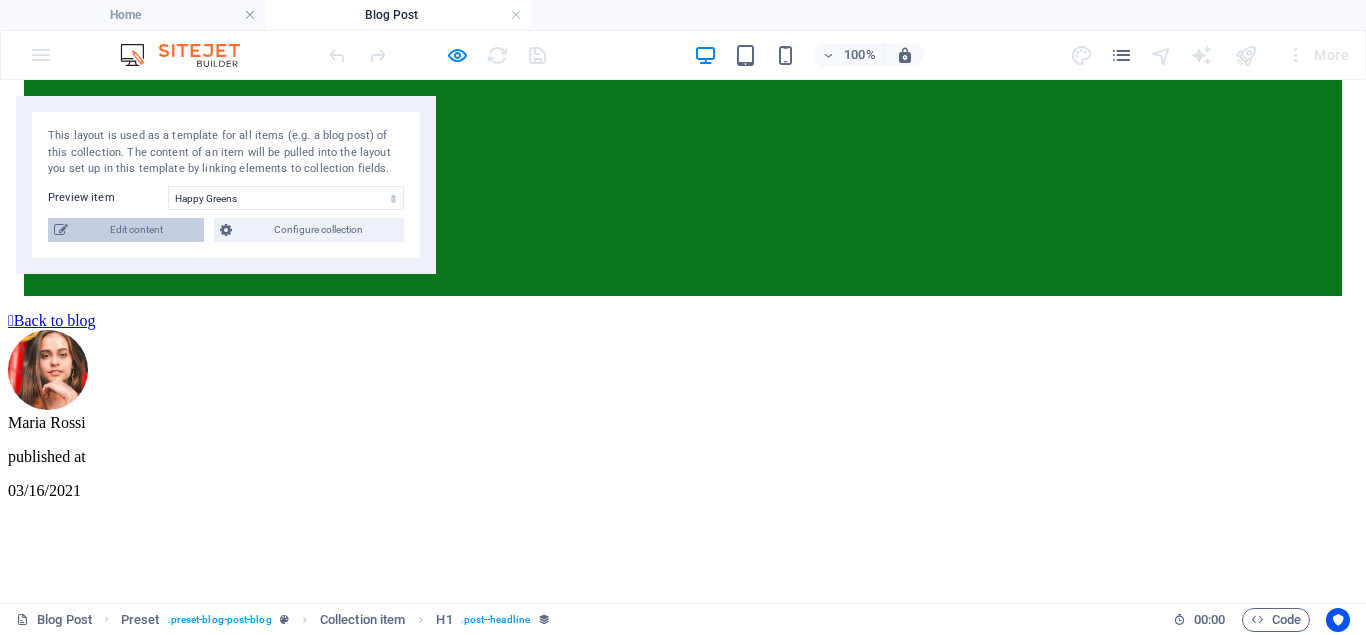 click on "Edit content" at bounding box center [136, 230] 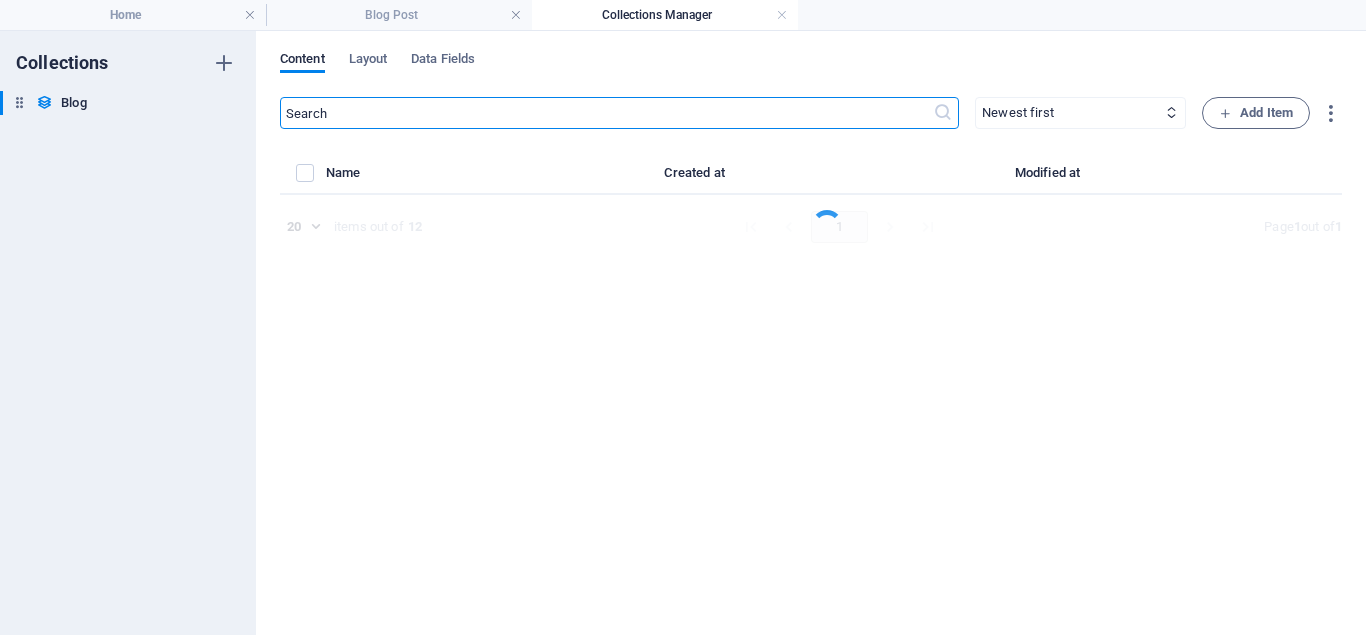 select on "Category 1" 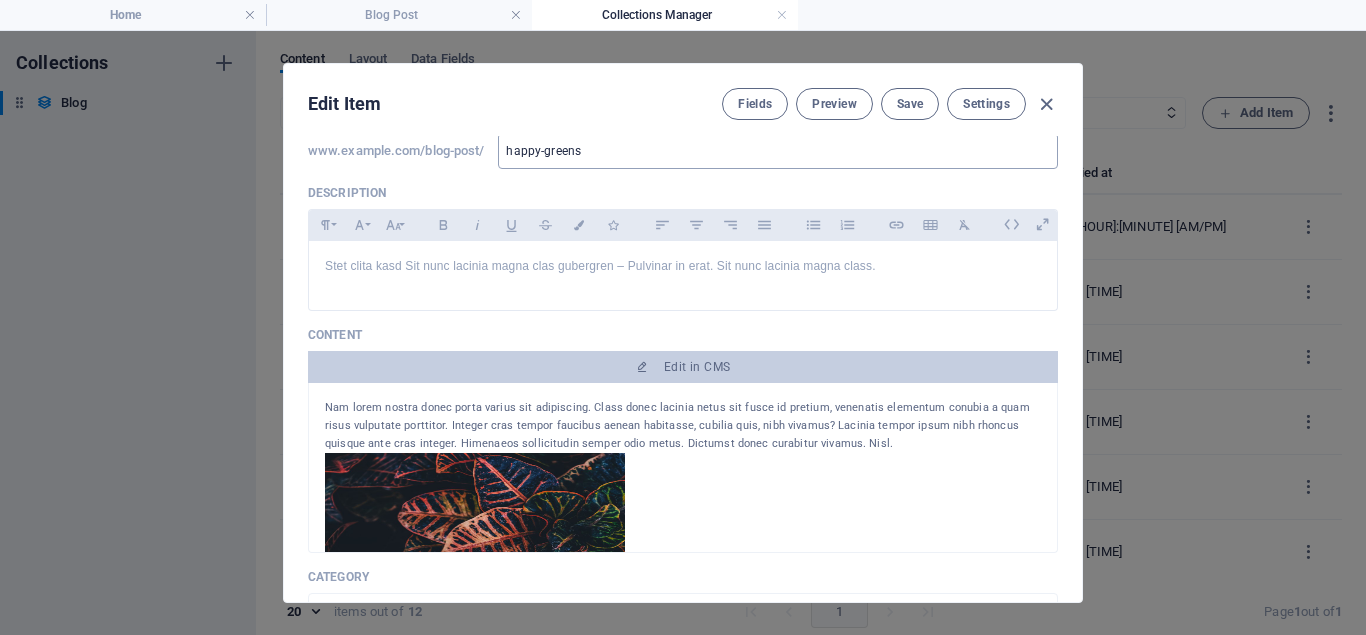 scroll, scrollTop: 0, scrollLeft: 0, axis: both 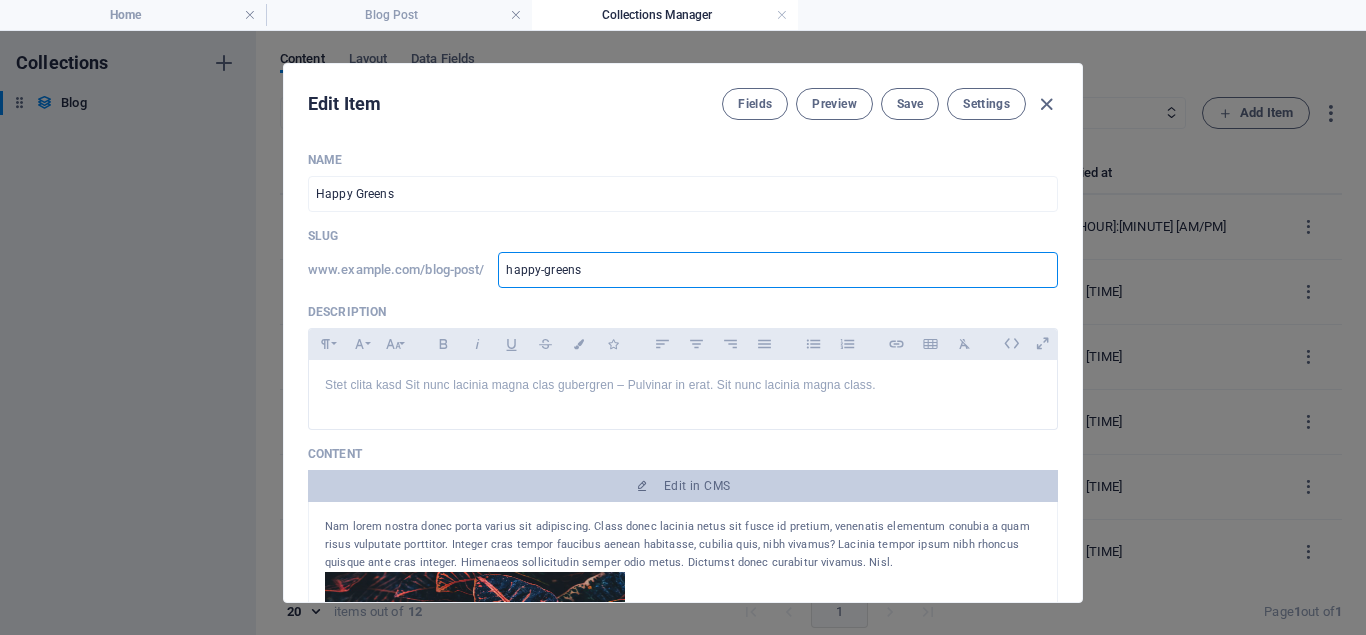 click on "happy-greens" at bounding box center (778, 270) 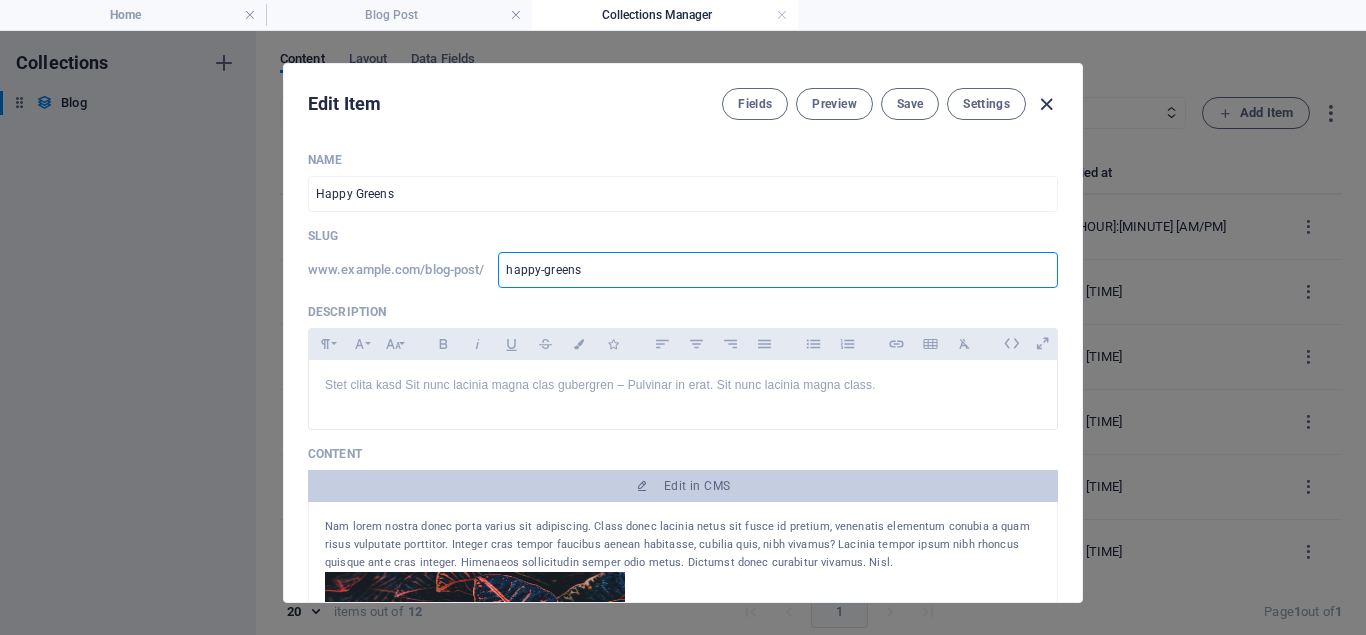 click at bounding box center [1046, 104] 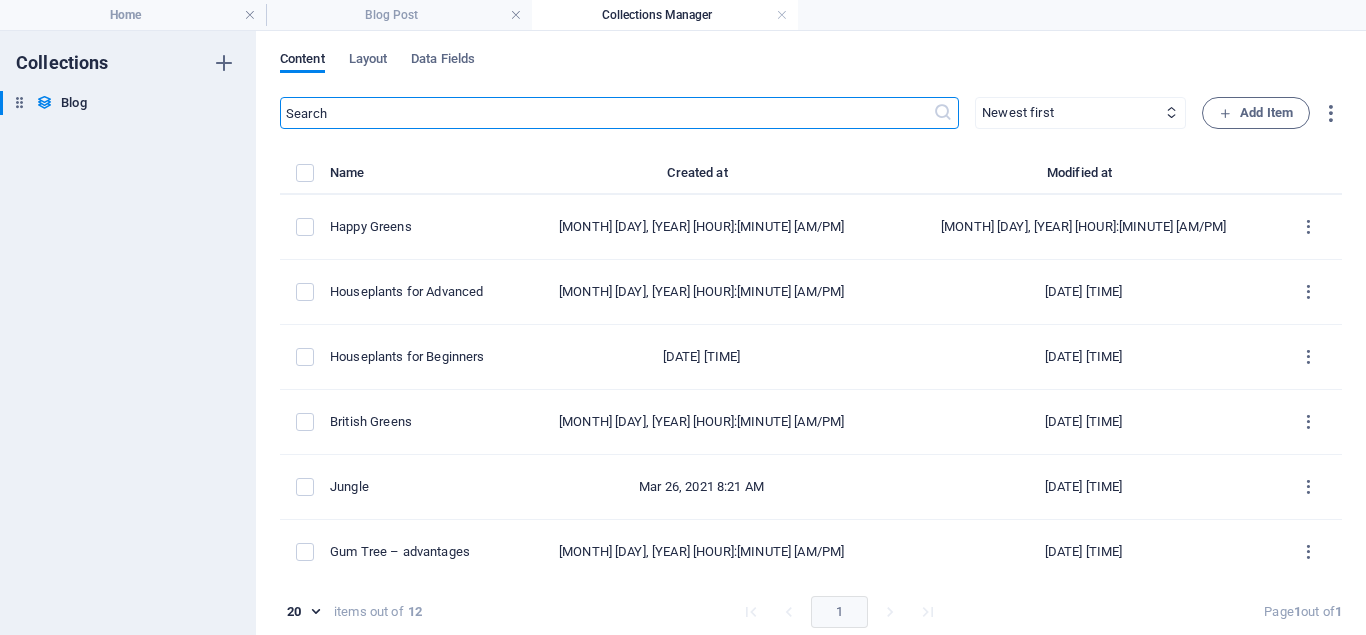 type on "2025-08-04" 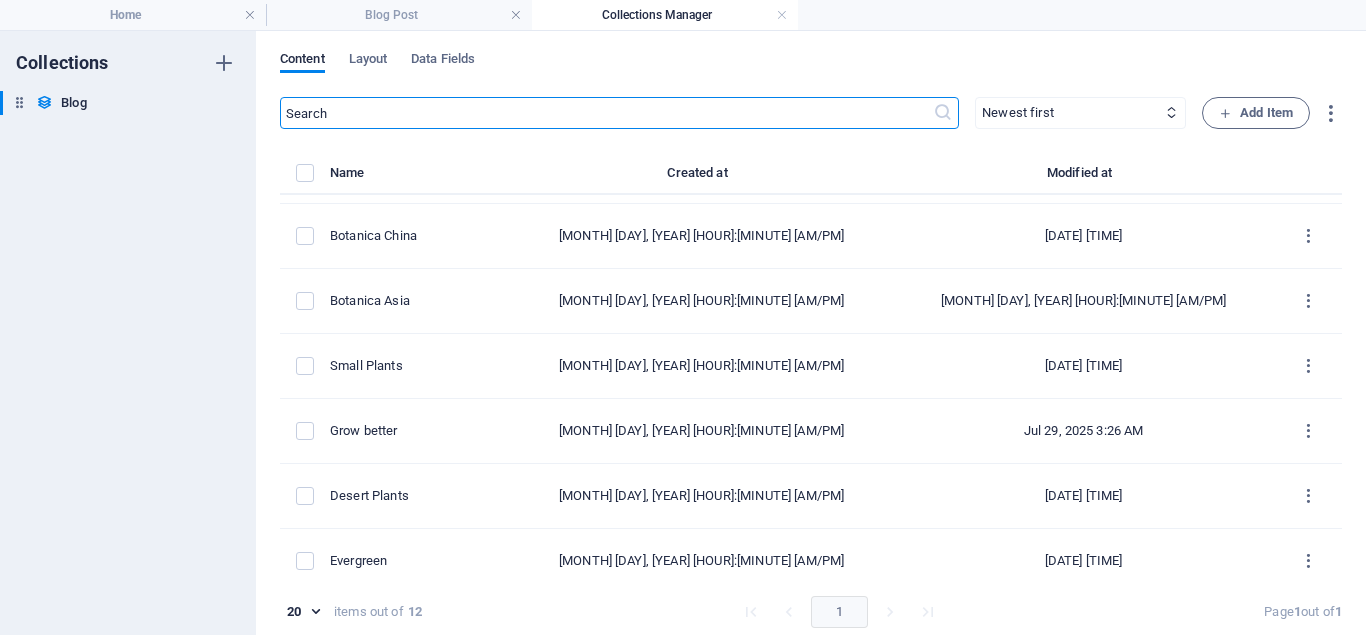 scroll, scrollTop: 395, scrollLeft: 0, axis: vertical 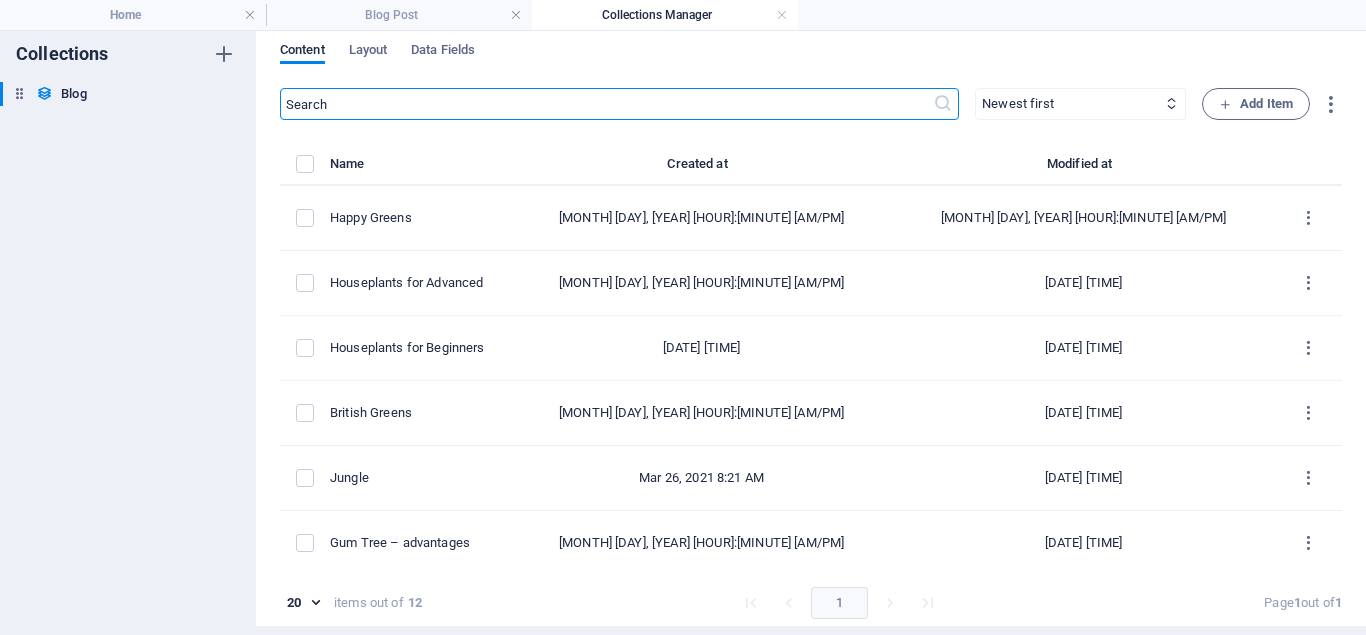 click on "Content Layout Data Fields" at bounding box center (811, 61) 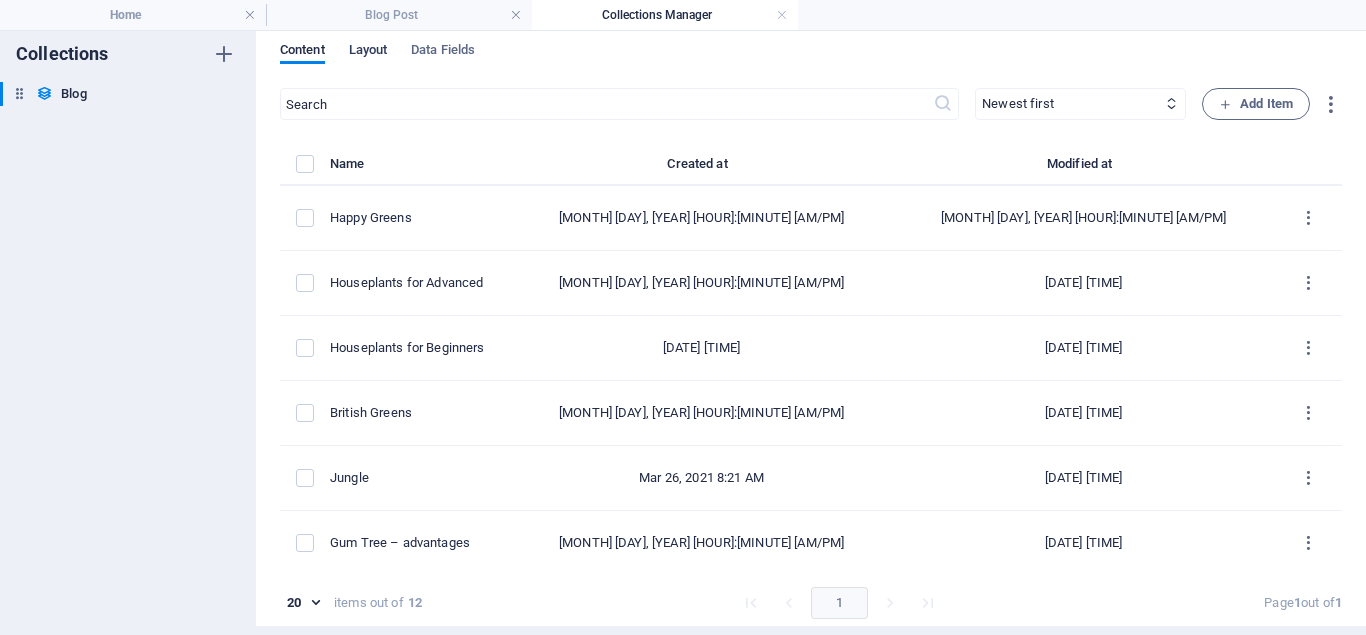 click on "Layout" at bounding box center (368, 52) 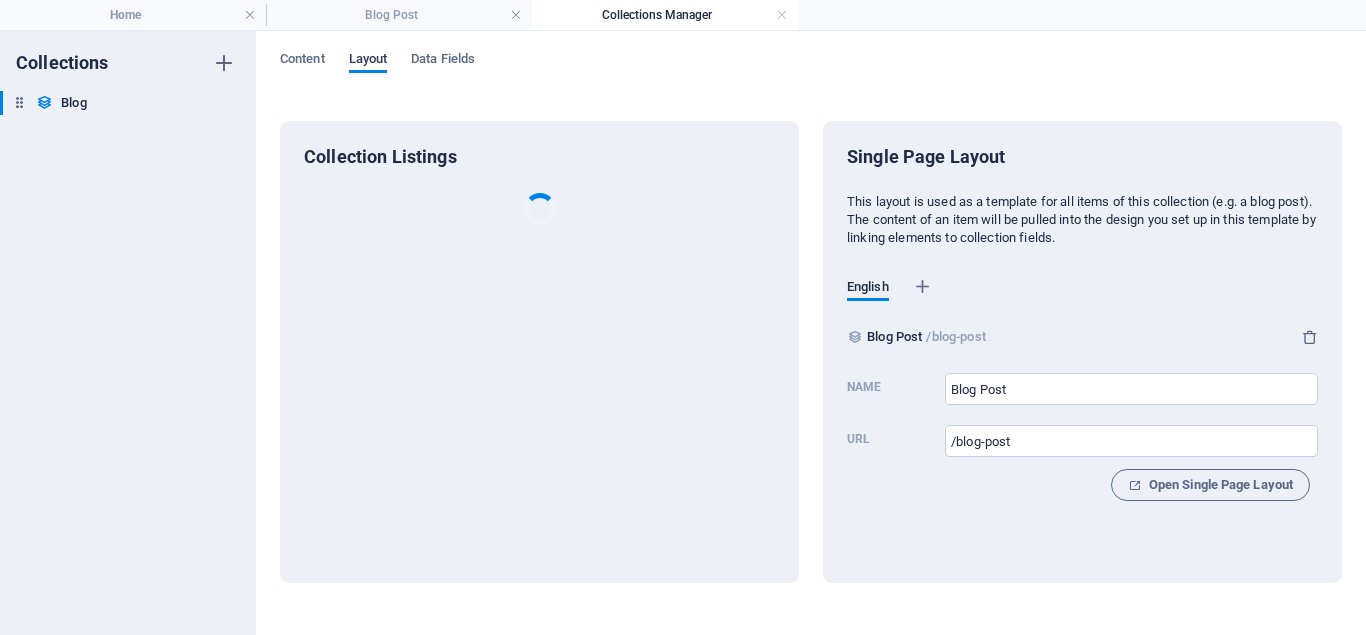 scroll, scrollTop: 0, scrollLeft: 0, axis: both 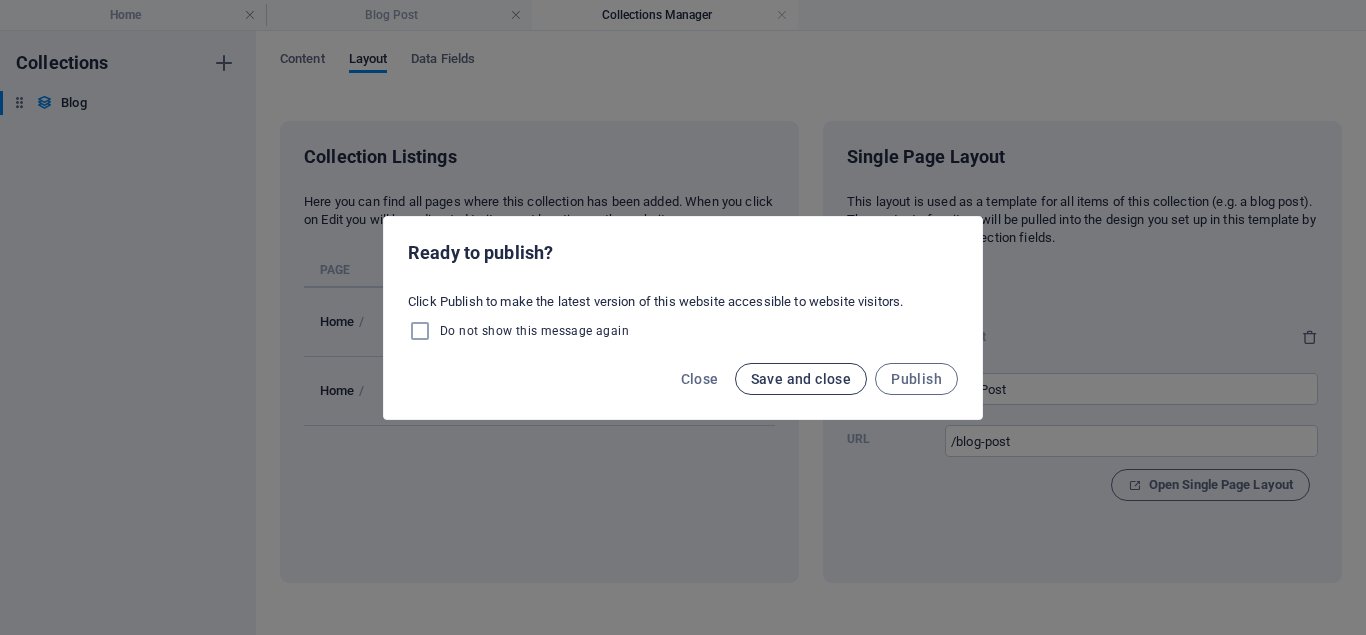 click on "Save and close" at bounding box center (801, 379) 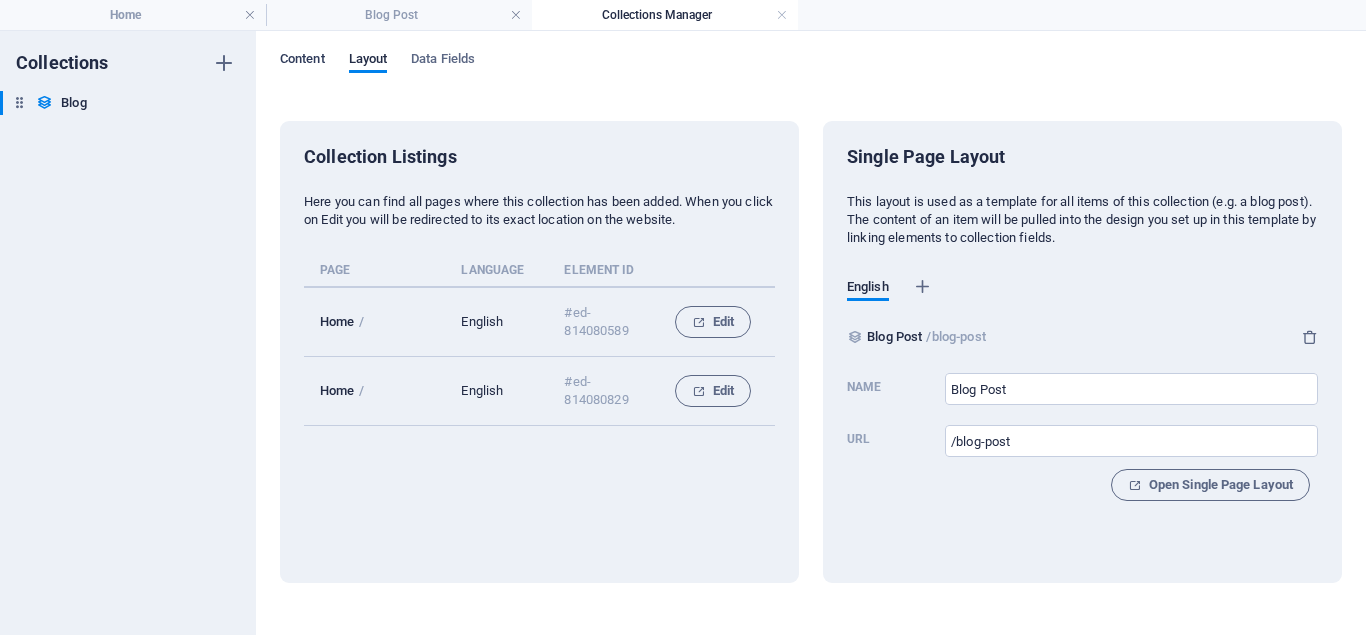 click on "Content" at bounding box center [302, 61] 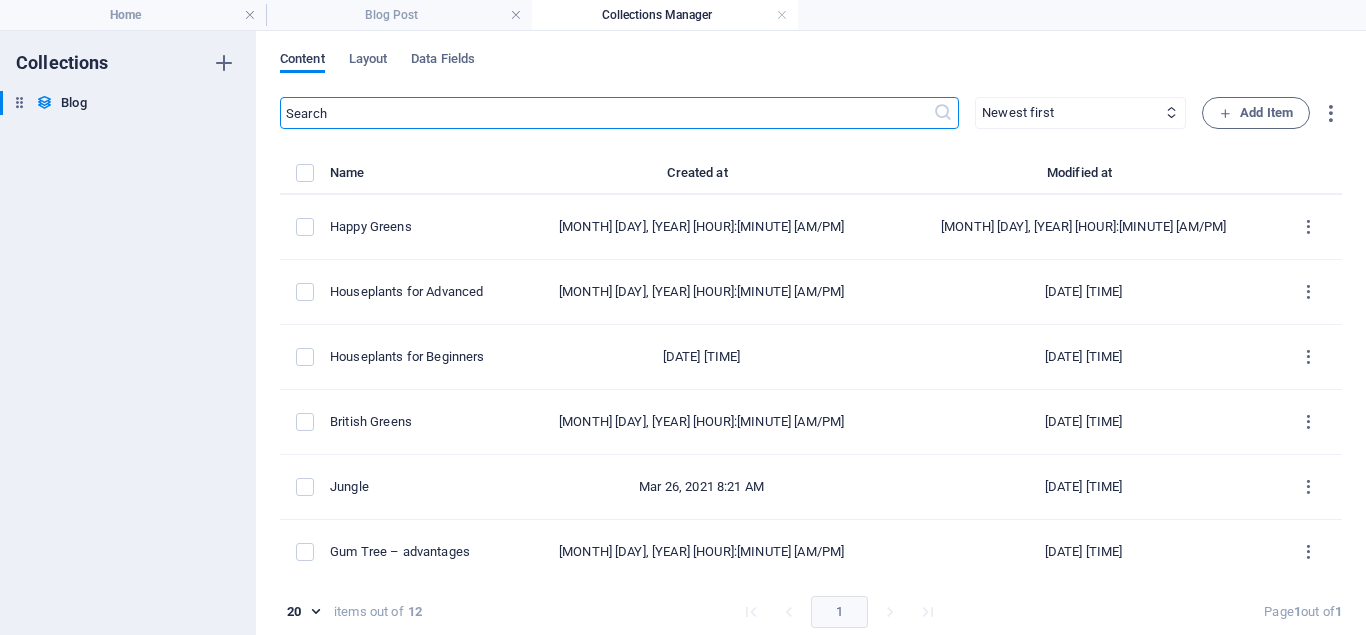 scroll, scrollTop: 9, scrollLeft: 0, axis: vertical 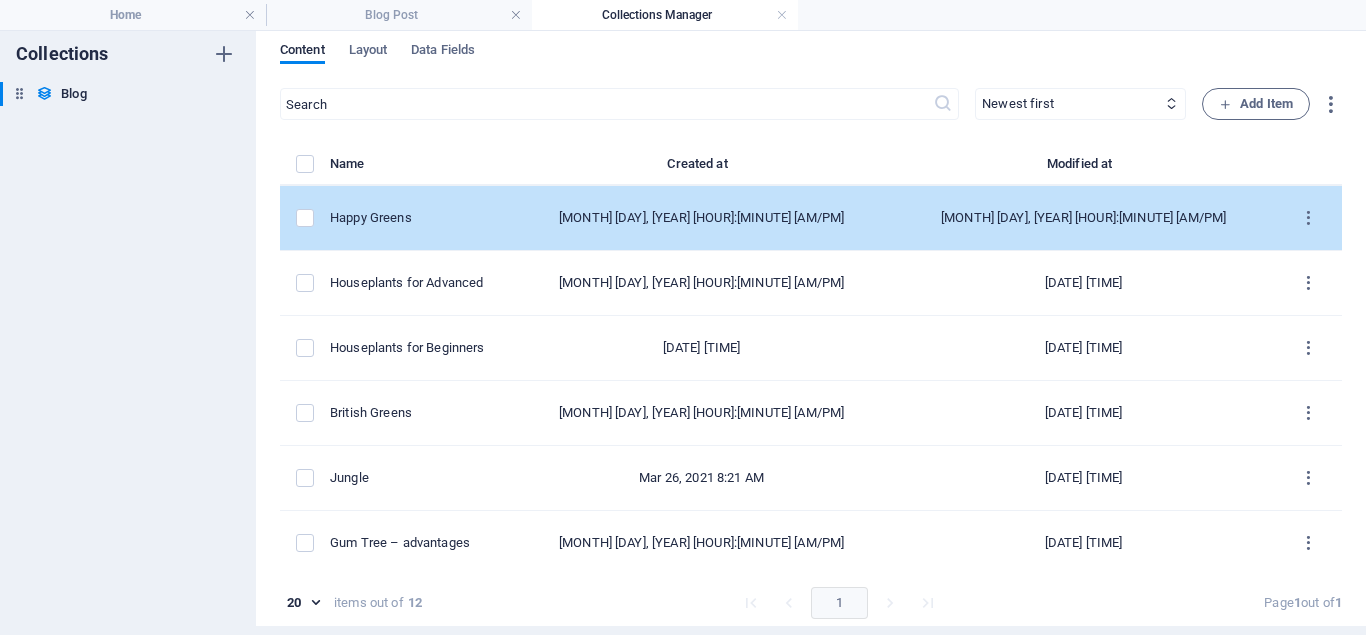 click on "Happy Greens" at bounding box center (412, 218) 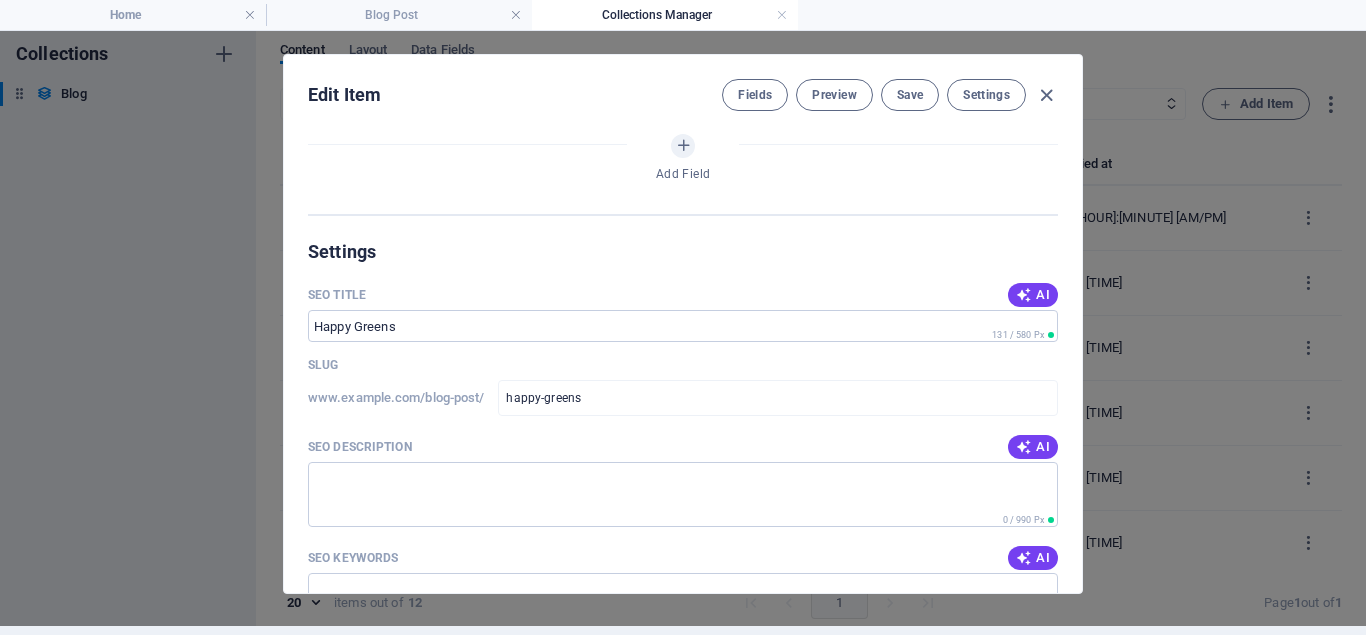 scroll, scrollTop: 1454, scrollLeft: 0, axis: vertical 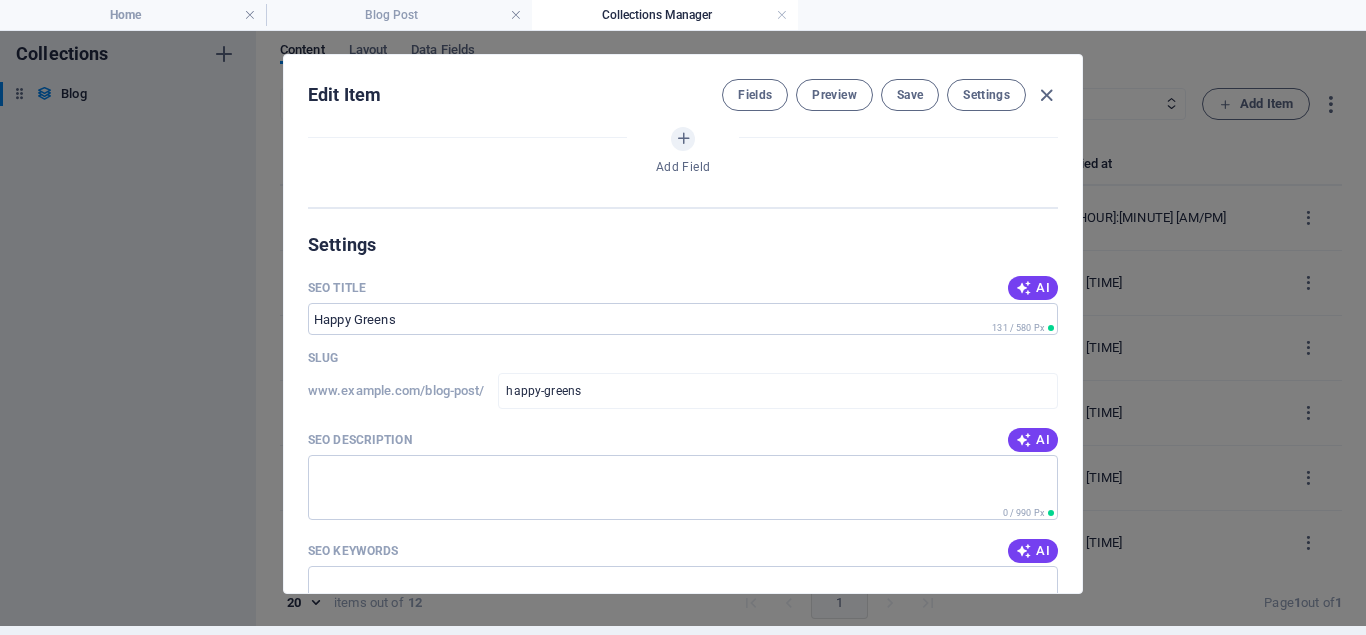 click on "Fields Preview Save Settings" at bounding box center [890, 95] 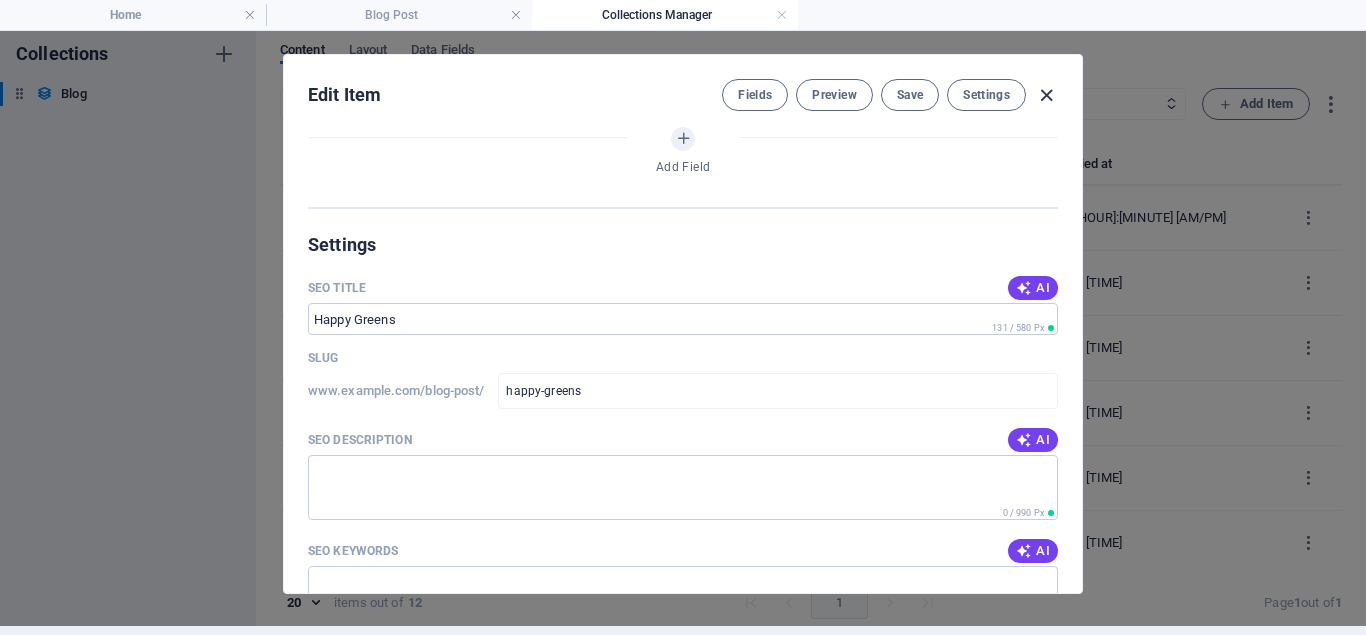 click at bounding box center [1046, 95] 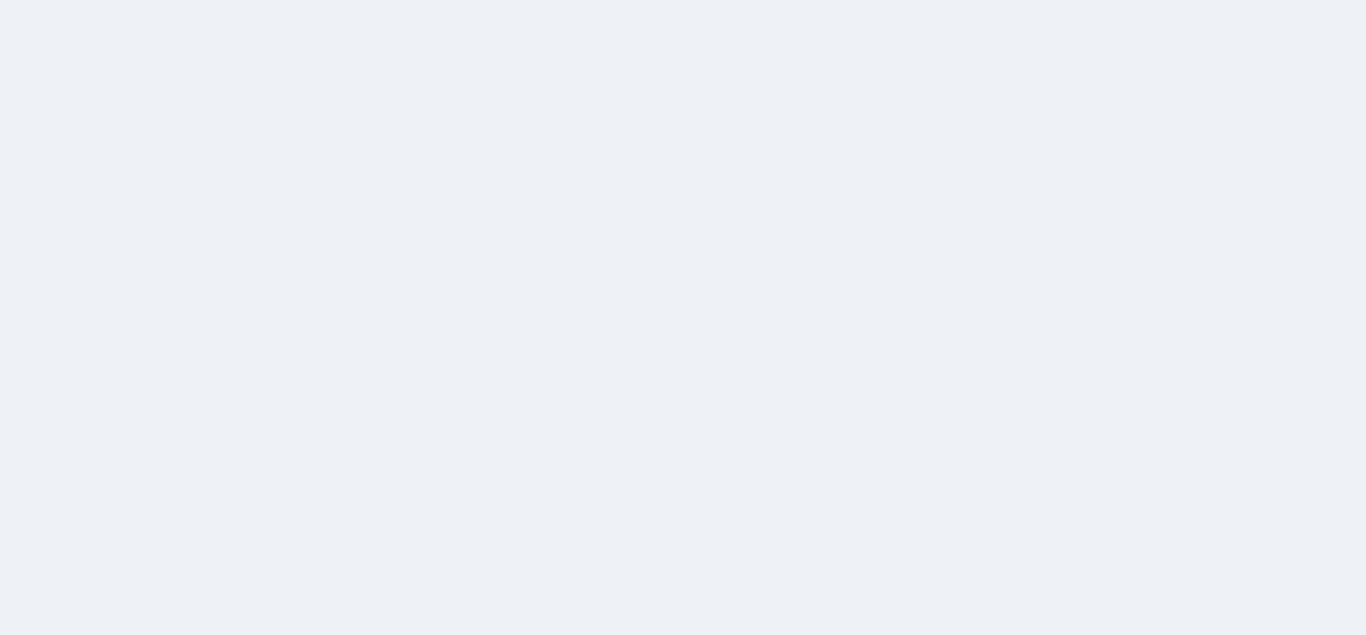 scroll, scrollTop: 0, scrollLeft: 0, axis: both 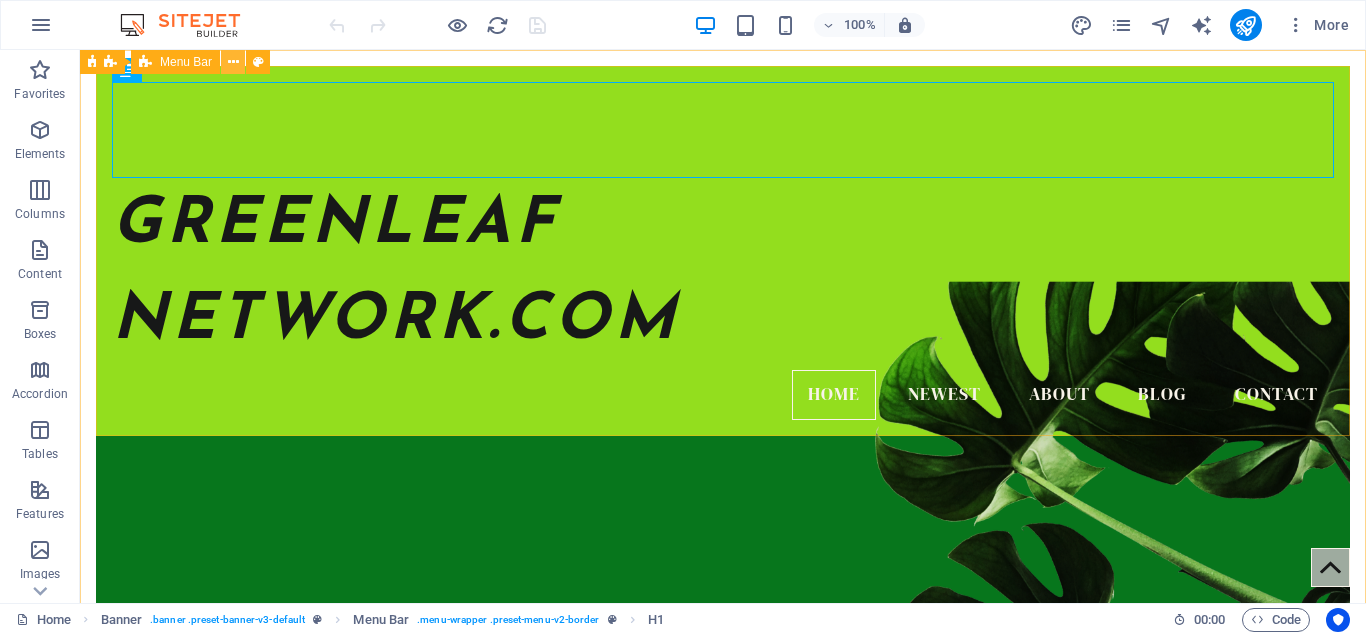 click at bounding box center [233, 62] 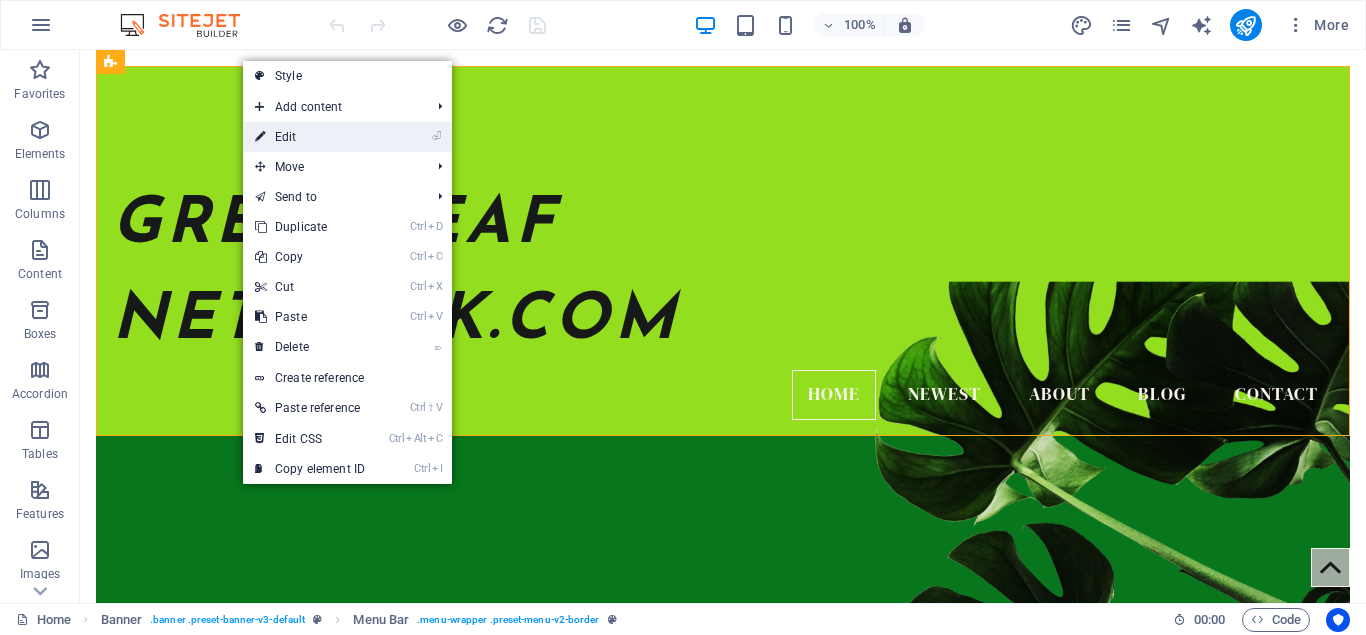 click on "⏎  Edit" at bounding box center [310, 137] 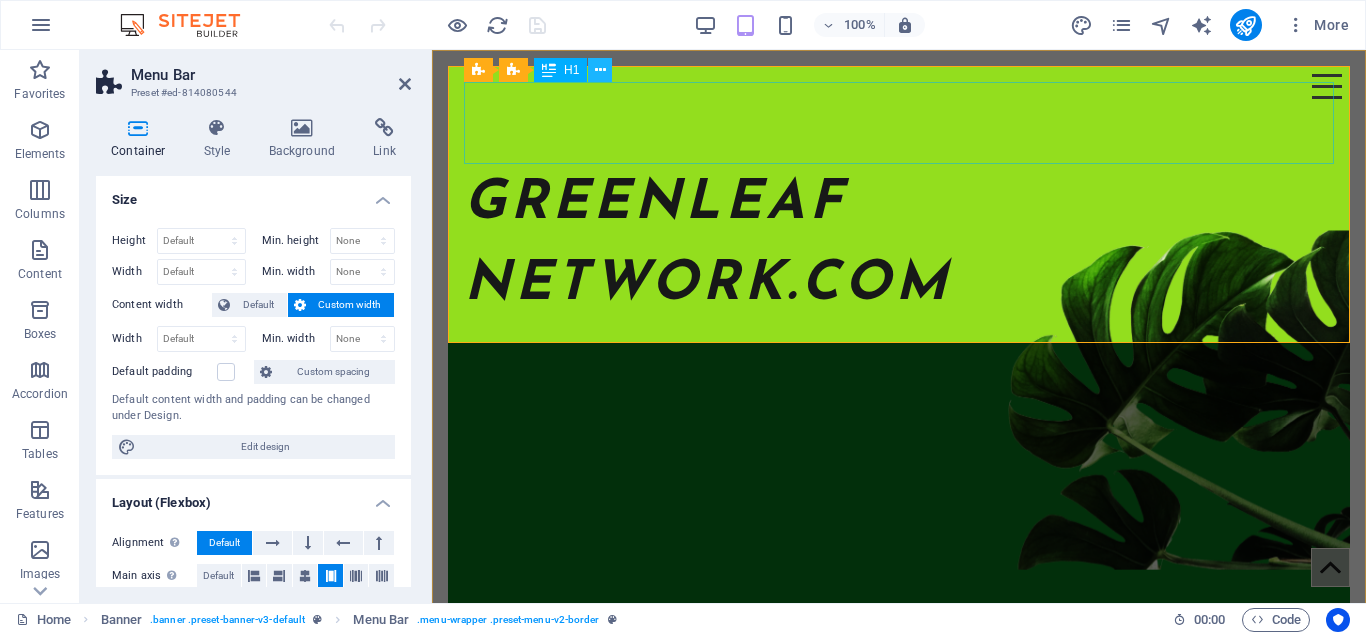click at bounding box center (600, 70) 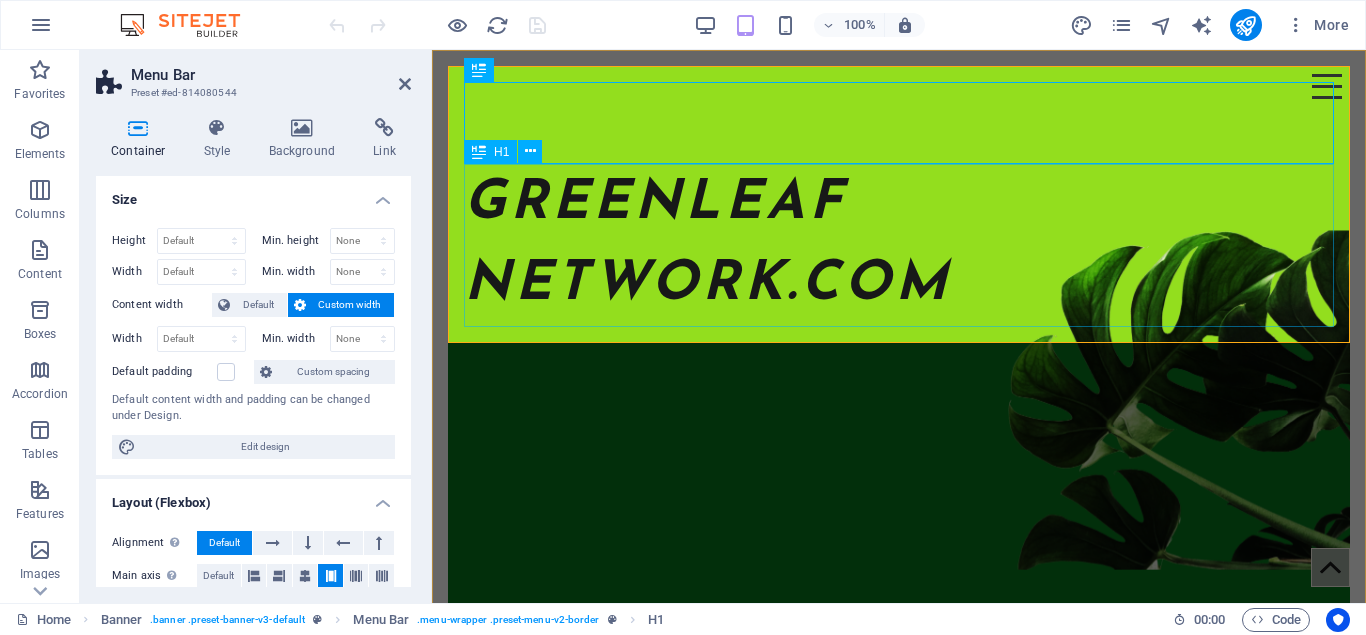 click on "GREENLEAF NETWORK.COM" at bounding box center (899, 245) 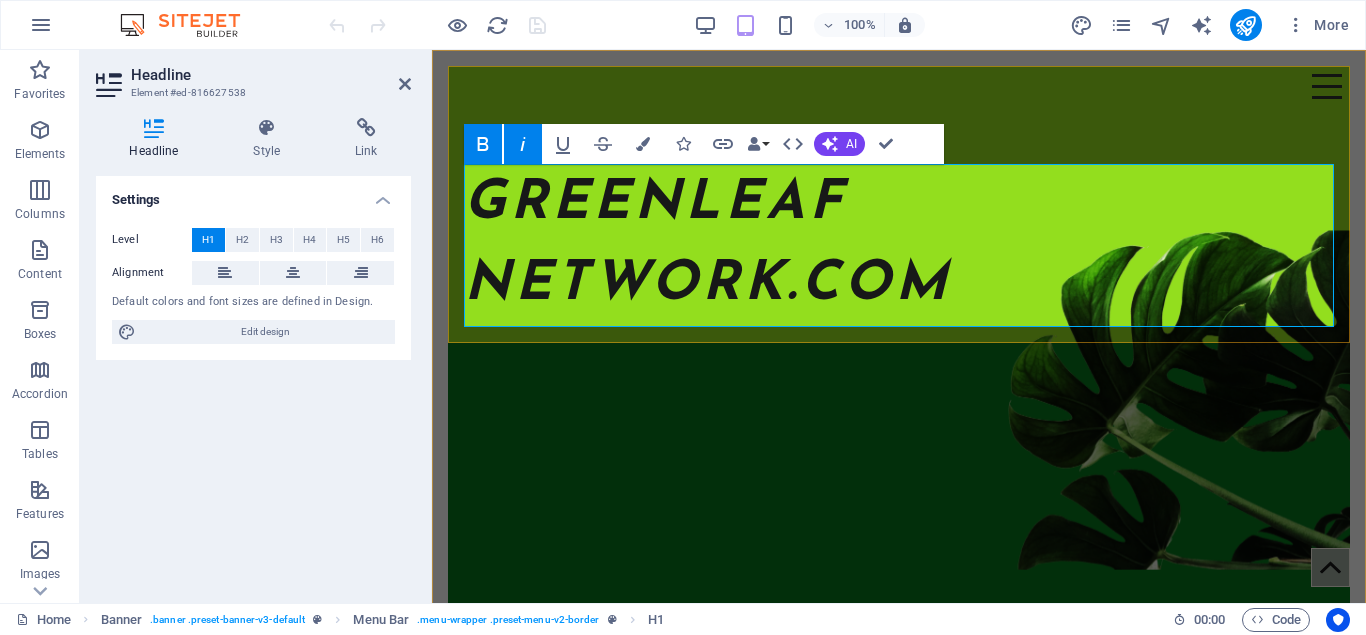 click on "GREENLEAF NETWORK.COM" at bounding box center (708, 245) 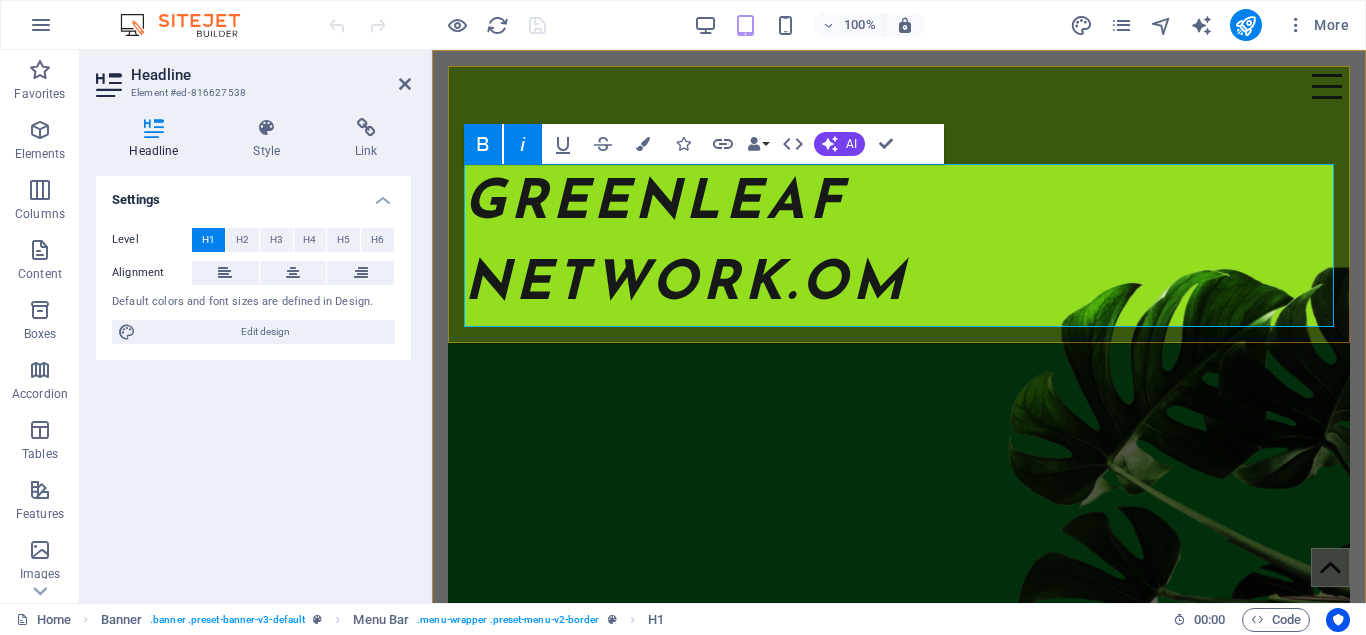 type 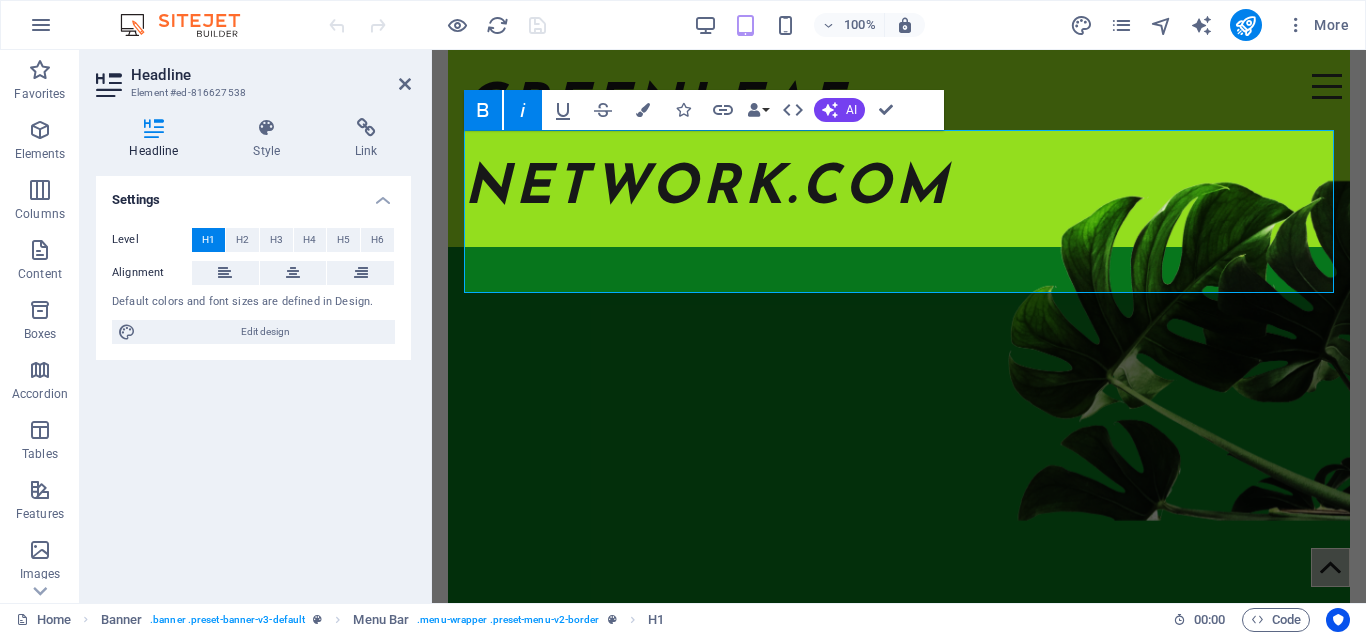 scroll, scrollTop: 0, scrollLeft: 0, axis: both 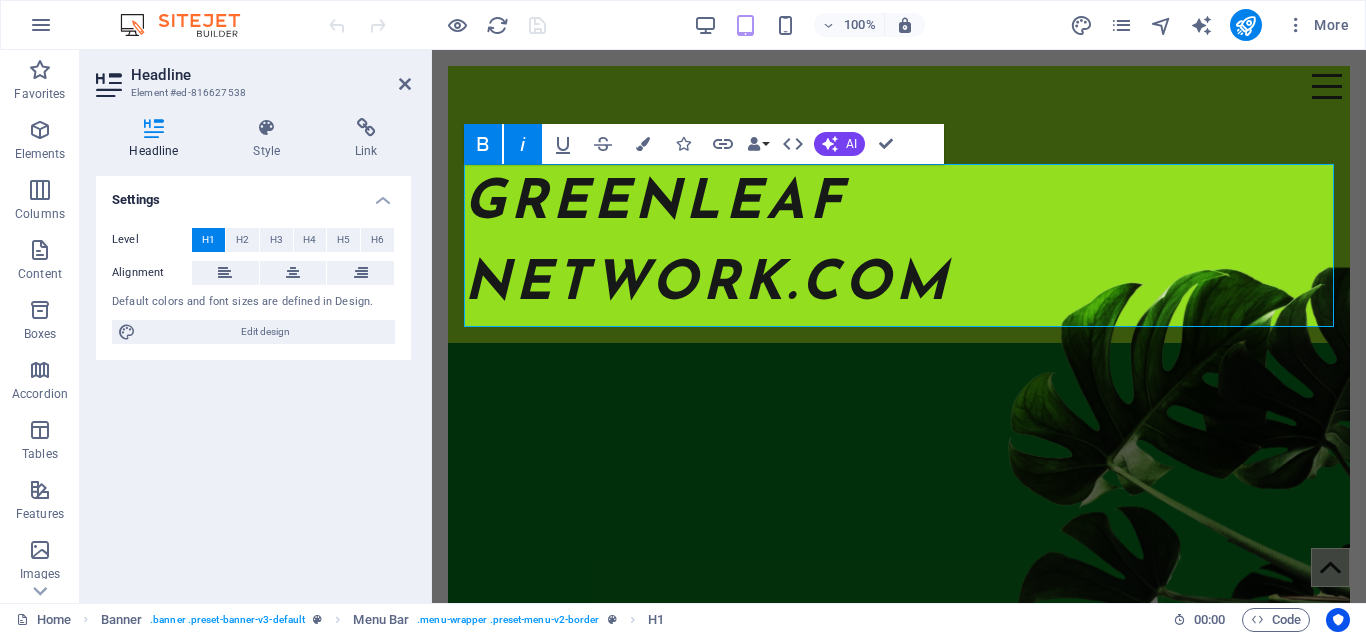 click at bounding box center [899, 416] 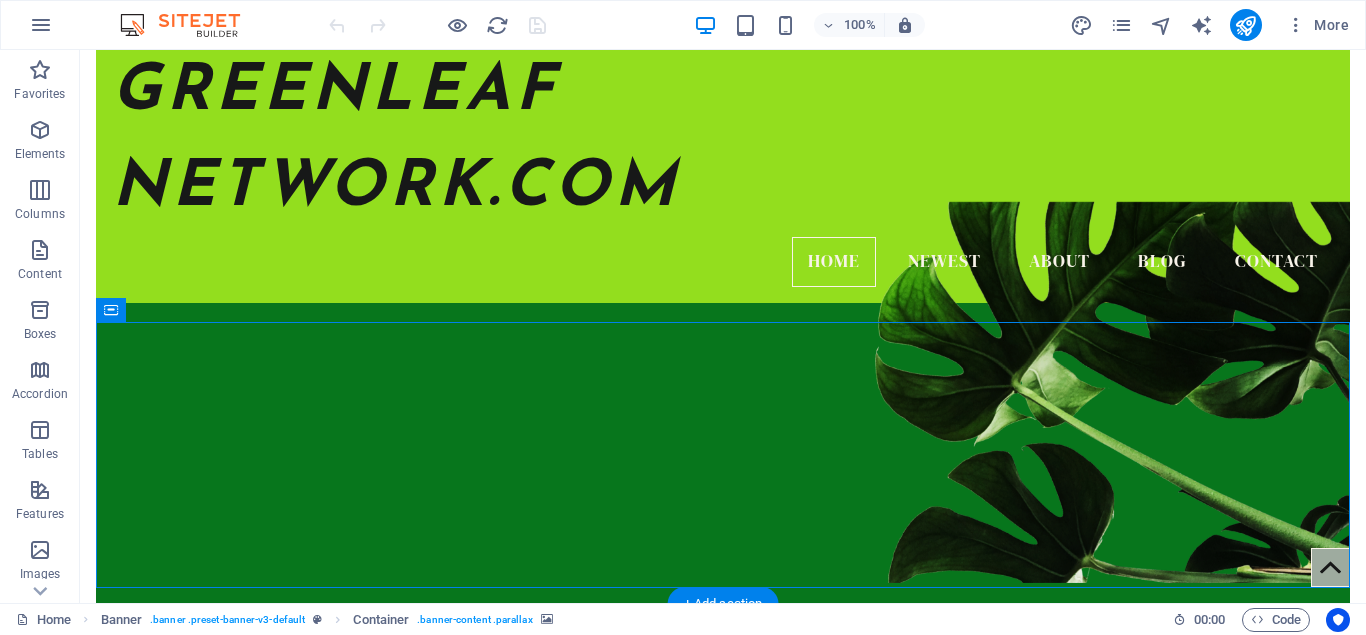 scroll, scrollTop: 134, scrollLeft: 0, axis: vertical 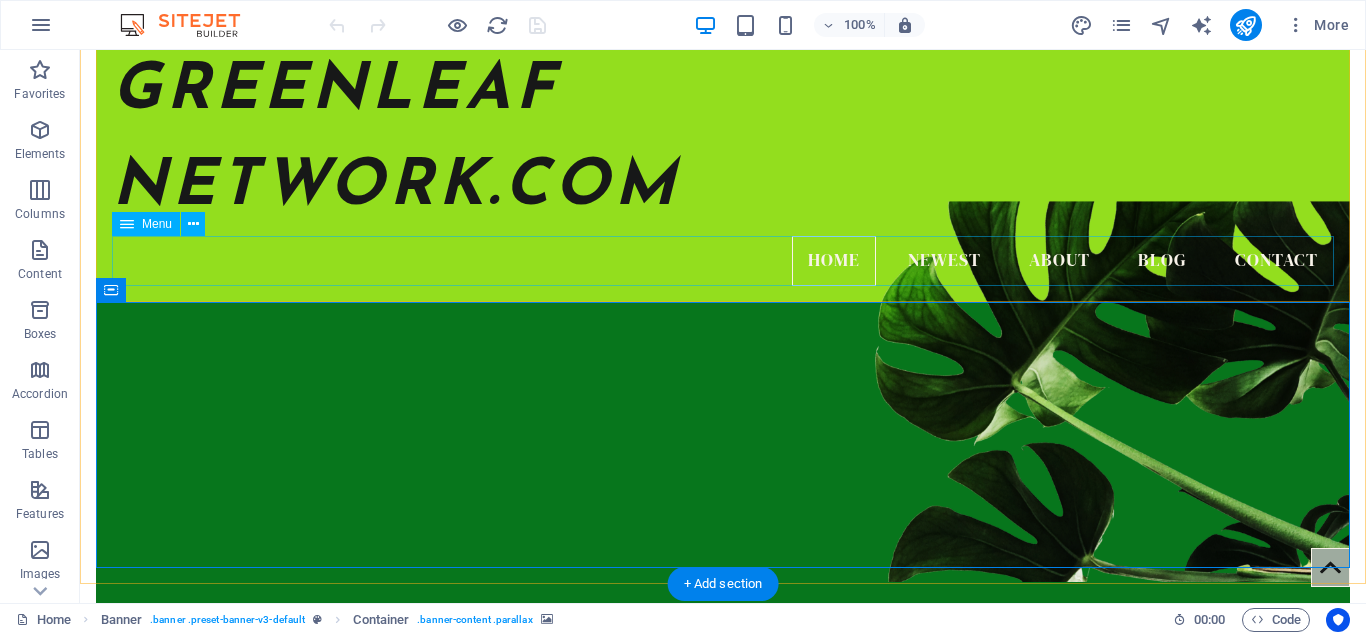 click on "Home Newest About Blog Contact" at bounding box center (723, 261) 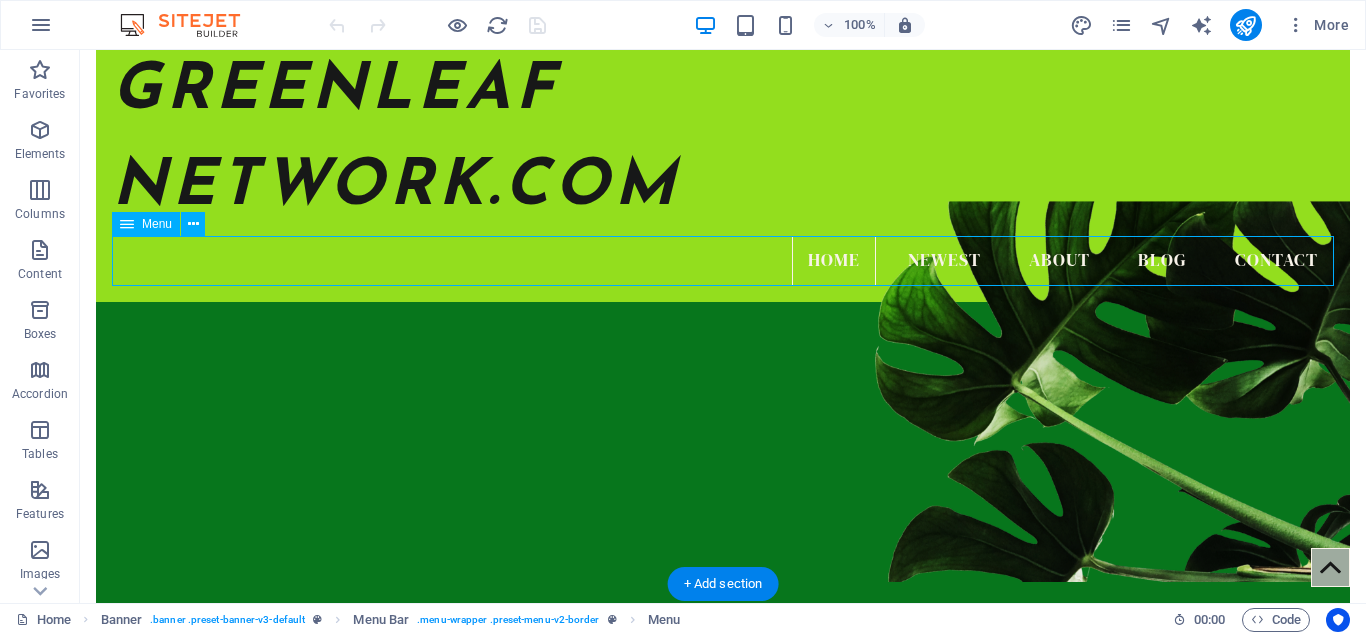 click on "Home Newest About Blog Contact" at bounding box center [723, 261] 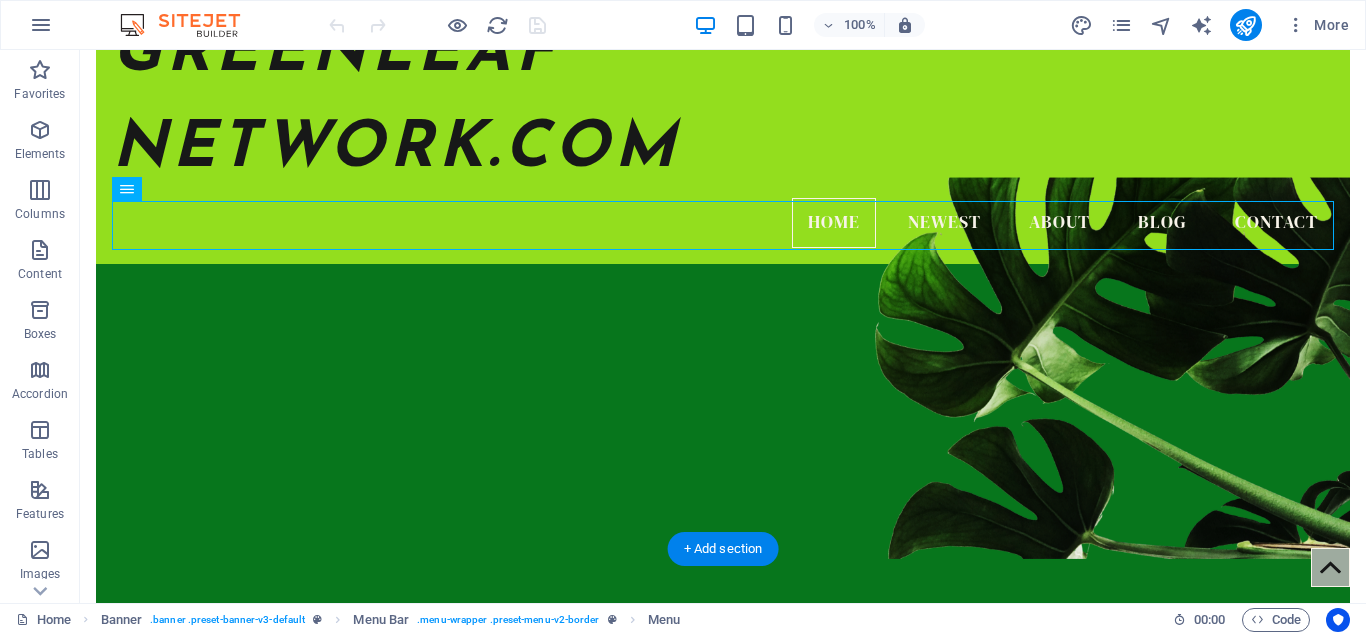 scroll, scrollTop: 173, scrollLeft: 0, axis: vertical 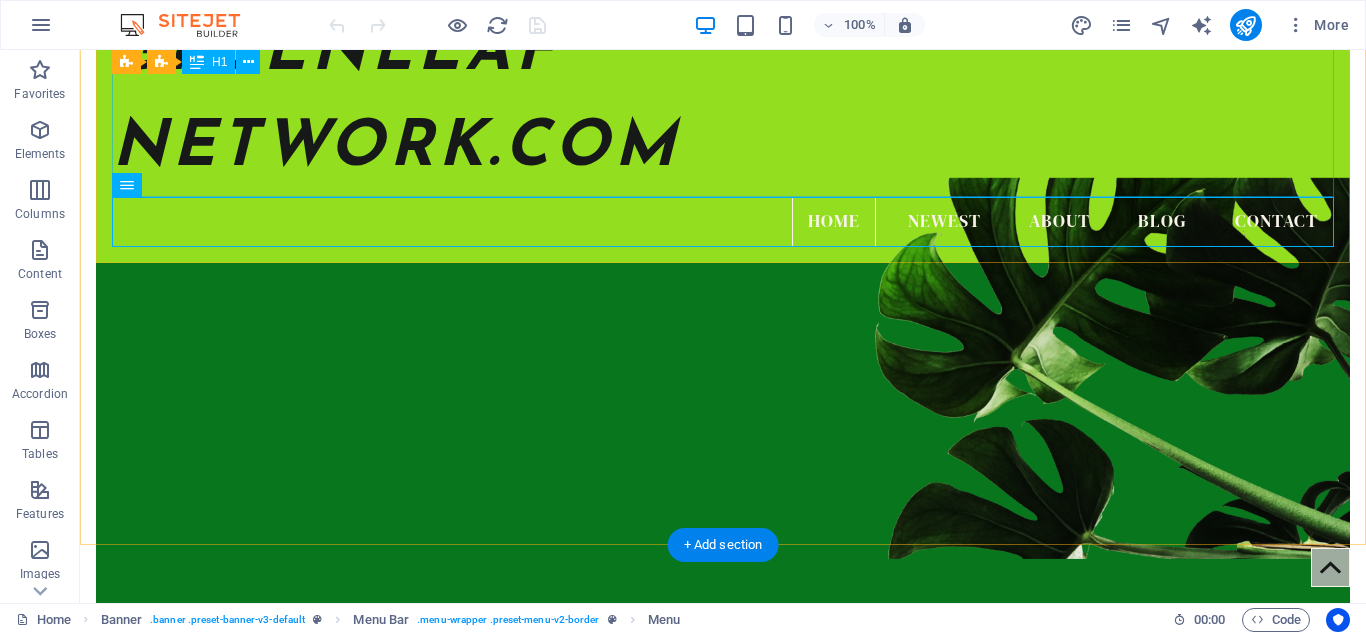 click on "GREENLEAF NETWORK.COM" at bounding box center (723, 101) 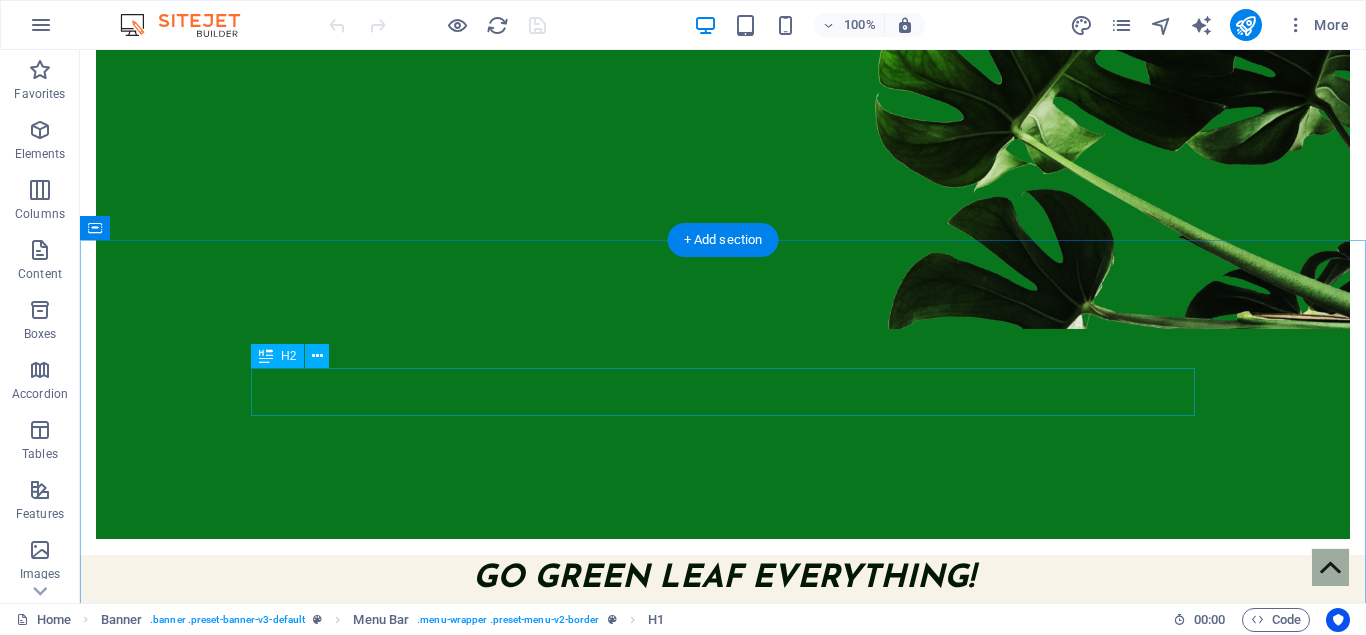 scroll, scrollTop: 667, scrollLeft: 0, axis: vertical 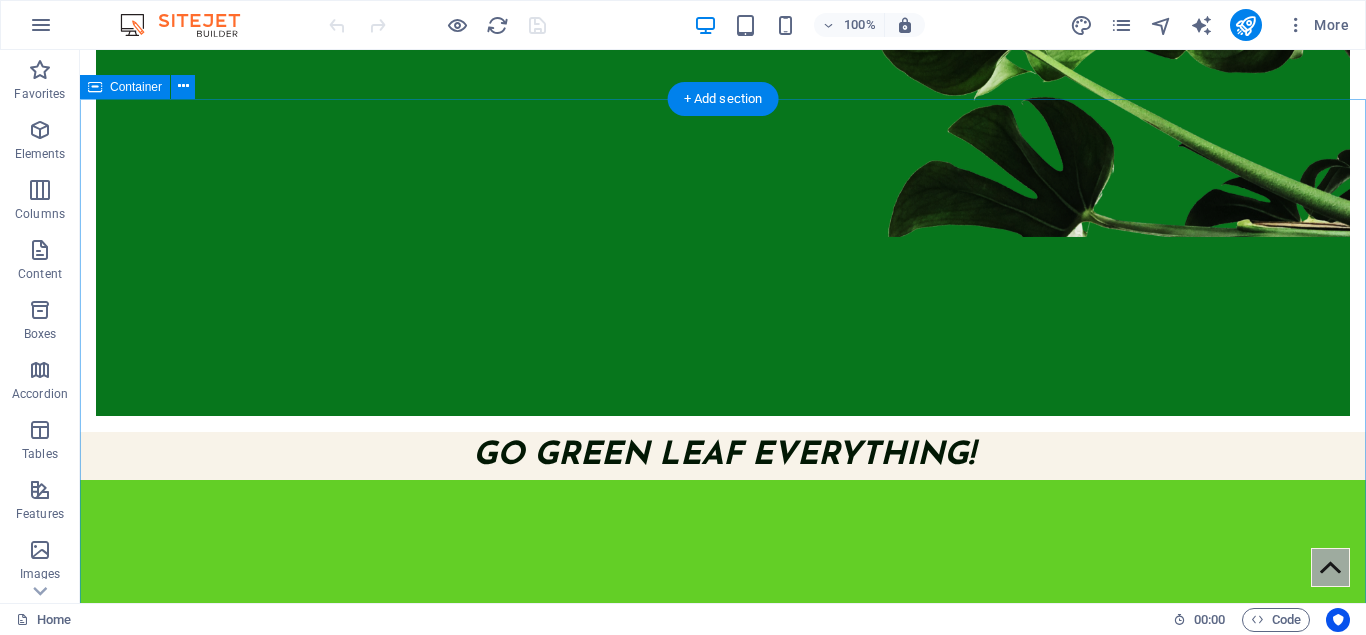 click on "Newest Articles Grow better Platea dapibus gravida, porttitor diam taciti cras convallis senectus. Pulvinar in erat.  Read more   Botanica Asia Sur sadipscing elitr, nonumy eirmod tempor invidunt ut labore et dolore! r invidunt ut l! Read more   Small Plants Litora in risus? Non fringilla non lacus tortor. neque purus, placerat elit lacinia magna class. Read more    Previous Next" at bounding box center (723, 1623) 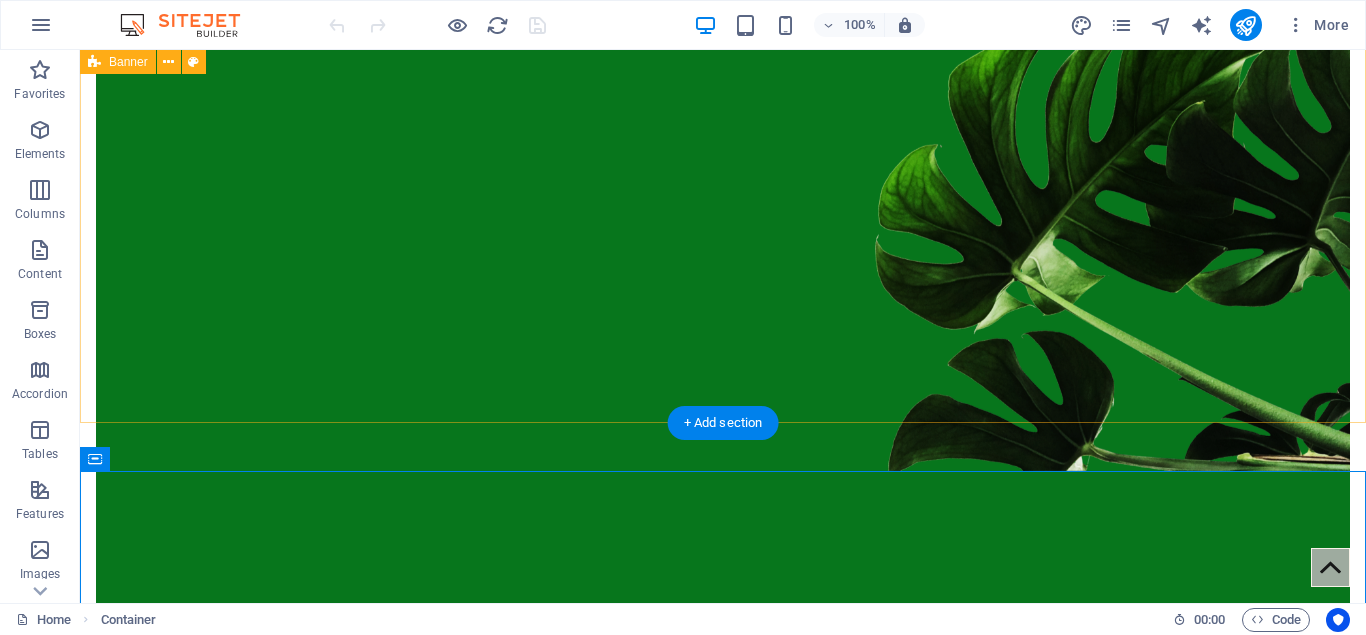scroll, scrollTop: 0, scrollLeft: 0, axis: both 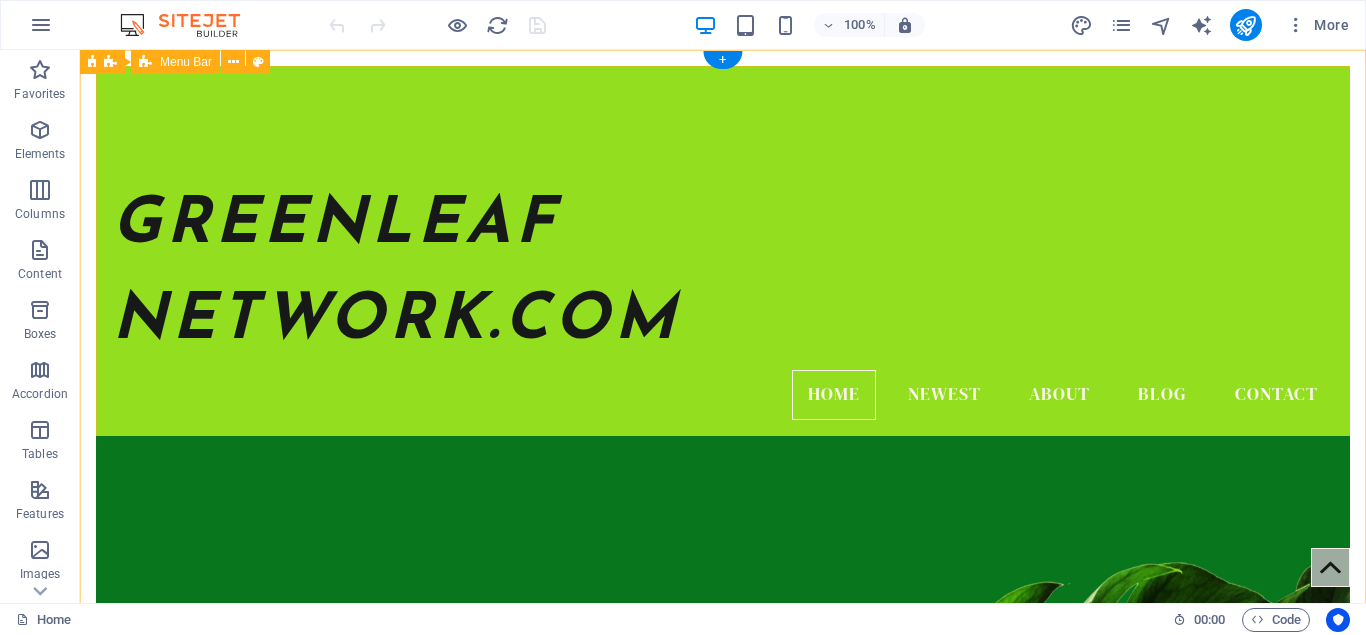 click on "GREENLEAF NETWORK.COM Home Newest About Blog Contact" at bounding box center [723, 251] 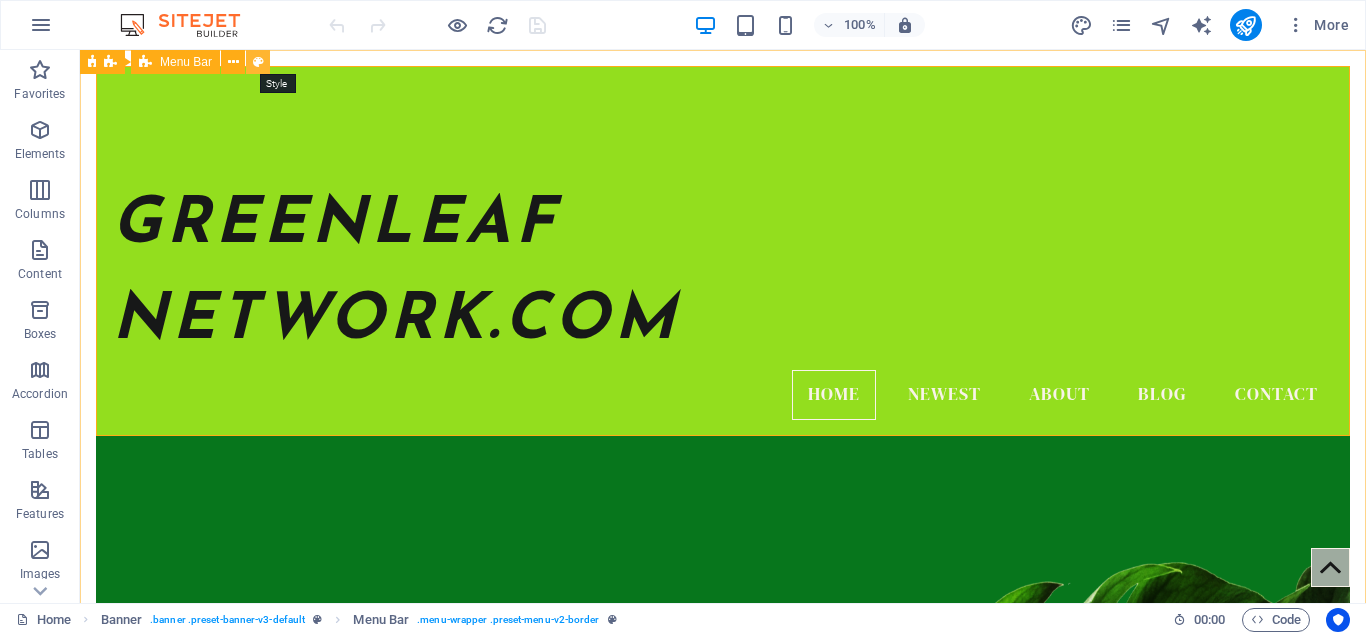 click at bounding box center (258, 62) 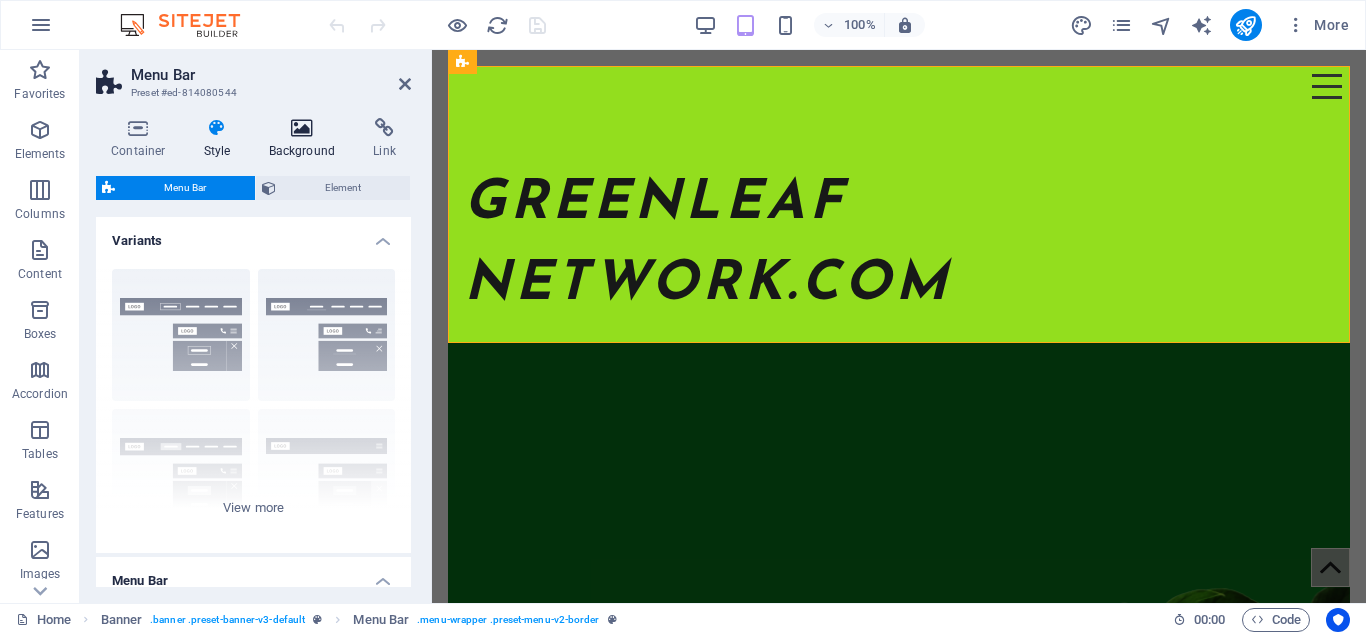 click at bounding box center [302, 128] 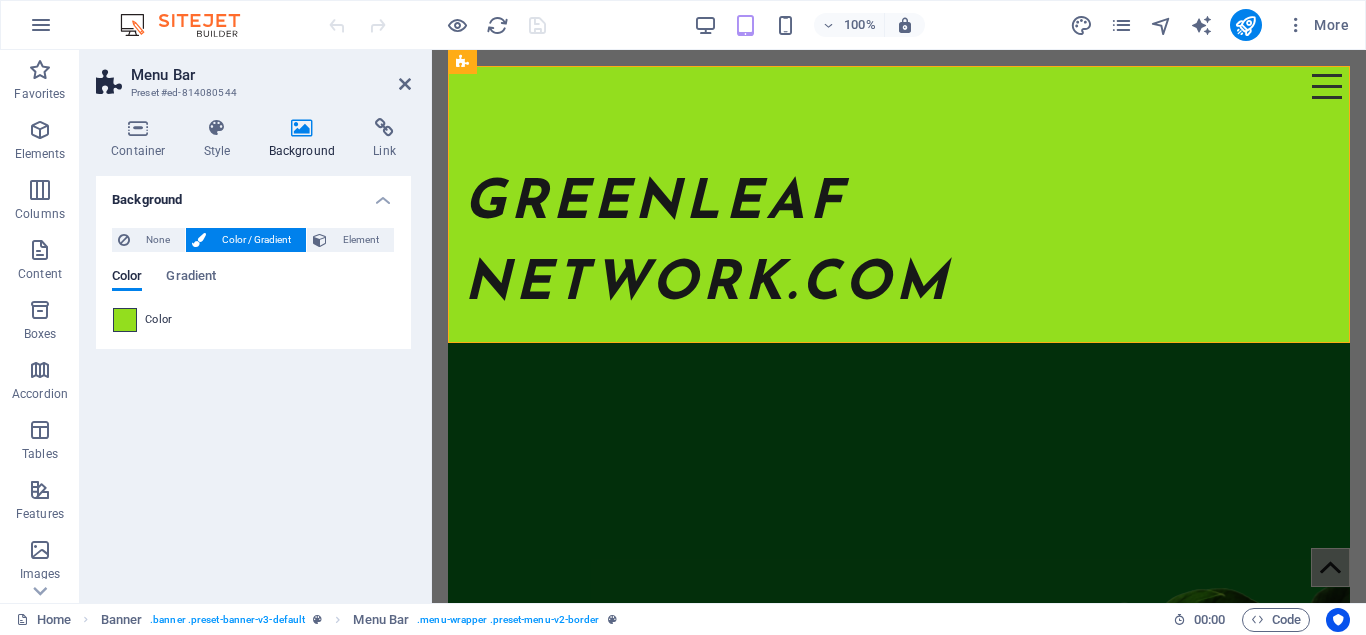 click at bounding box center (125, 320) 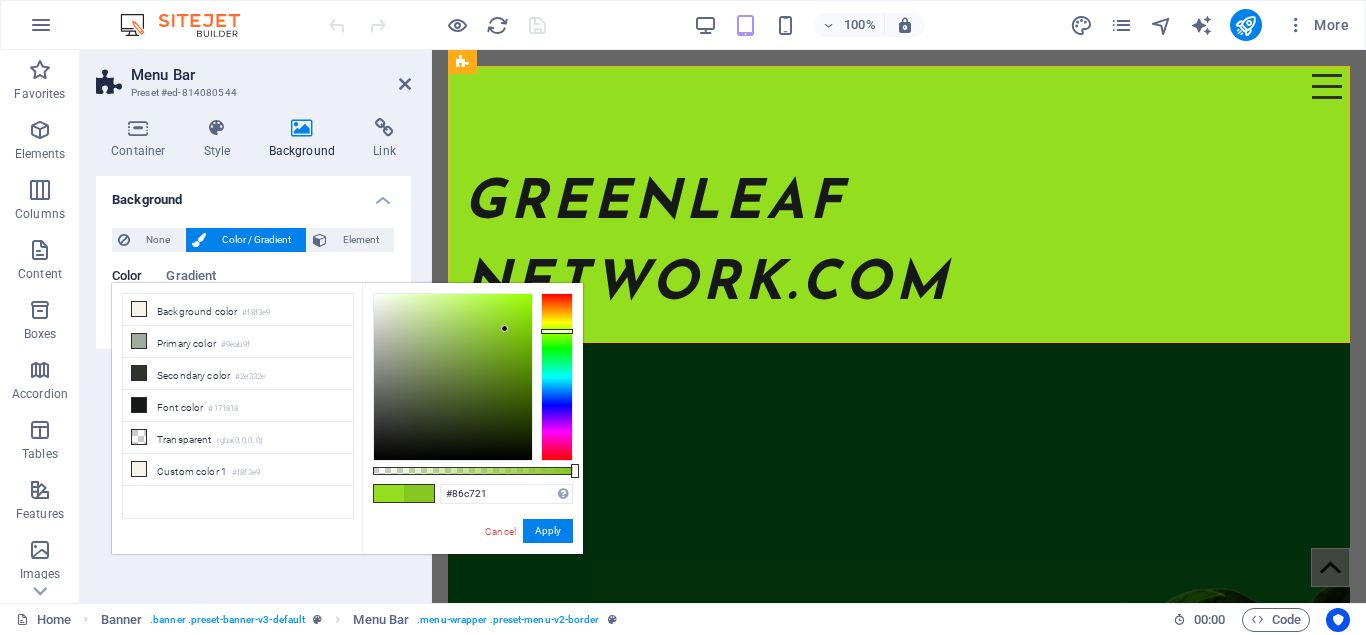 click at bounding box center (453, 377) 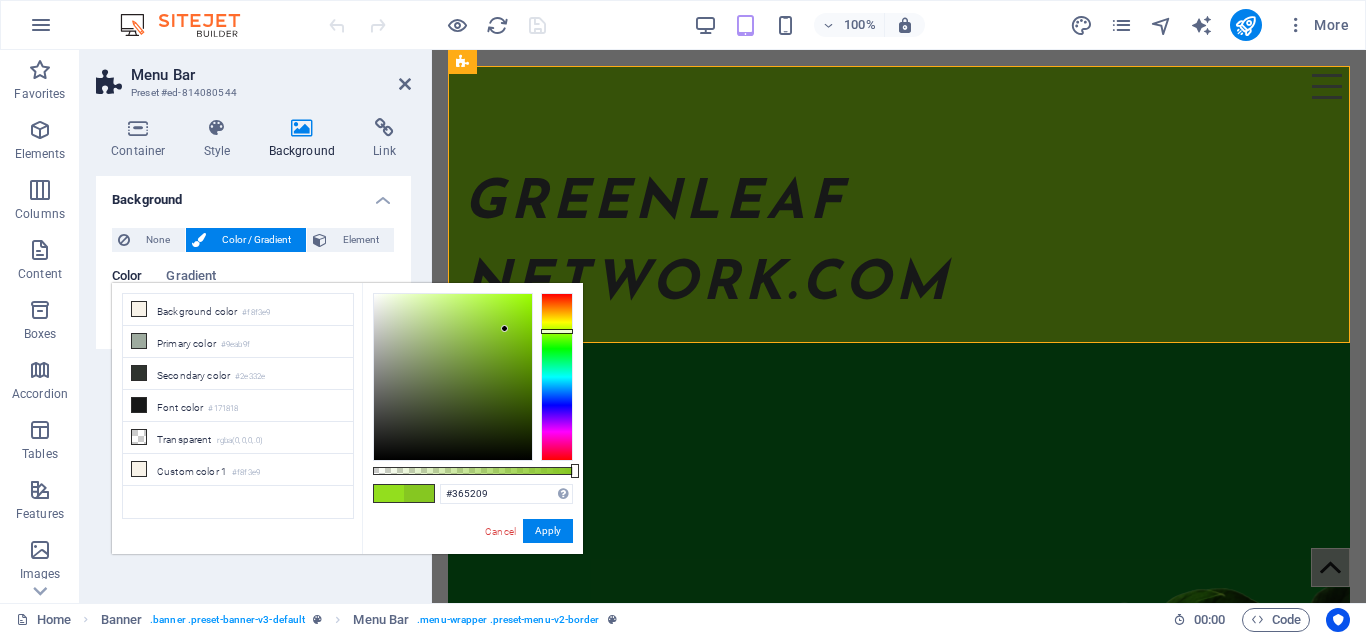 click at bounding box center [453, 377] 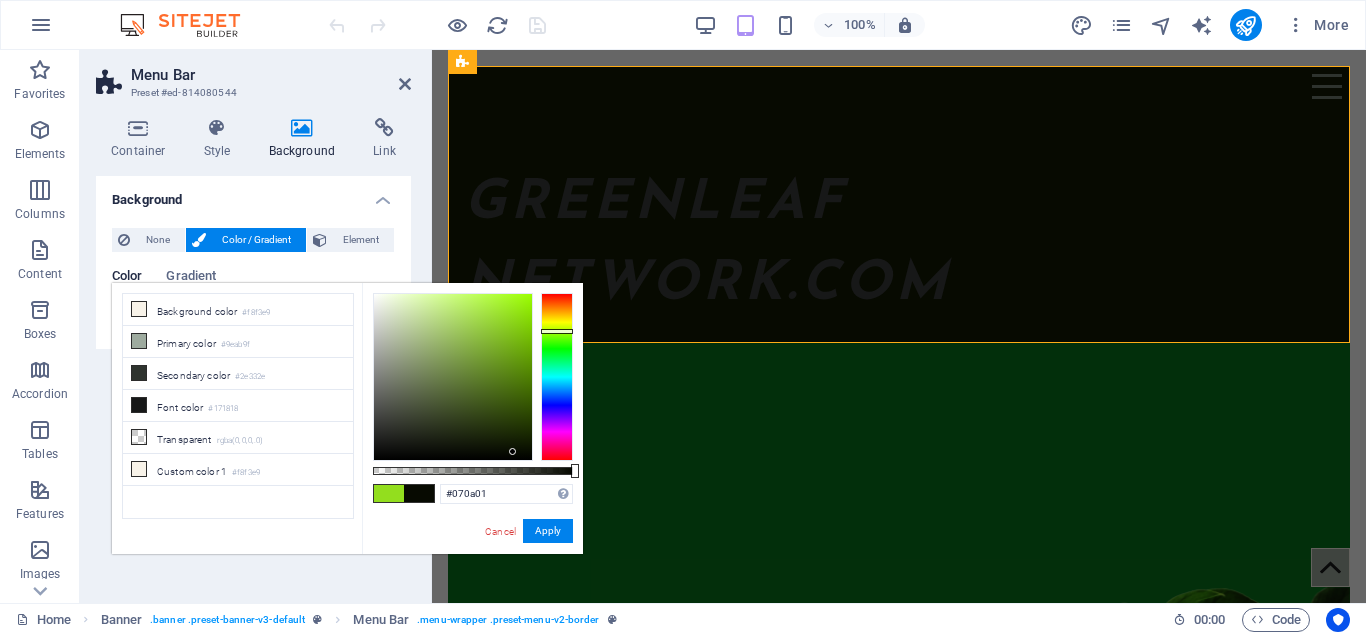 click at bounding box center (453, 377) 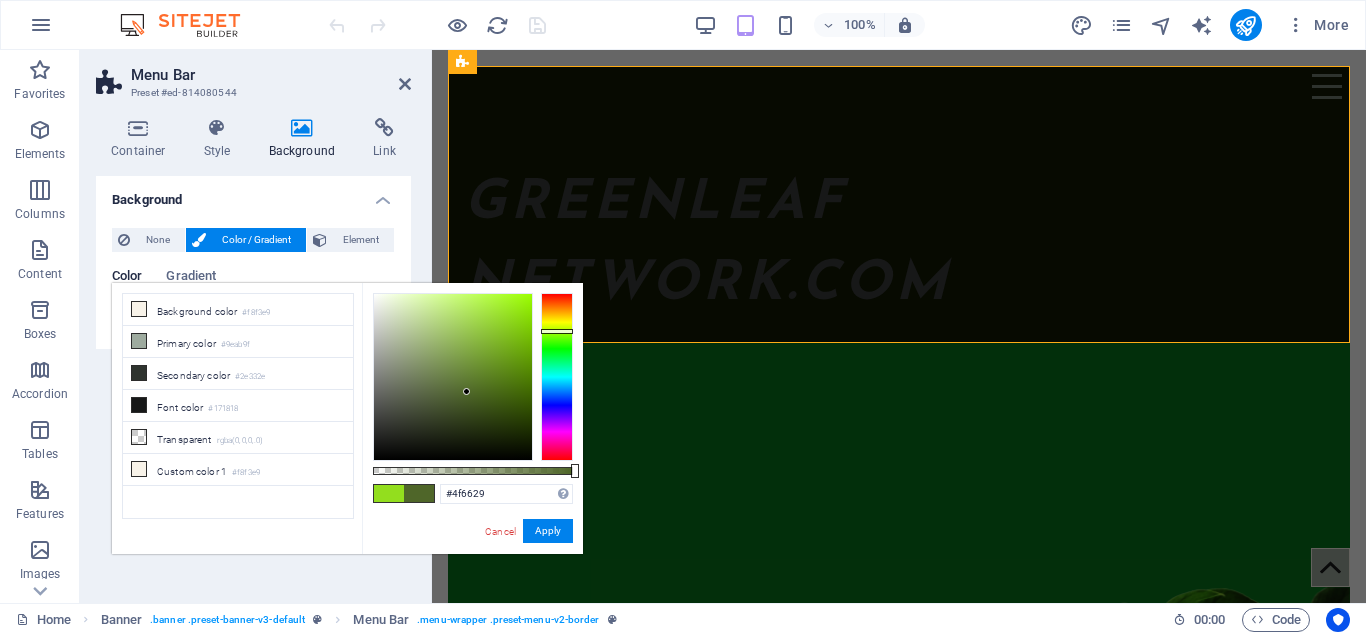 click at bounding box center (453, 377) 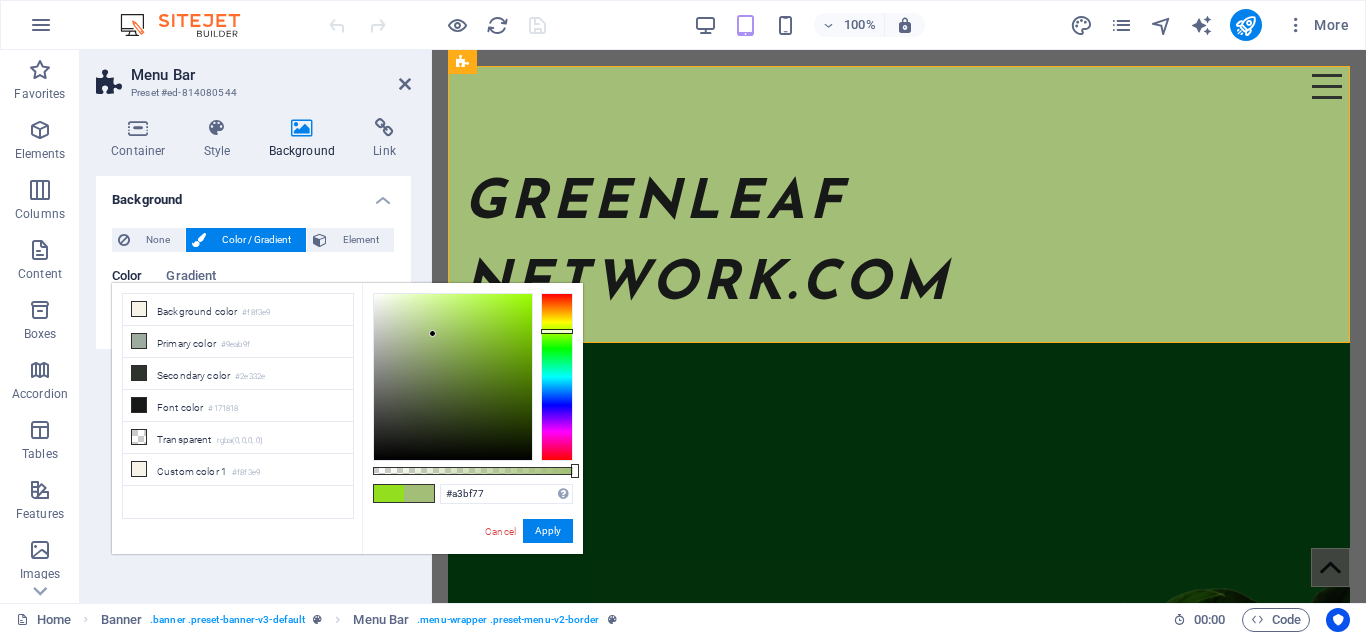 click at bounding box center (453, 377) 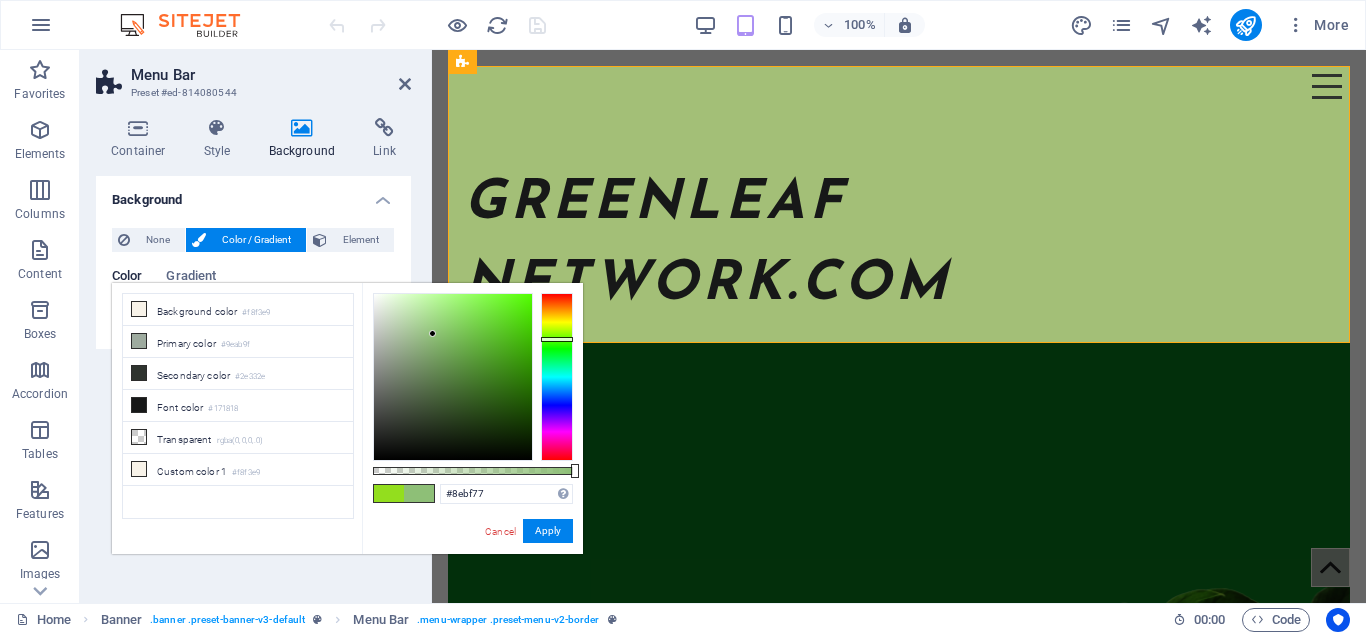 click at bounding box center [557, 377] 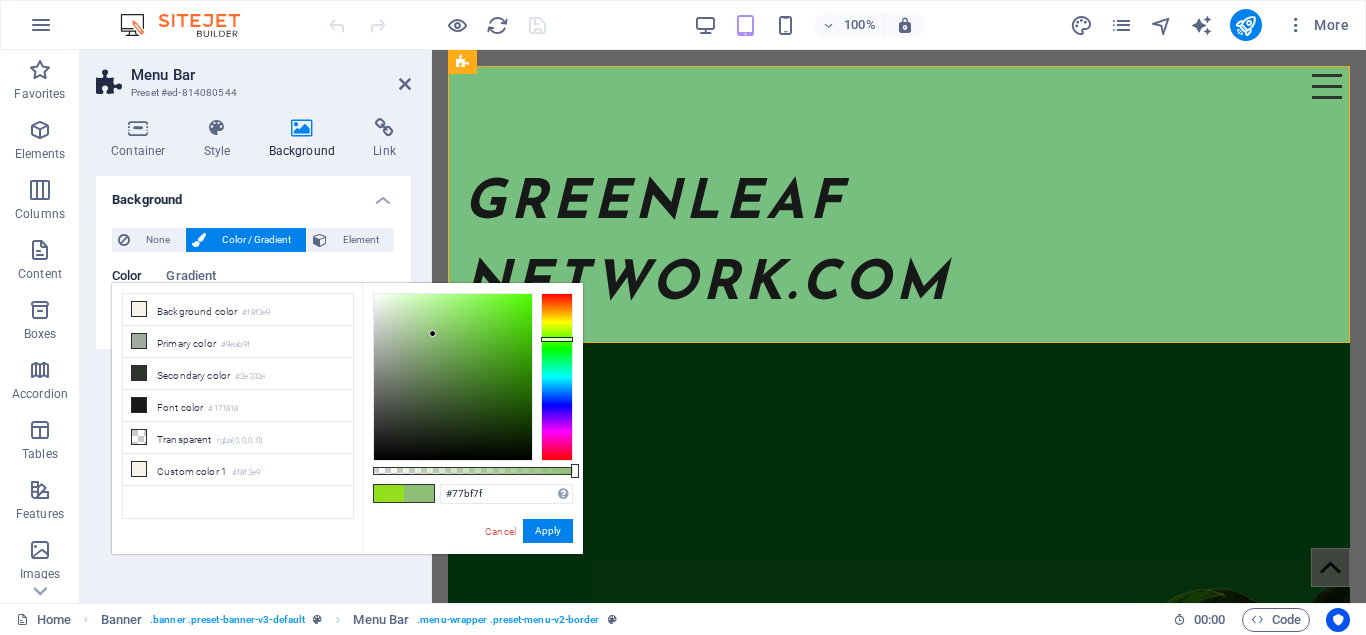 click at bounding box center [557, 377] 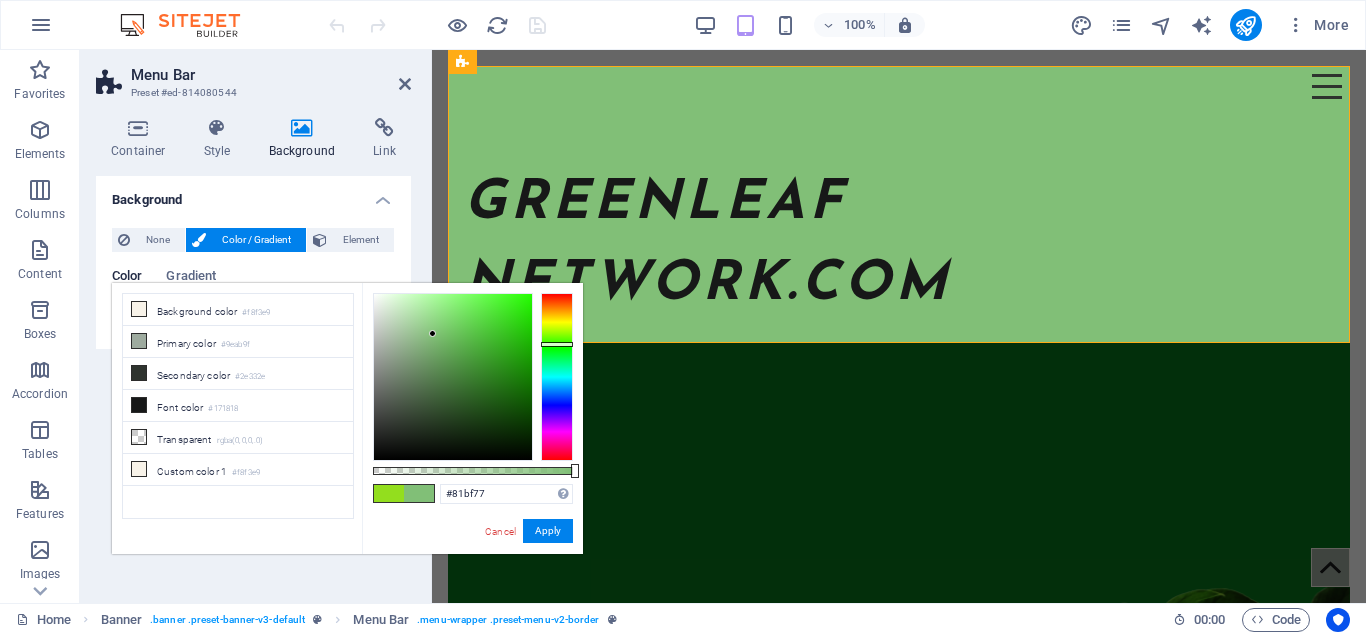 click at bounding box center [557, 377] 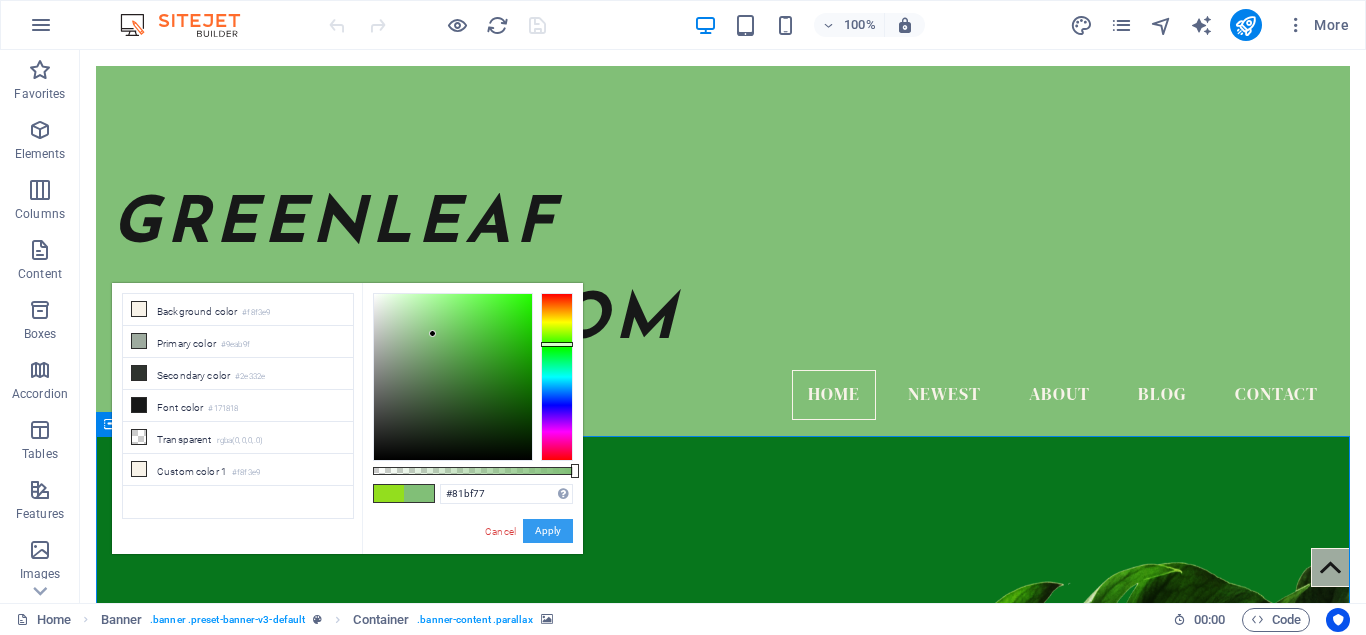 click on "Apply" at bounding box center [548, 531] 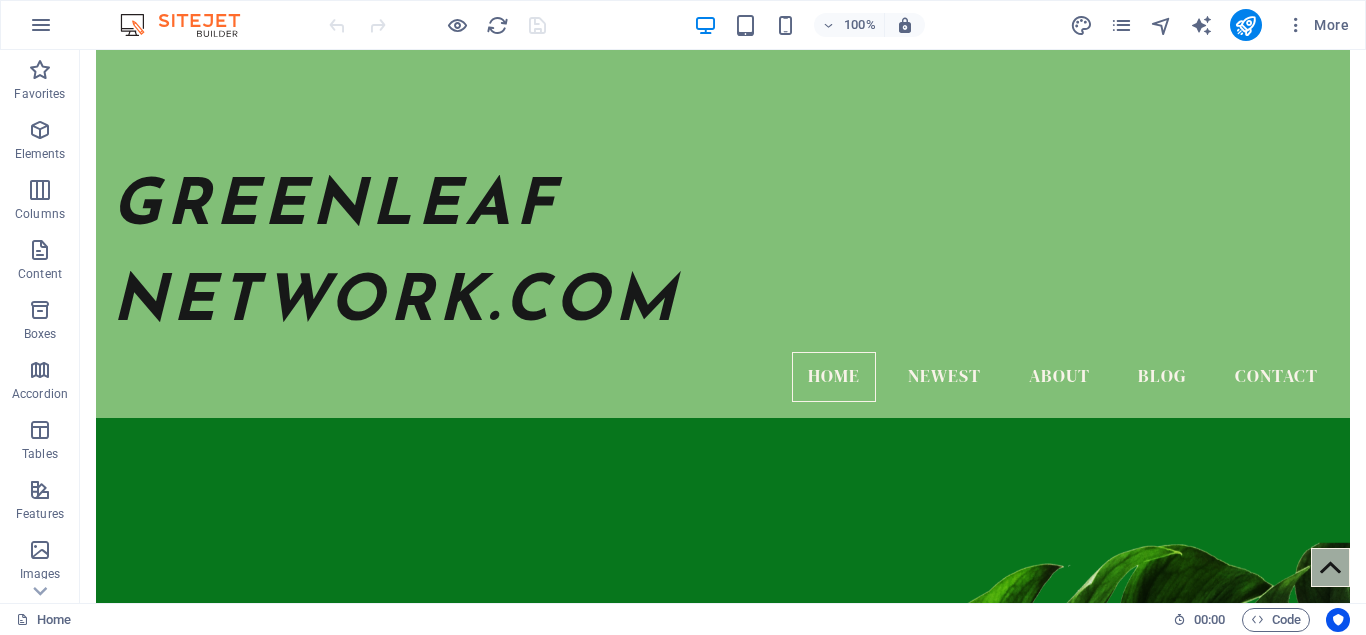 scroll, scrollTop: 0, scrollLeft: 0, axis: both 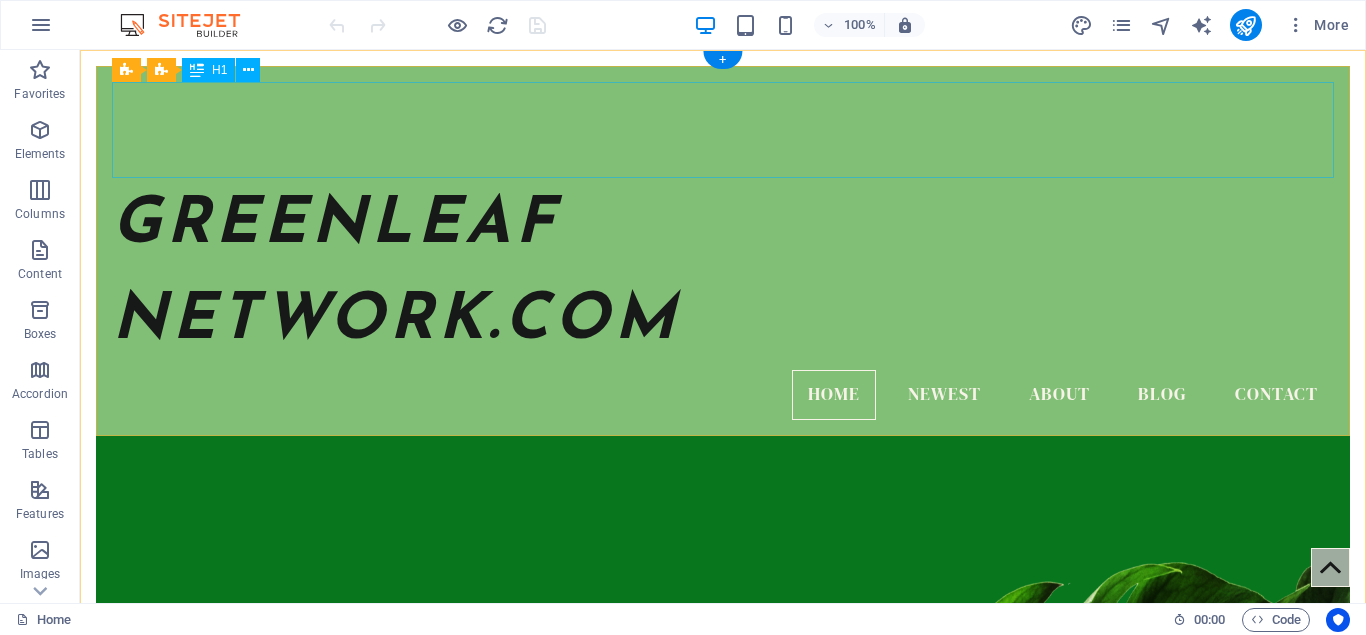 click at bounding box center (723, 130) 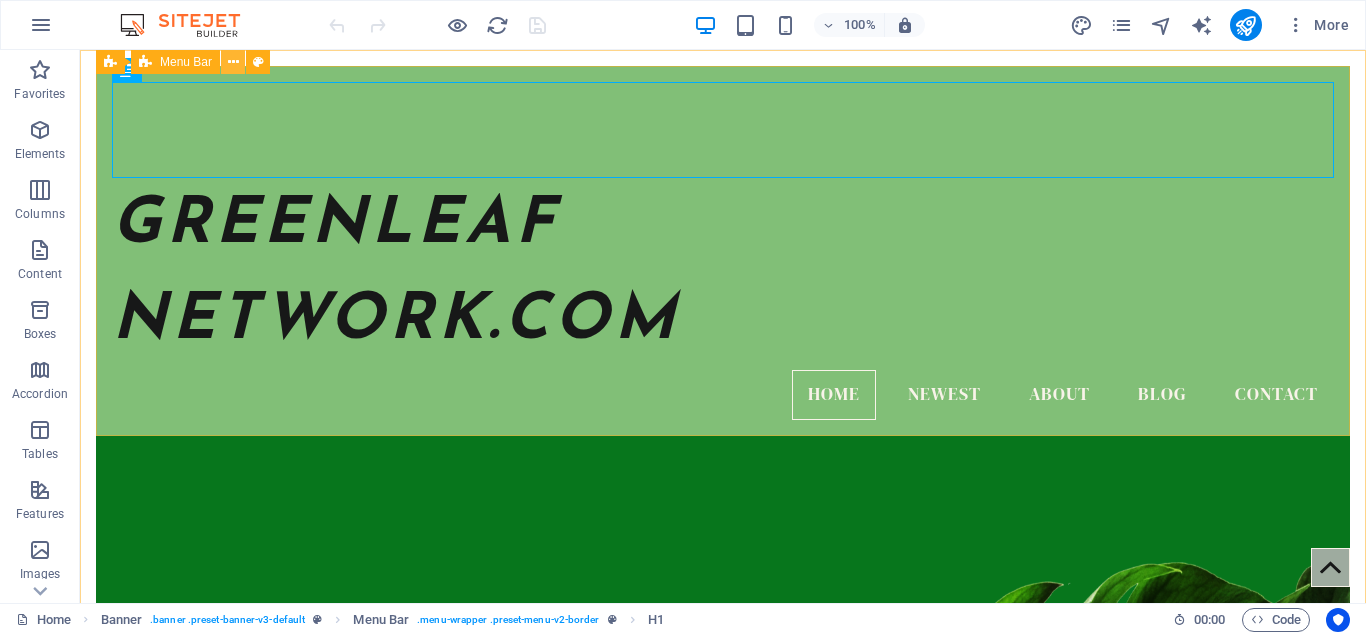 click at bounding box center [233, 62] 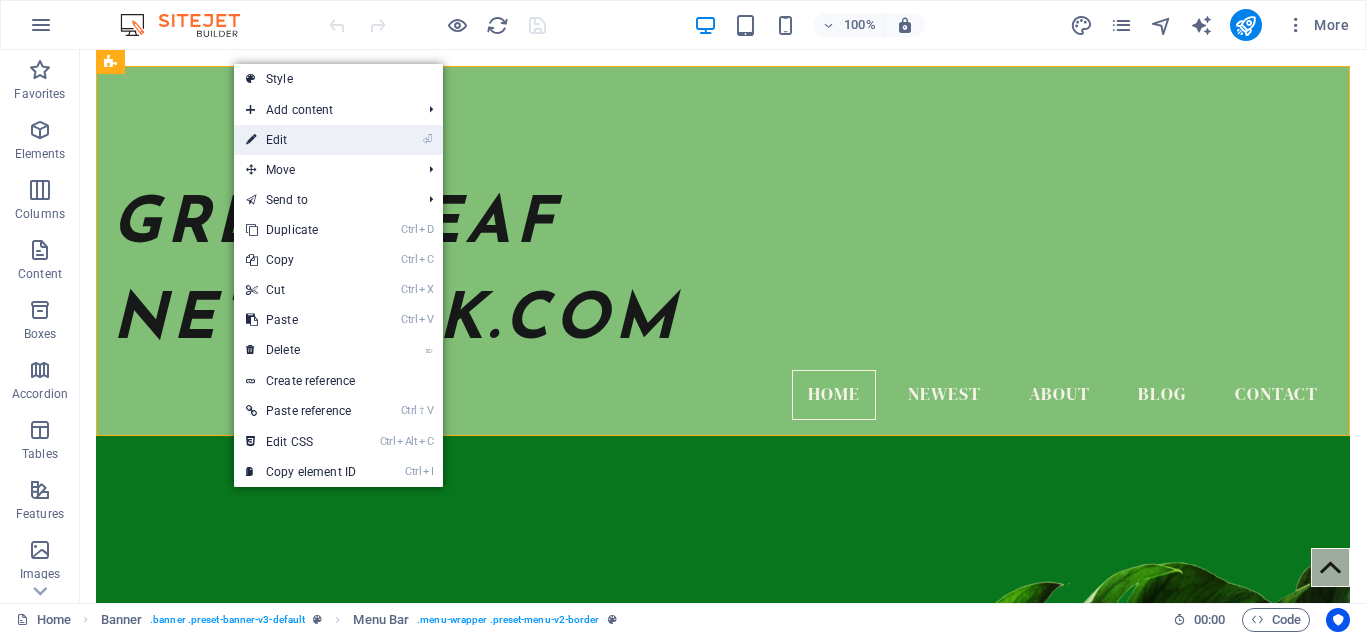 click on "⏎  Edit" at bounding box center [301, 140] 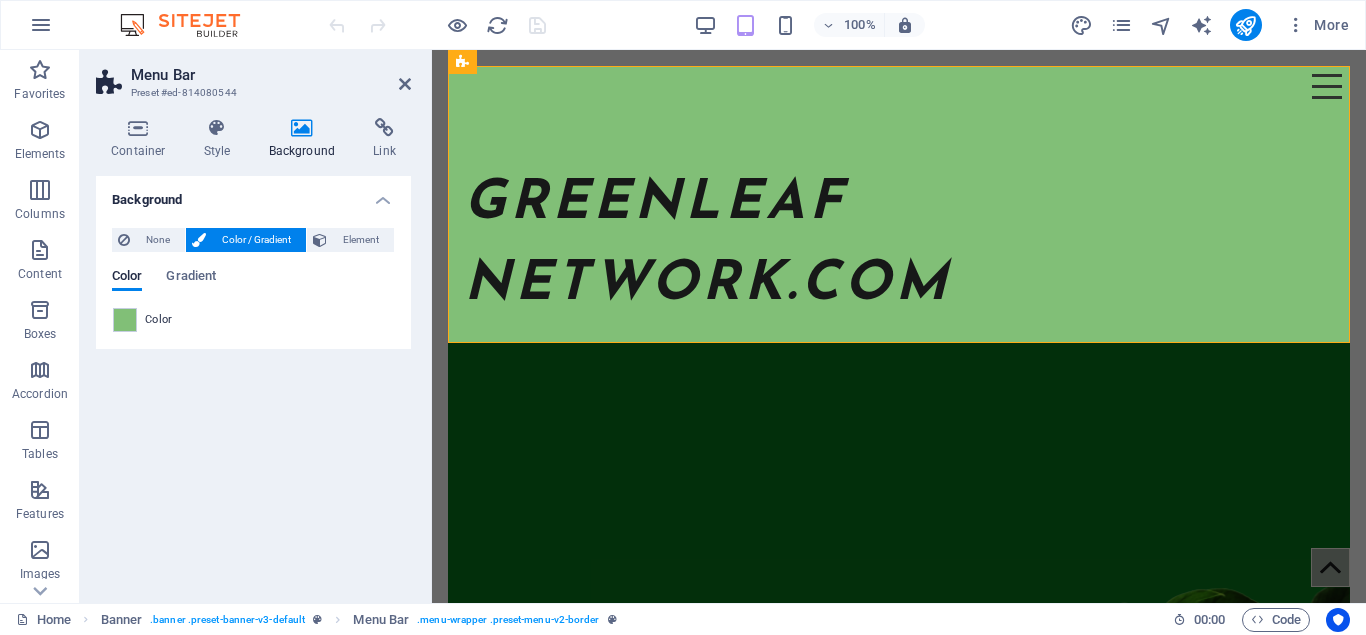 click on "Background" at bounding box center [306, 139] 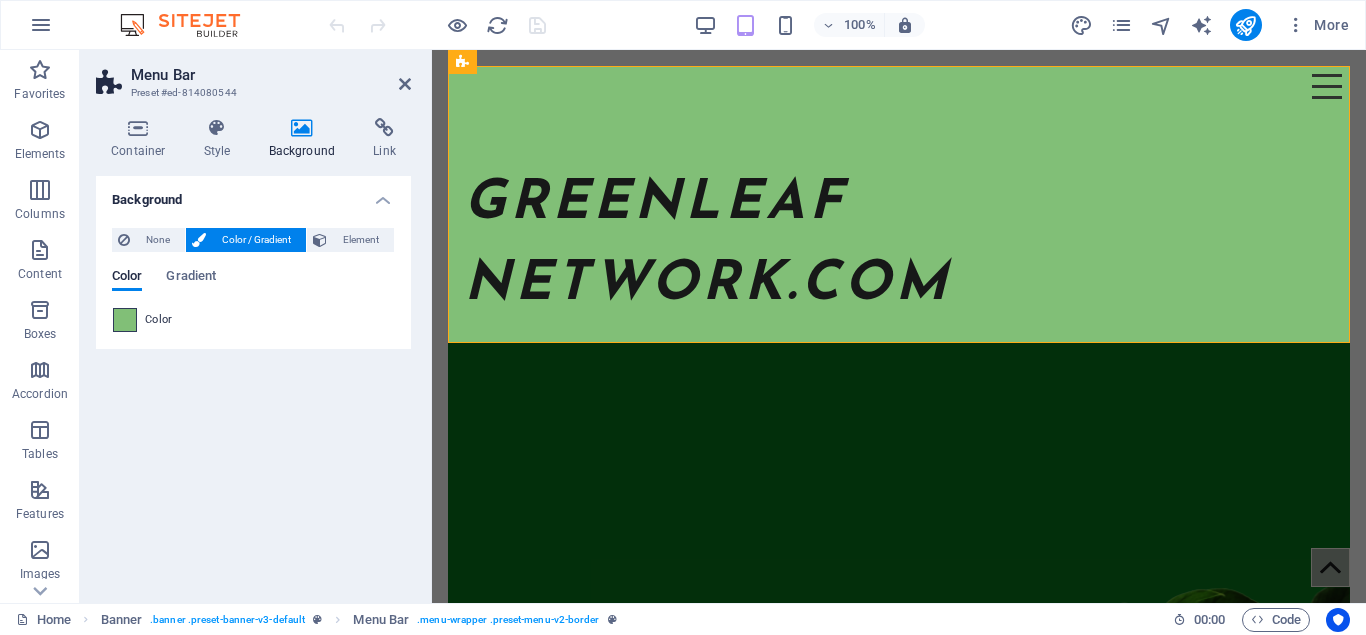 click at bounding box center (125, 320) 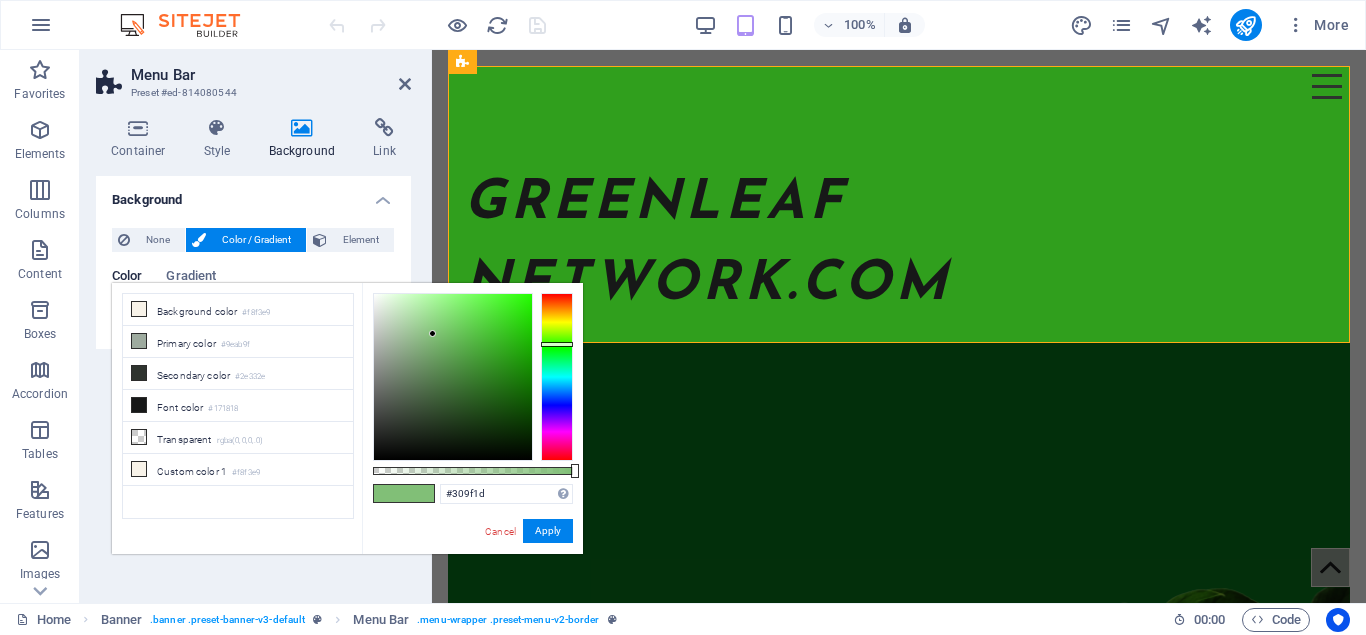 click at bounding box center [453, 377] 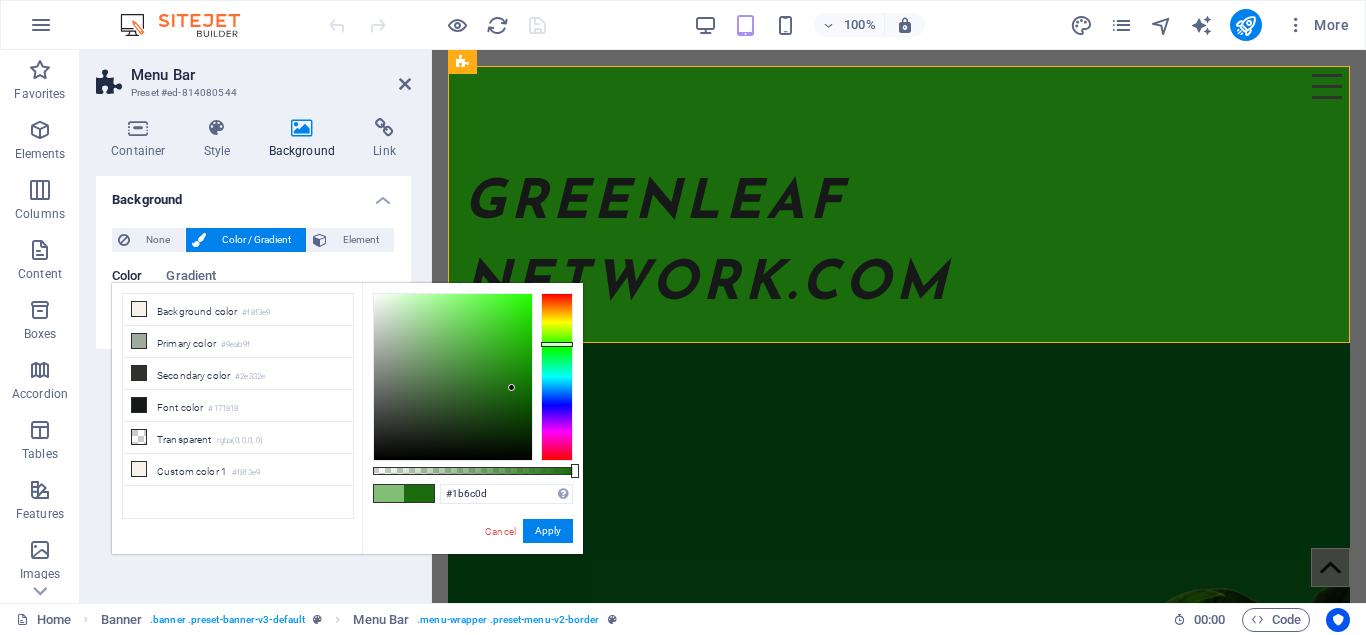 click at bounding box center (453, 377) 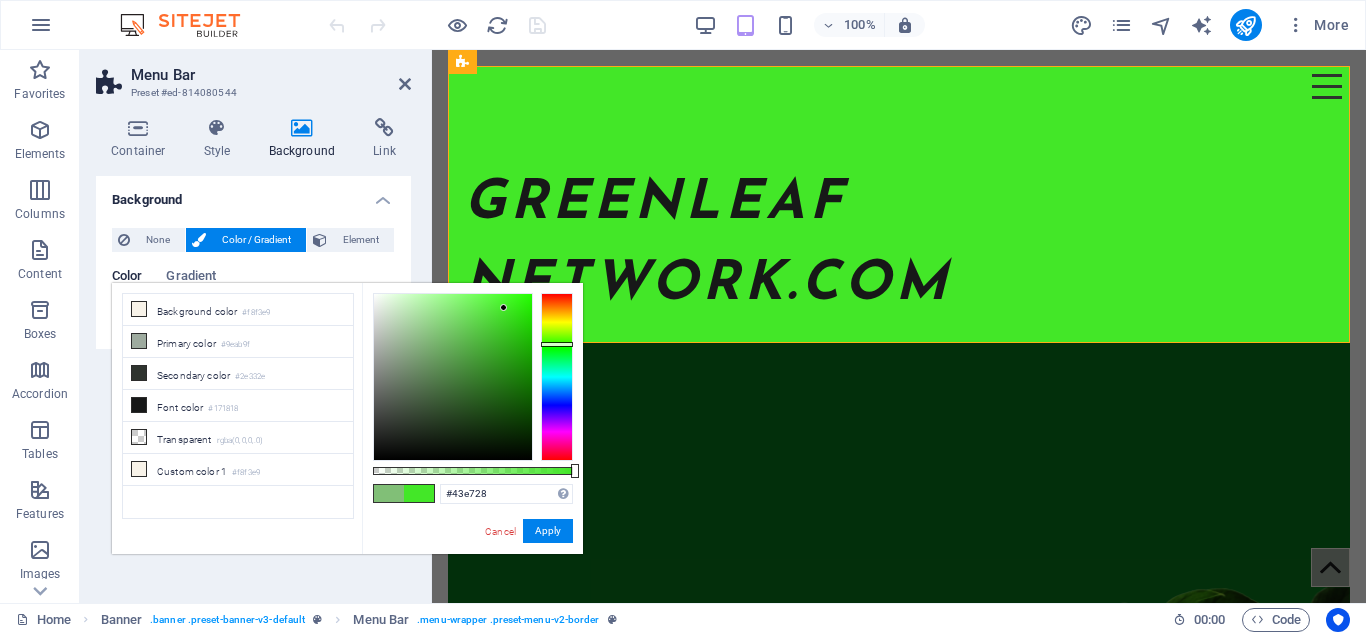 click at bounding box center (453, 377) 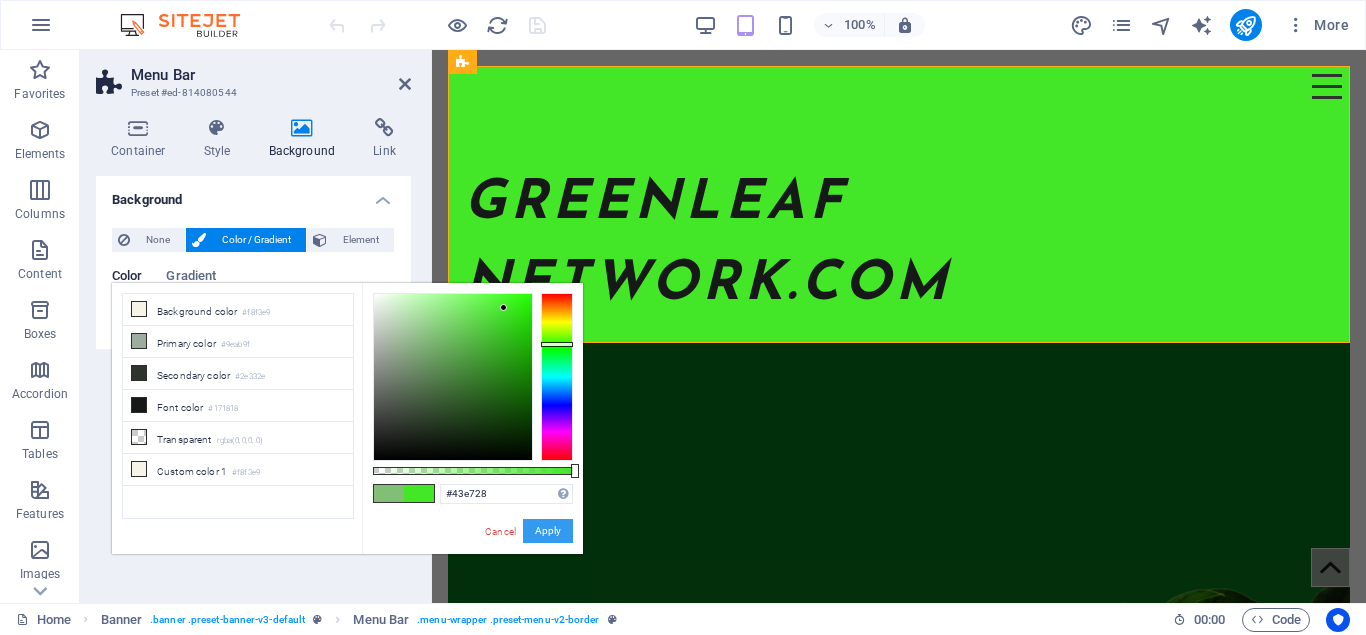 click on "Apply" at bounding box center [548, 531] 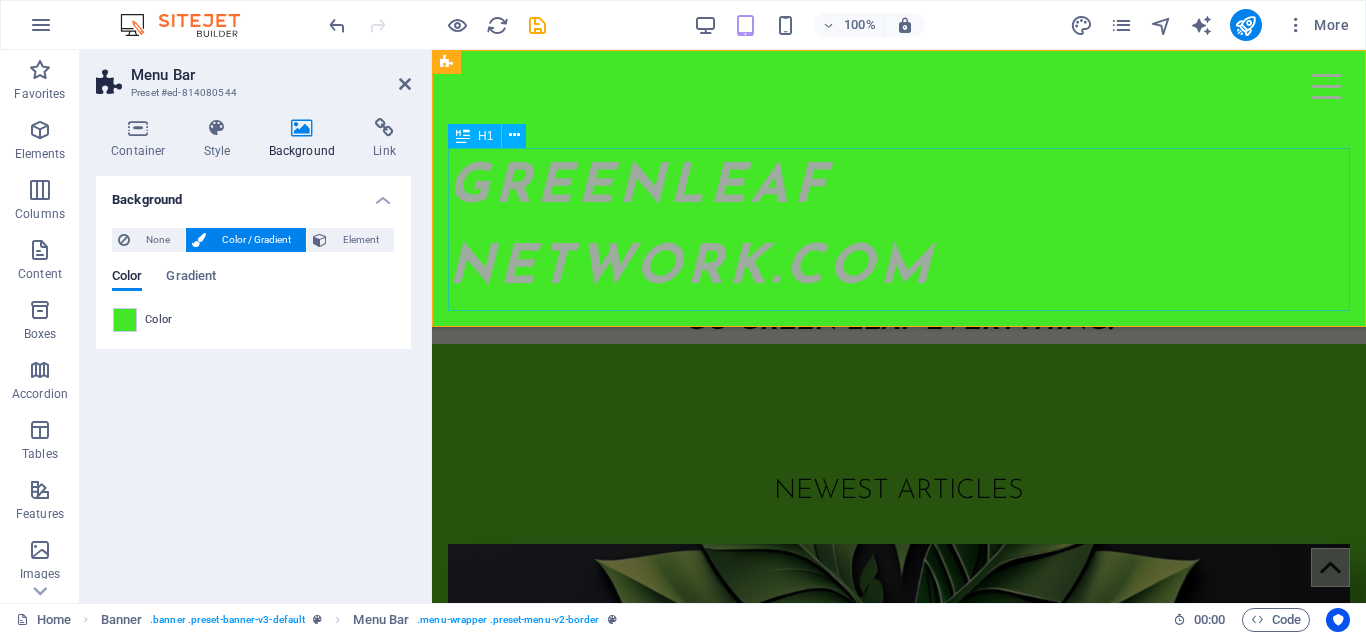 scroll, scrollTop: 704, scrollLeft: 0, axis: vertical 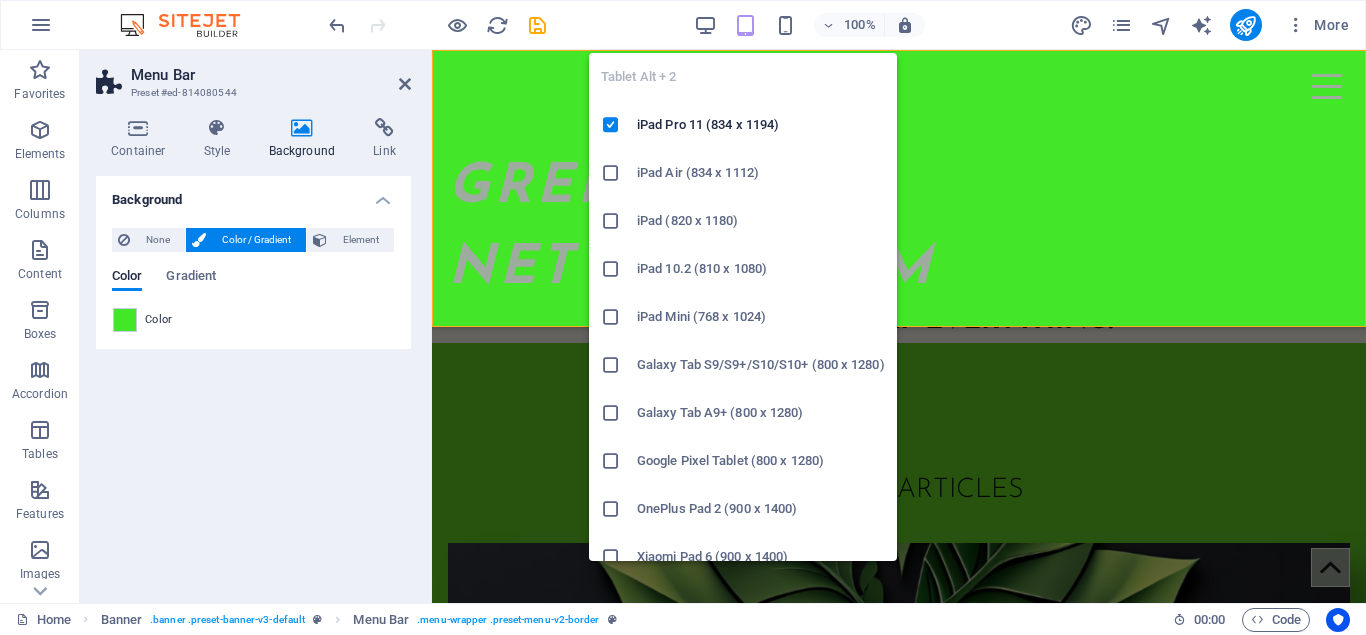 click at bounding box center [745, 25] 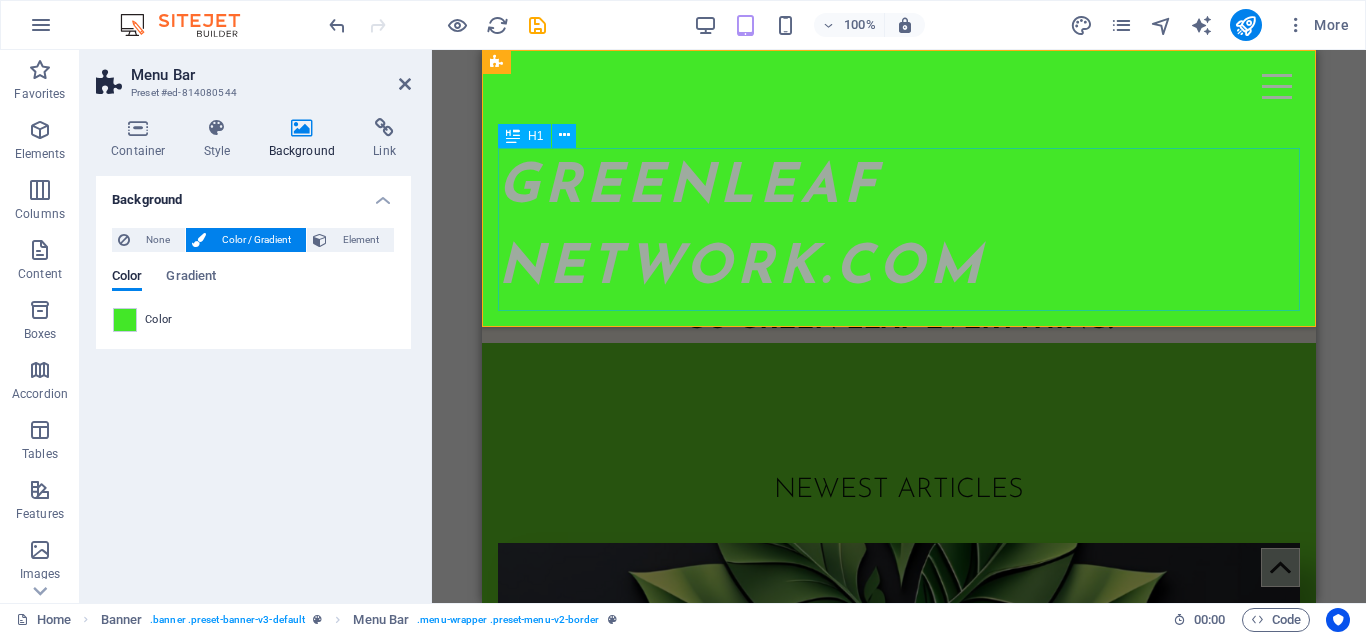 click on "GREENLEAF NETWORK.COM" at bounding box center (899, 229) 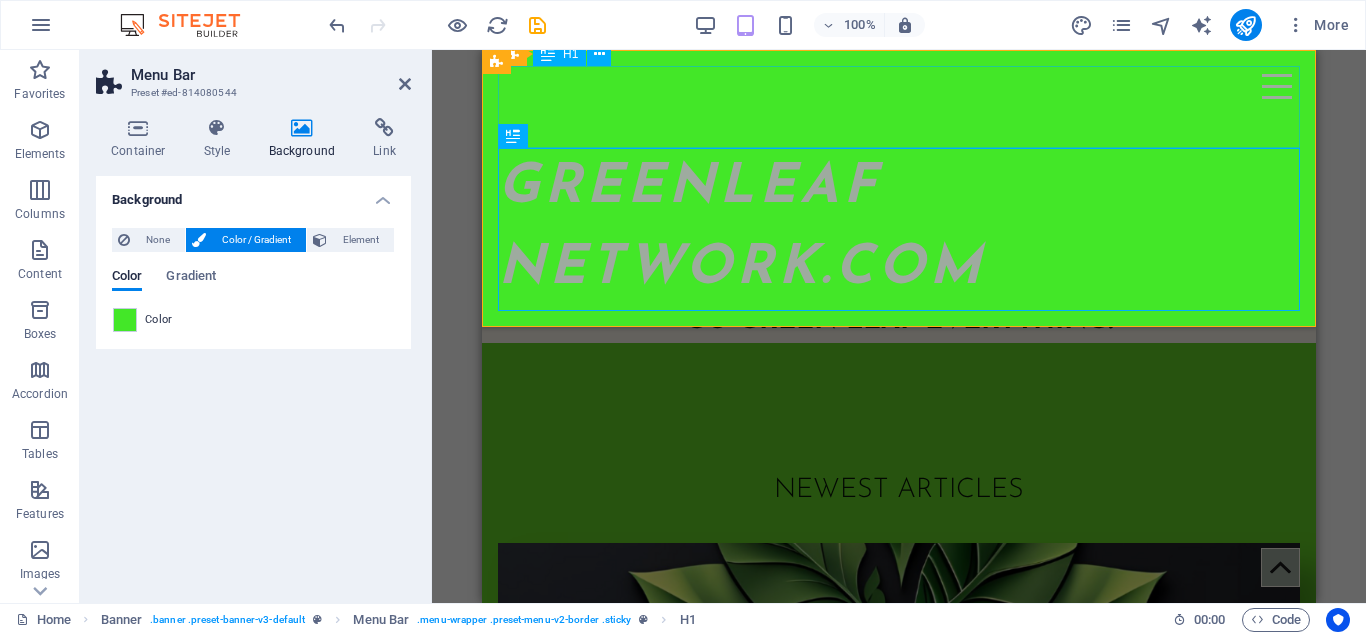 click at bounding box center (899, 107) 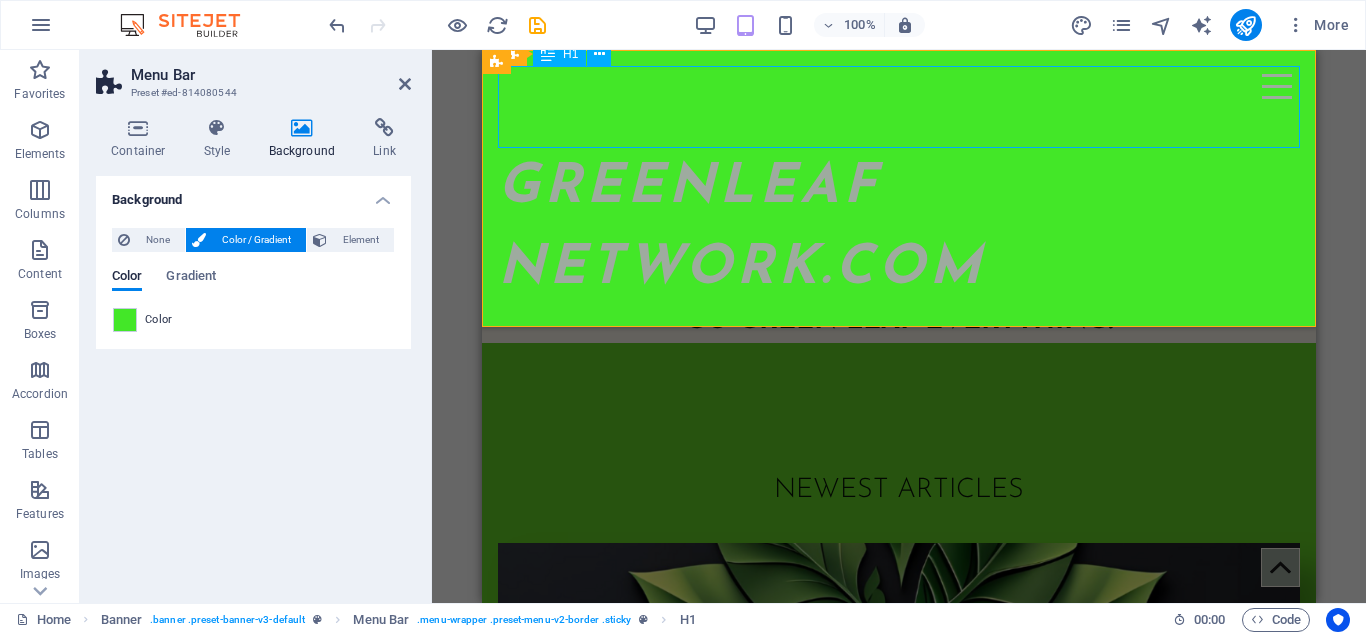 click at bounding box center (899, 107) 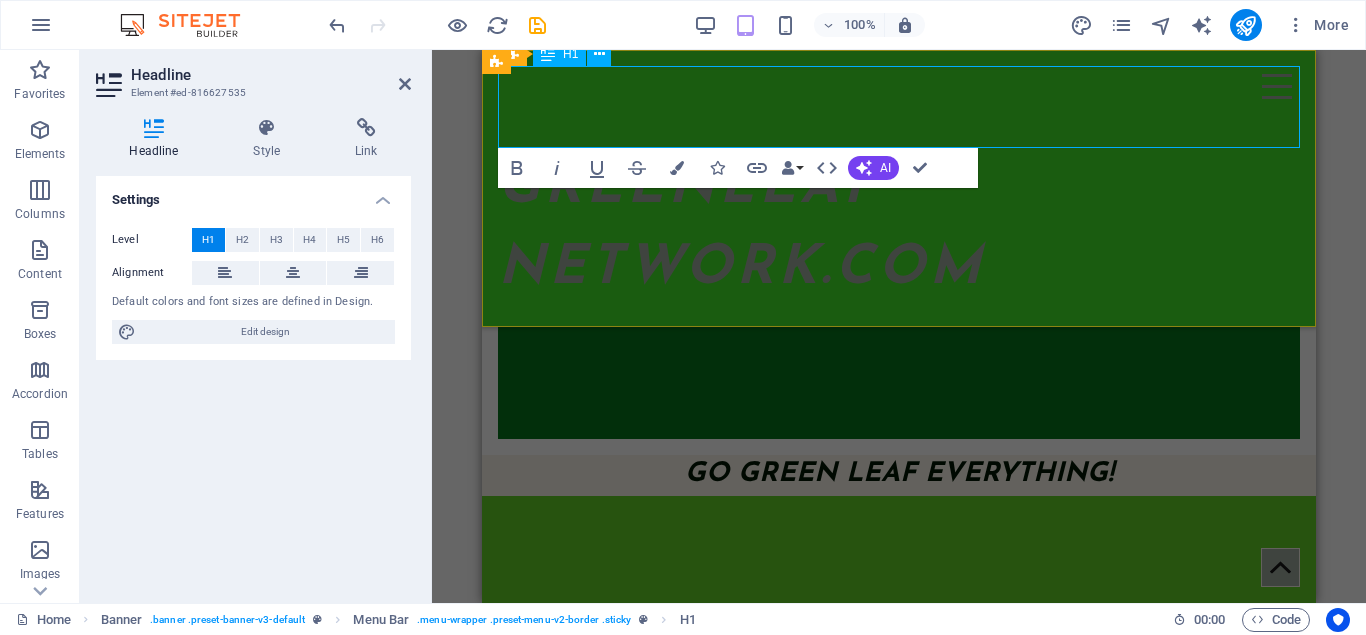 click at bounding box center [899, 107] 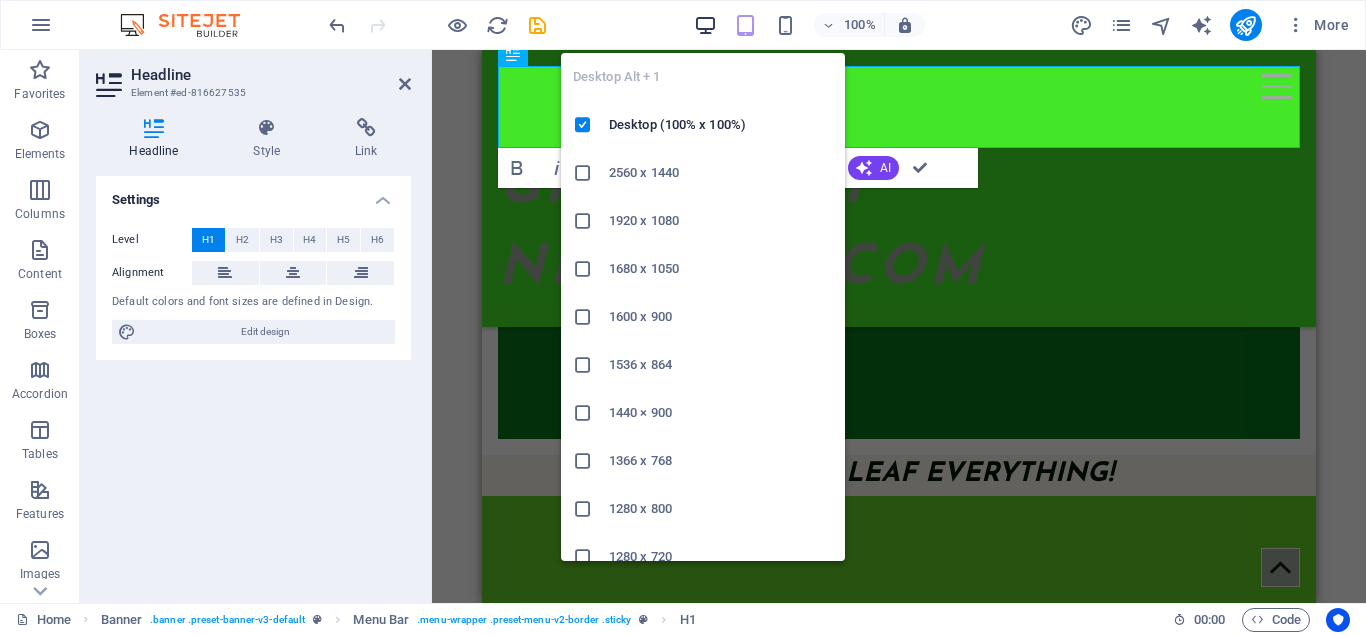 click at bounding box center [705, 25] 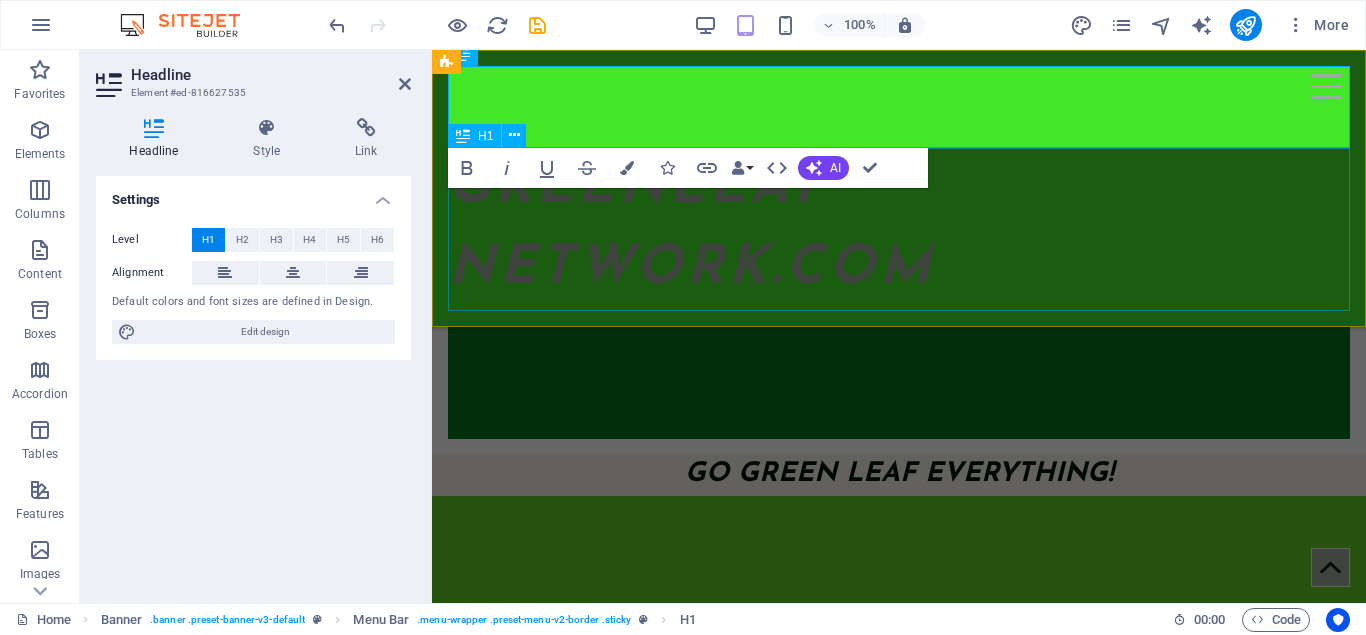 click on "GREENLEAF NETWORK.COM" at bounding box center [899, 229] 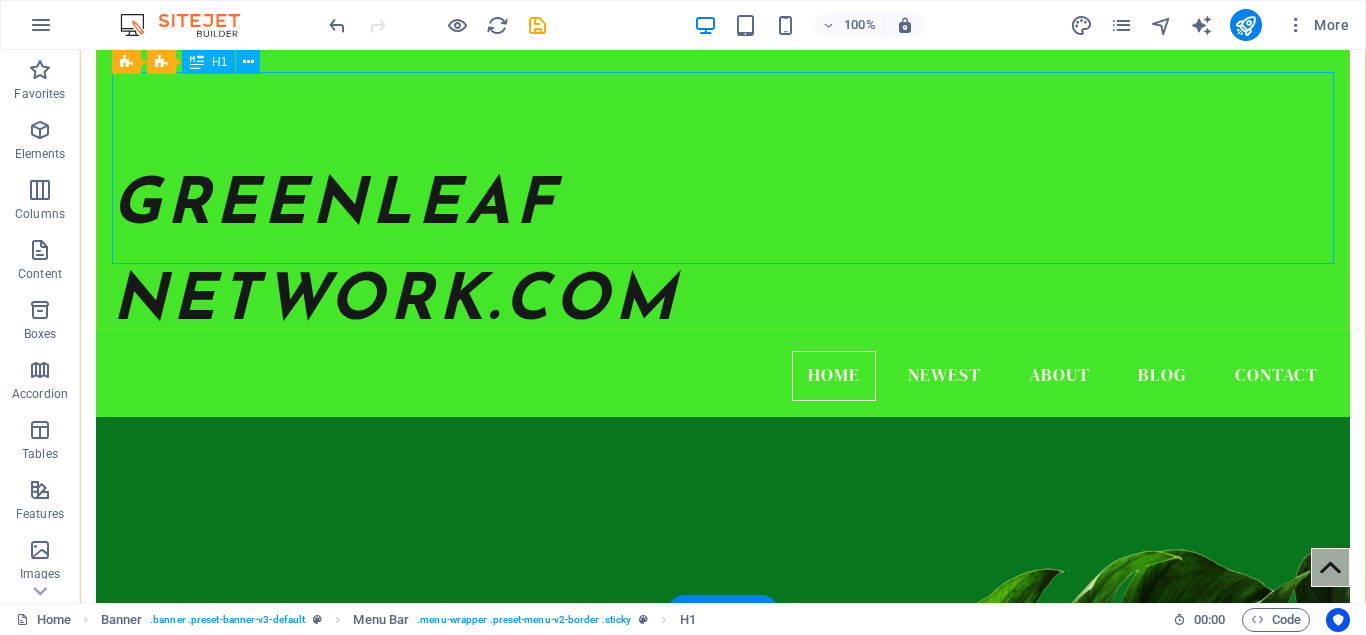 scroll, scrollTop: 0, scrollLeft: 0, axis: both 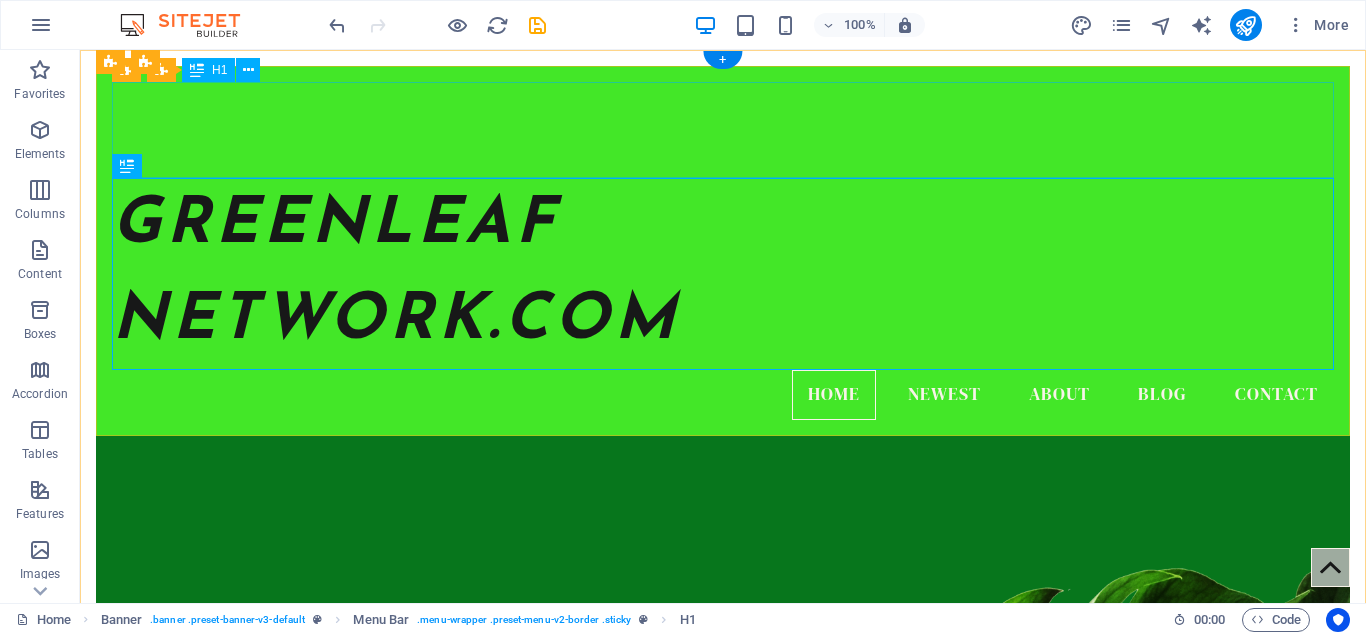 click at bounding box center (723, 130) 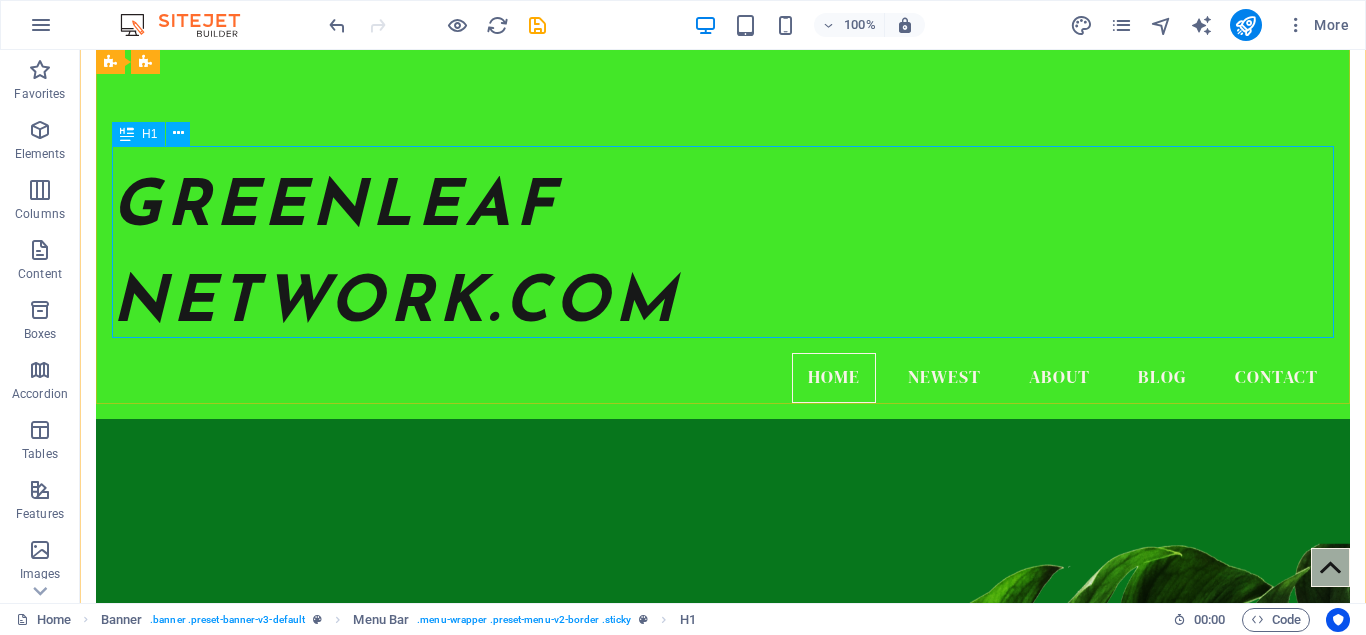 scroll, scrollTop: 0, scrollLeft: 0, axis: both 